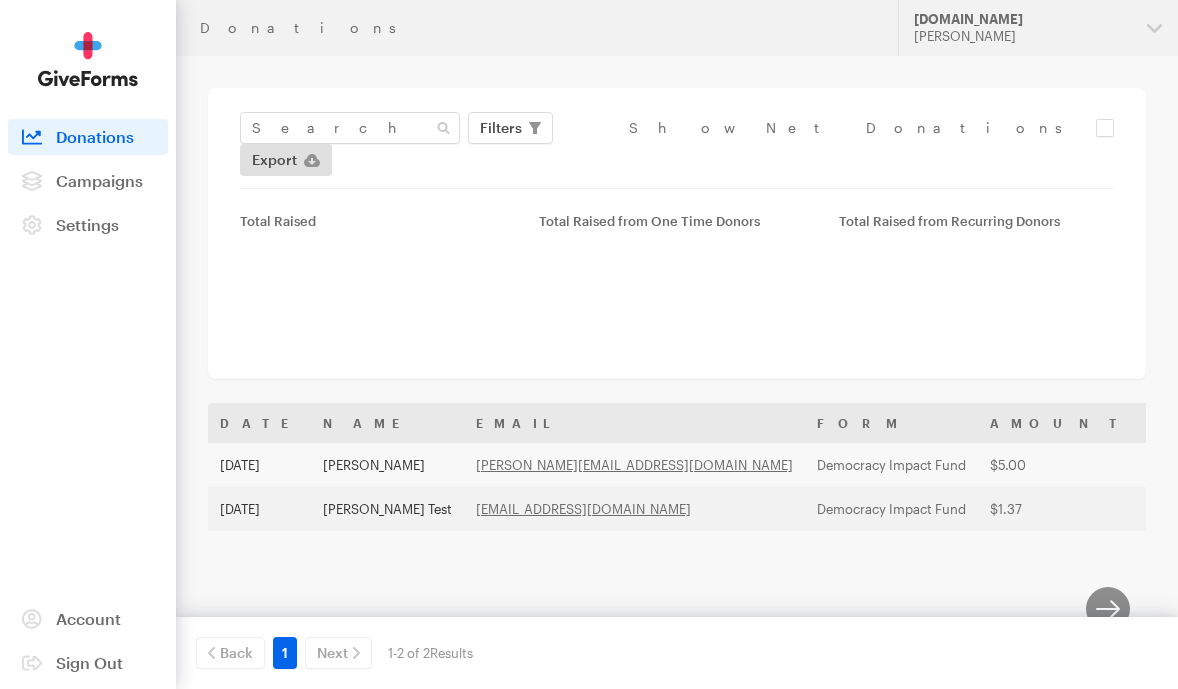 scroll, scrollTop: 0, scrollLeft: 0, axis: both 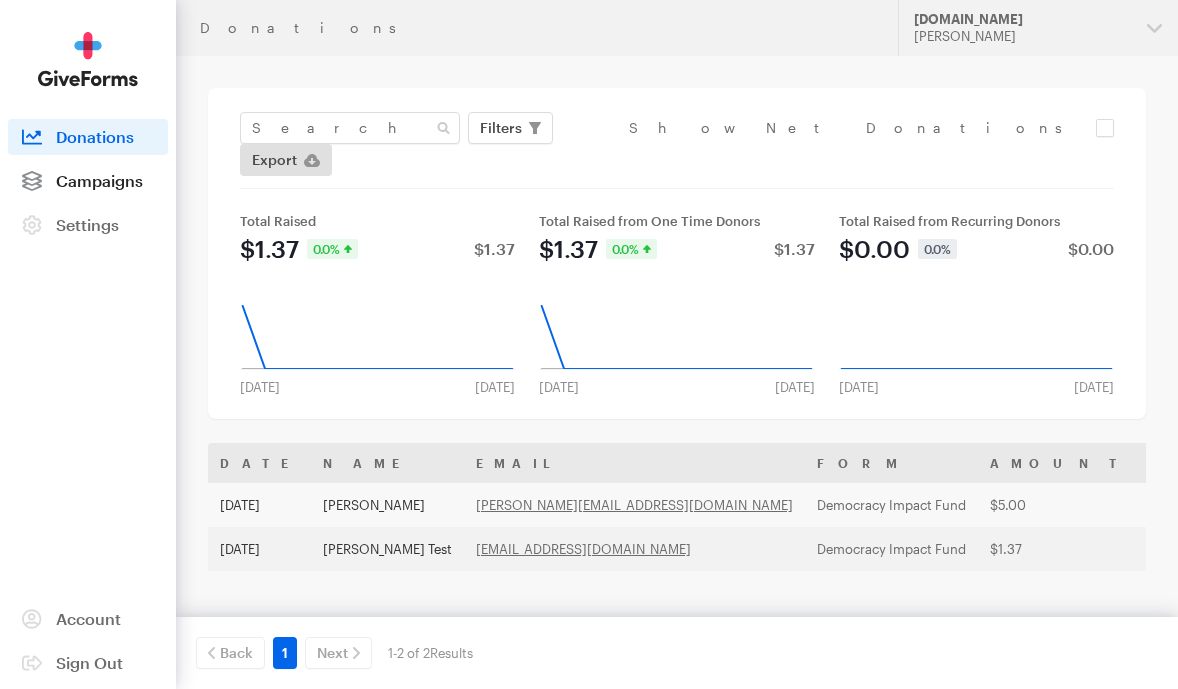 click on "Campaigns" at bounding box center [88, 181] 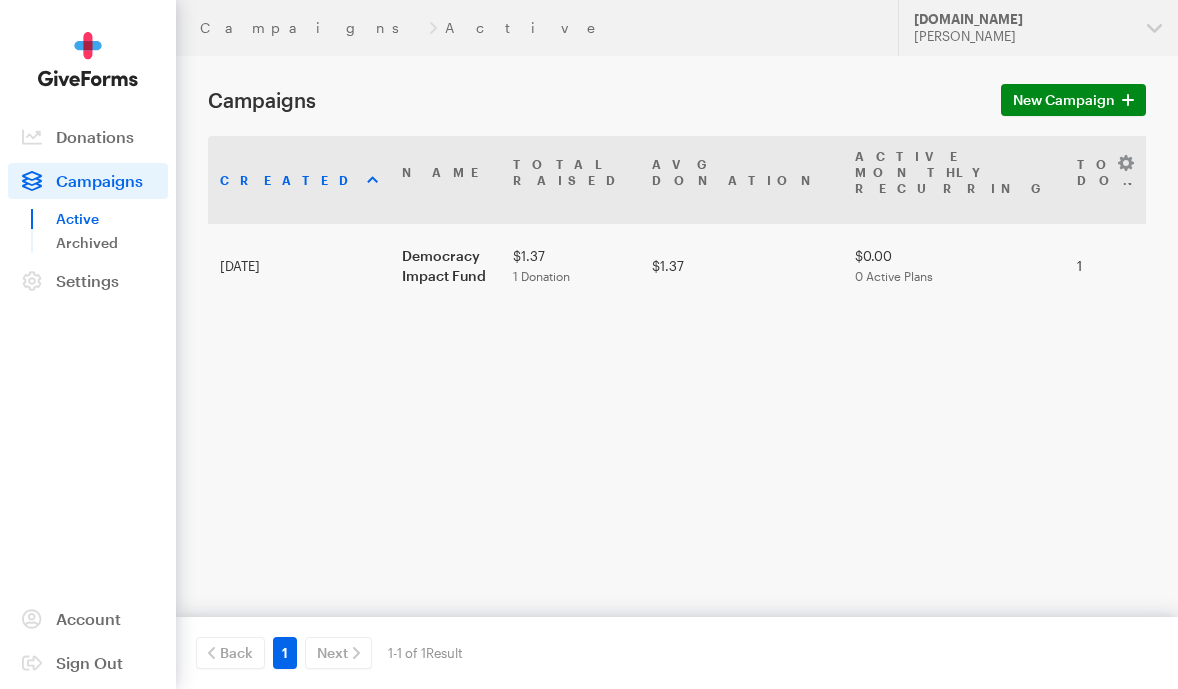 scroll, scrollTop: 0, scrollLeft: 0, axis: both 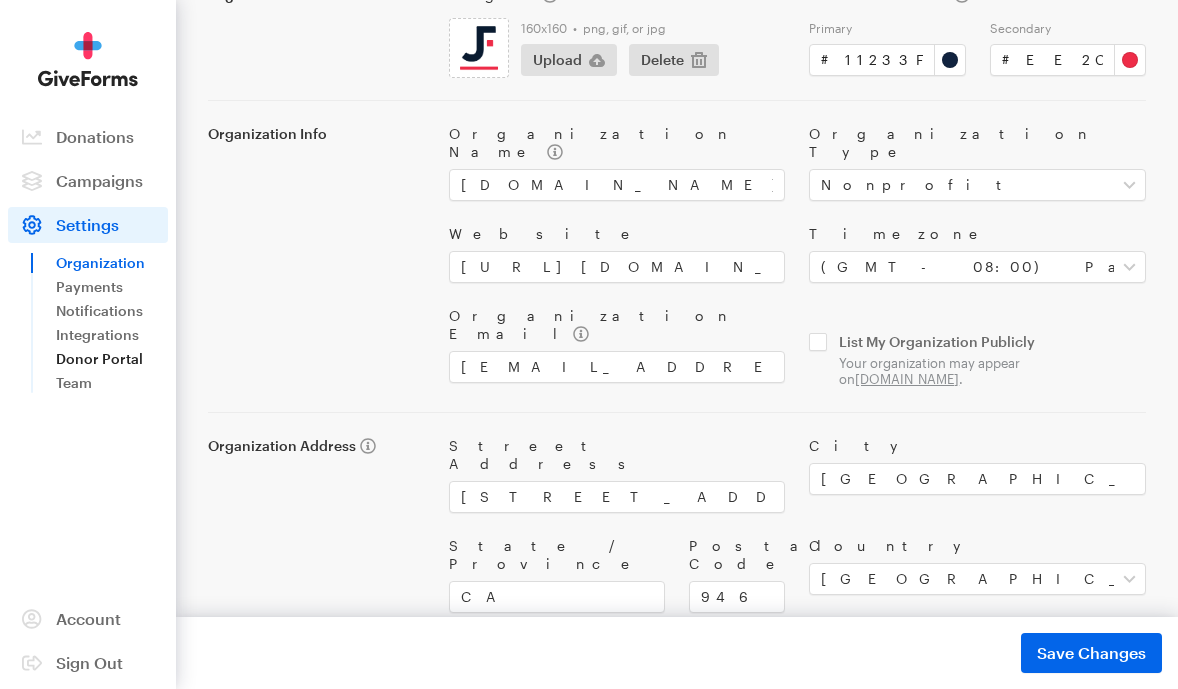 click on "Donor Portal" at bounding box center [112, 359] 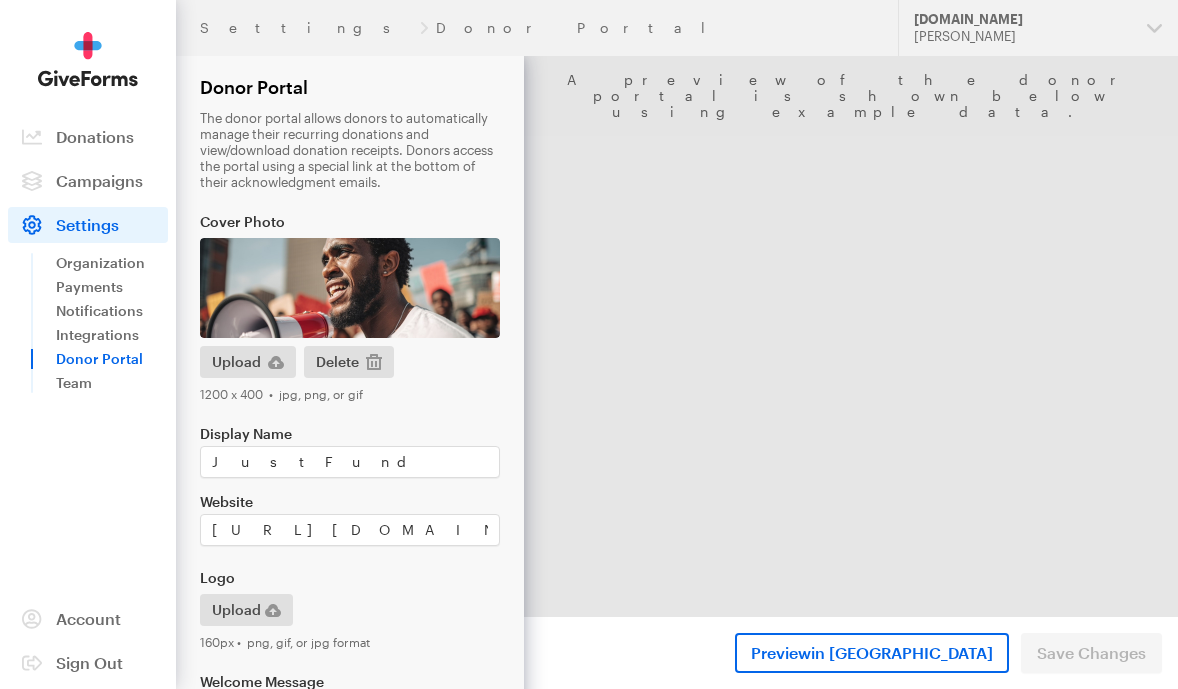 scroll, scrollTop: 0, scrollLeft: 0, axis: both 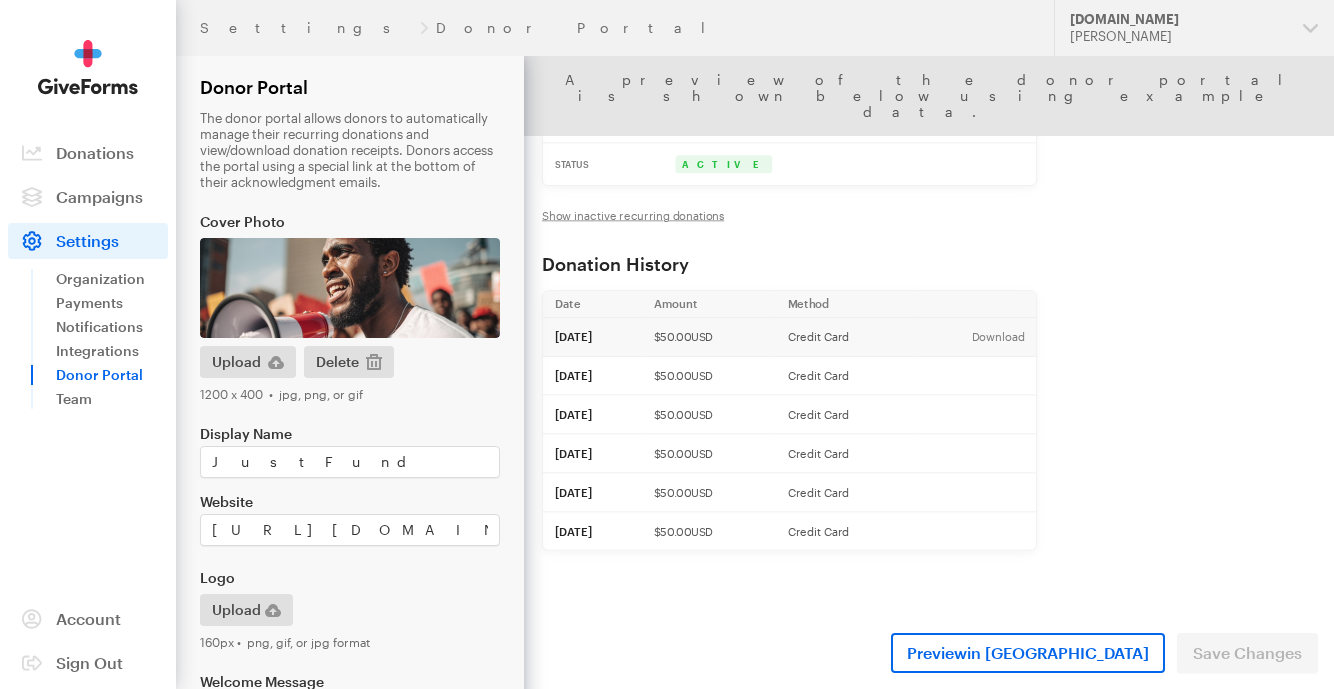 click on "Download" at bounding box center (1156, 367) 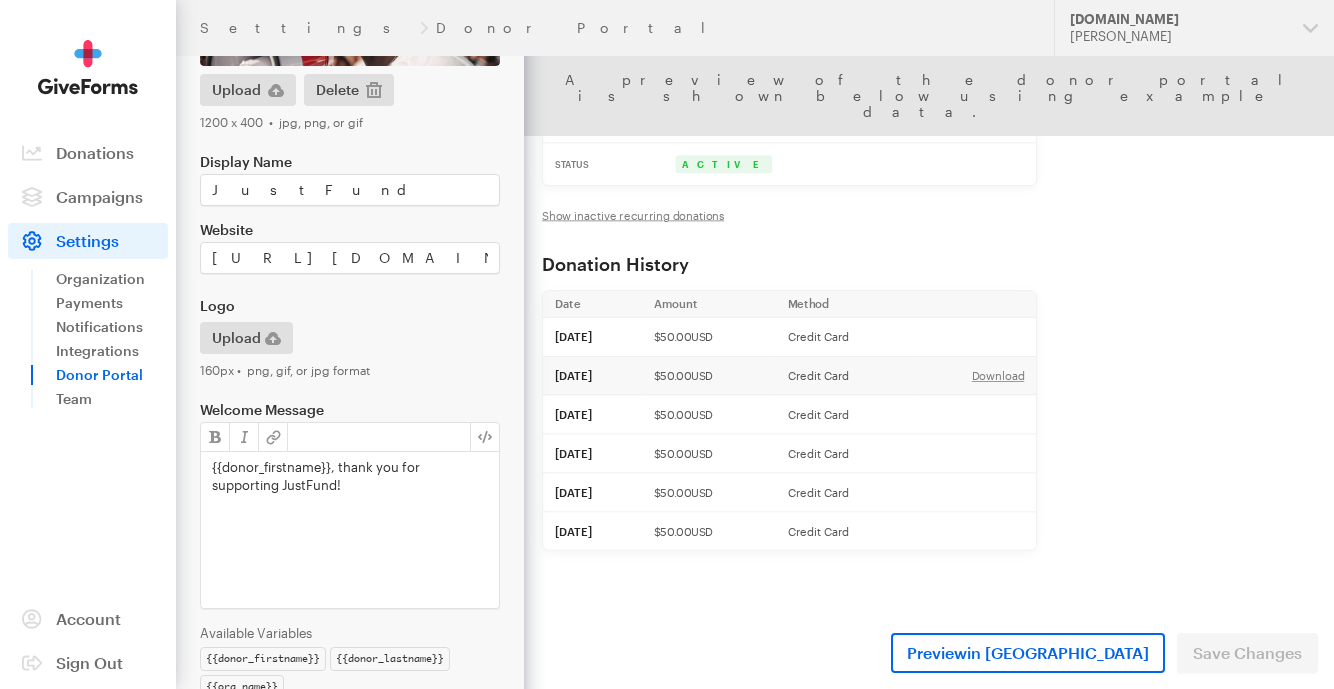 scroll, scrollTop: 662, scrollLeft: 0, axis: vertical 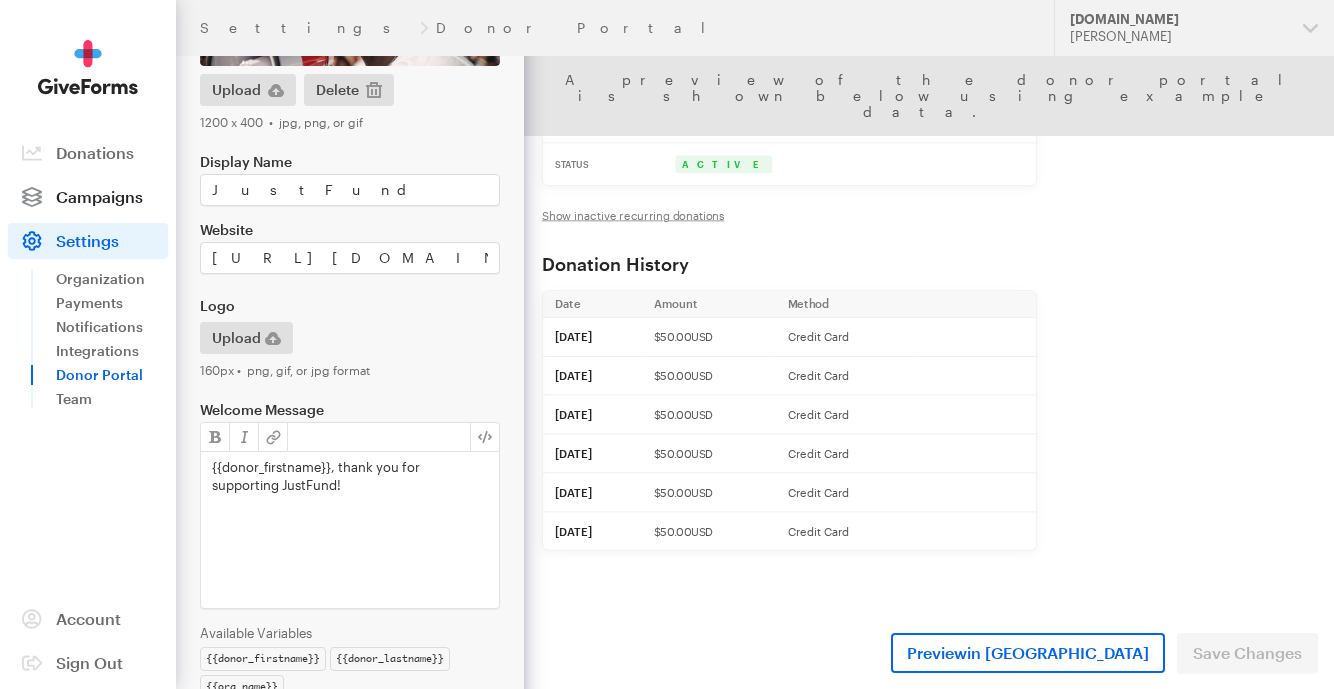 click on "Campaigns" at bounding box center (99, 196) 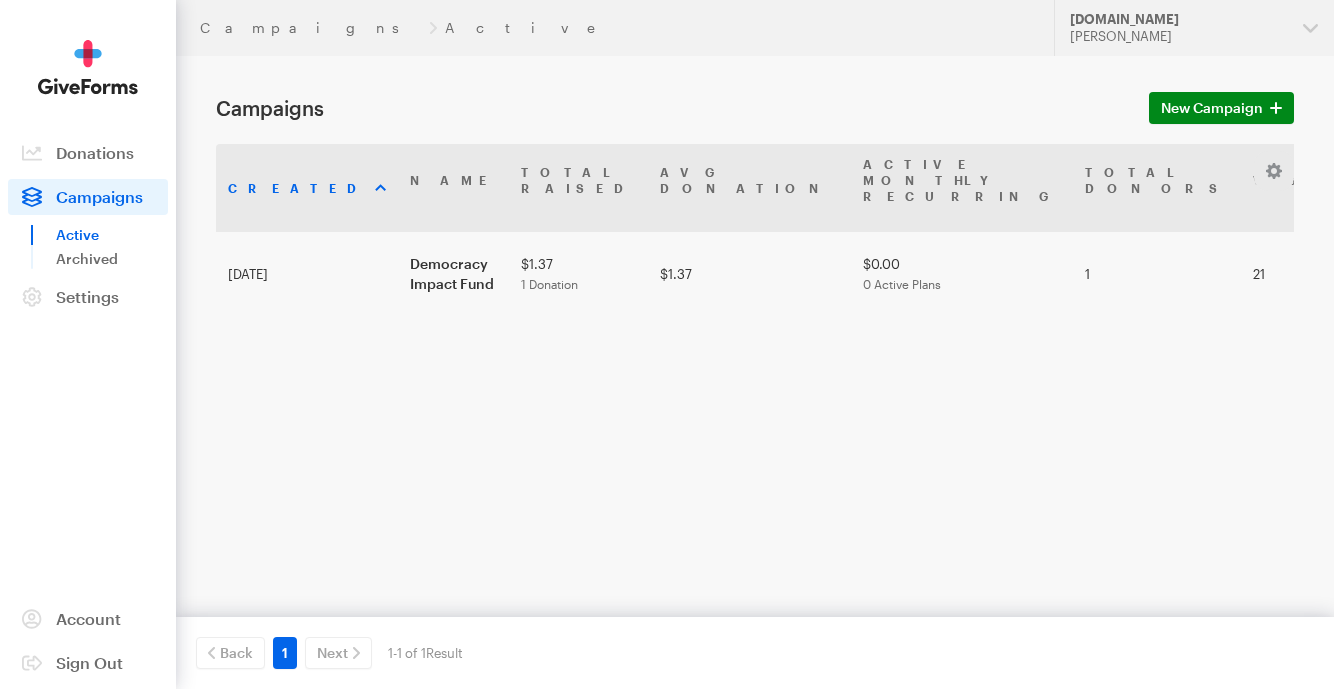 scroll, scrollTop: 0, scrollLeft: 0, axis: both 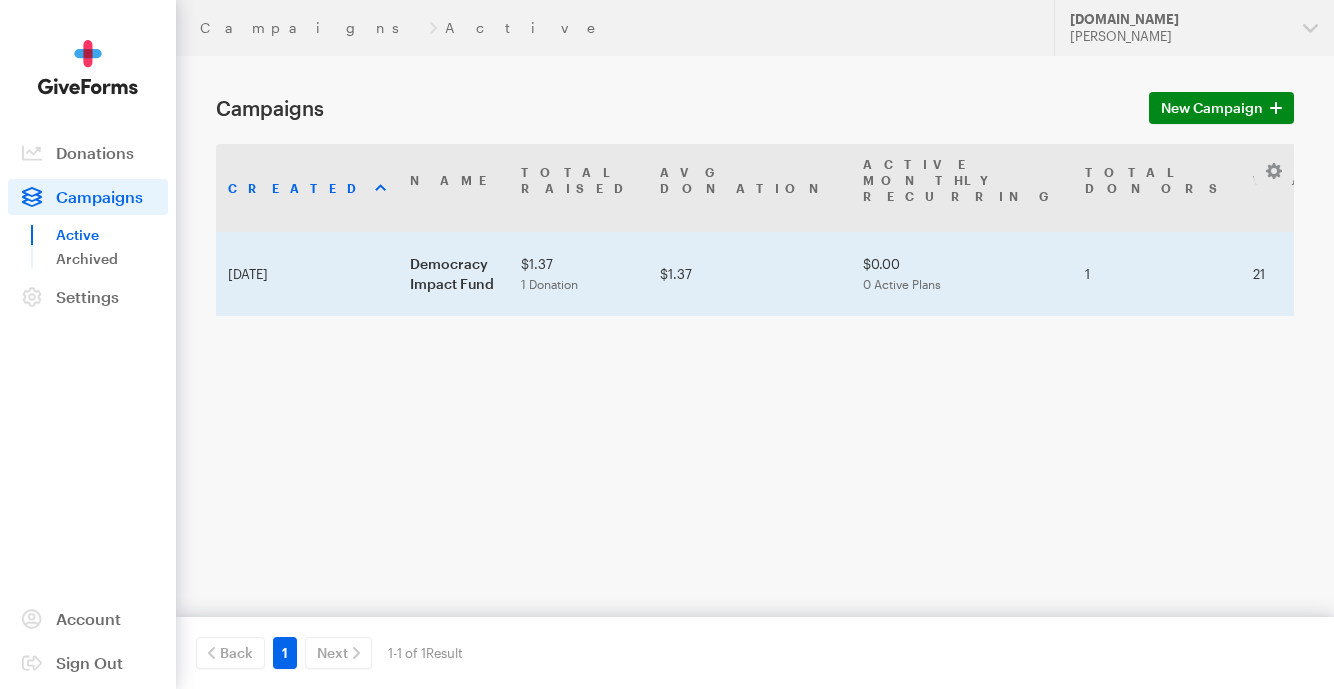 click on "Democracy Impact Fund" at bounding box center [453, 274] 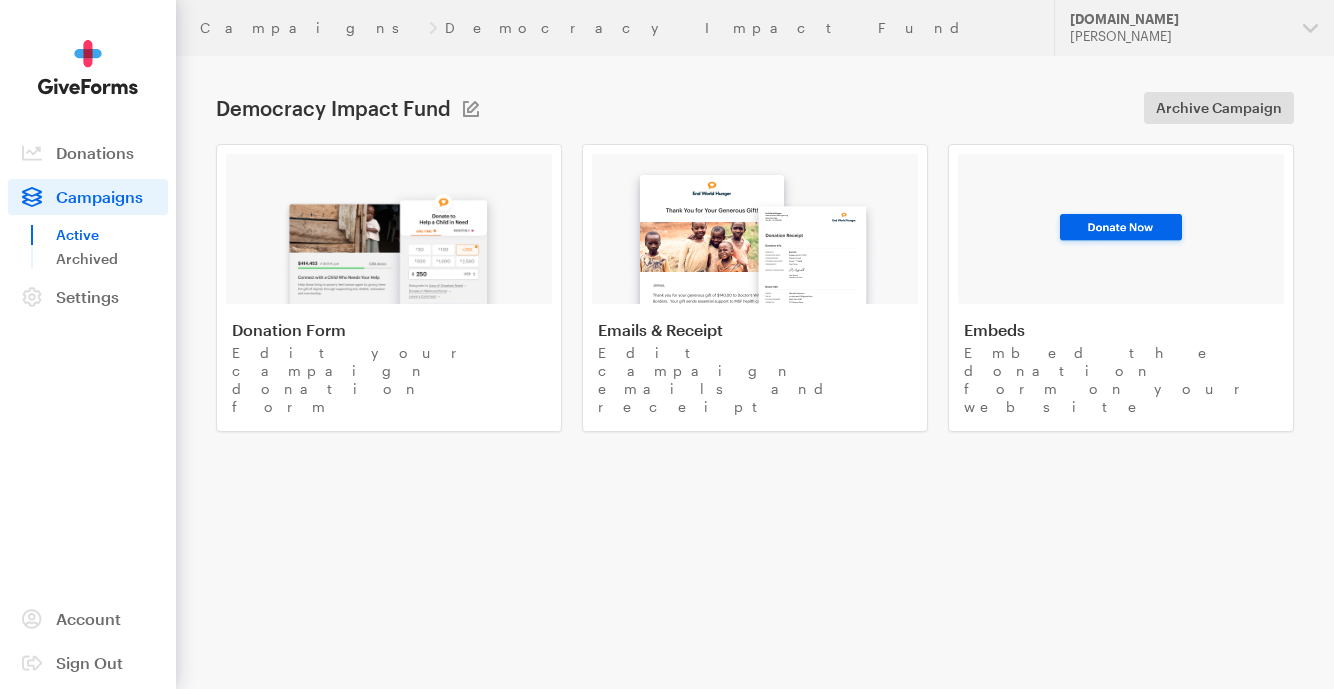scroll, scrollTop: 0, scrollLeft: 0, axis: both 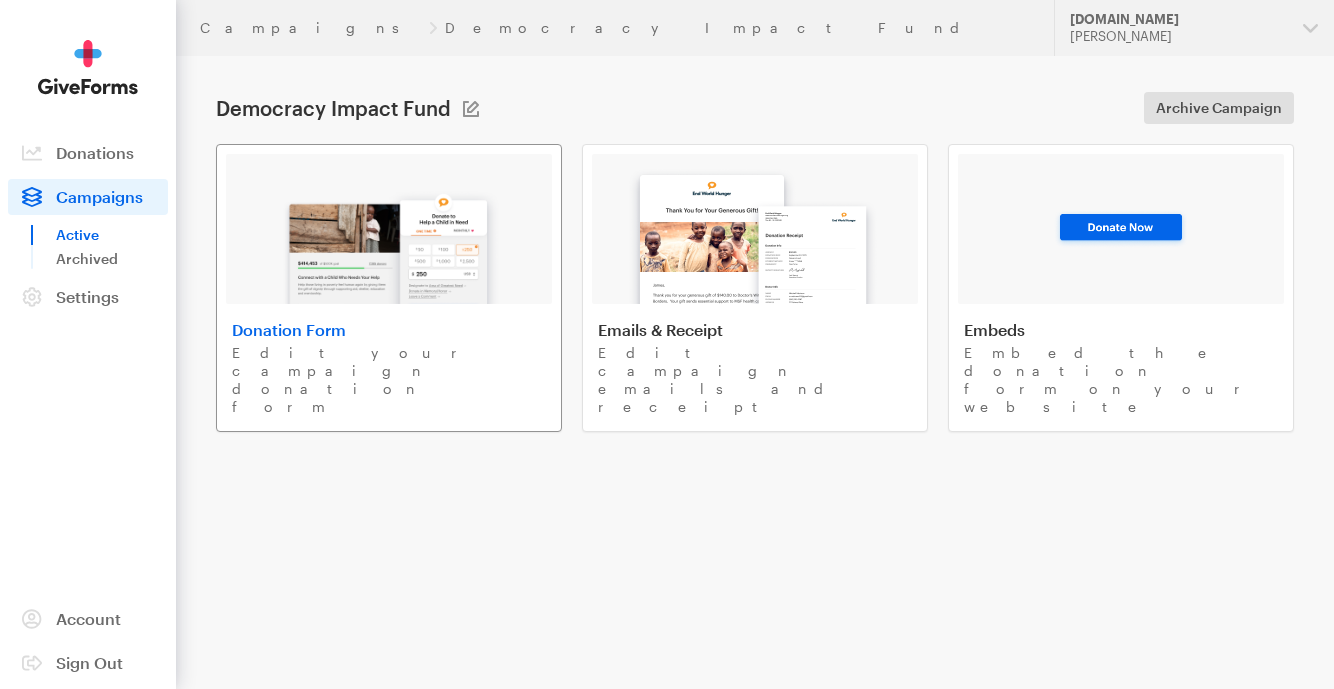click at bounding box center [389, 240] 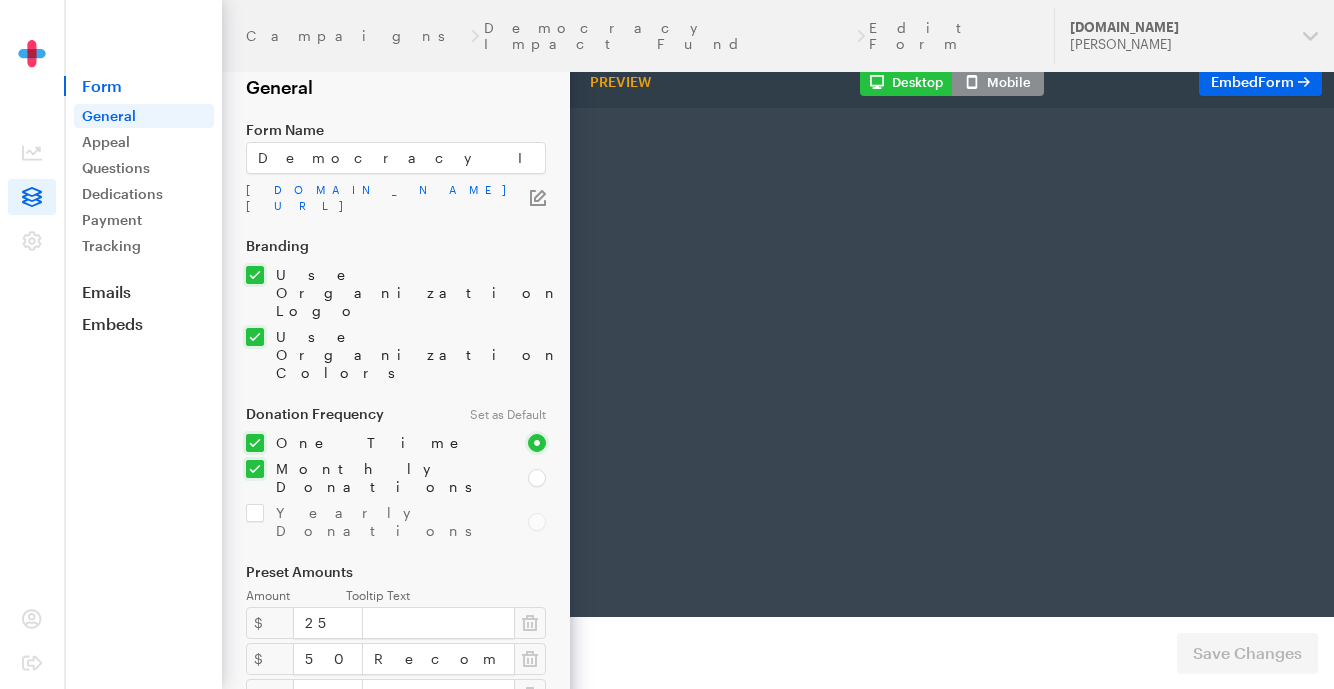 scroll, scrollTop: 0, scrollLeft: 0, axis: both 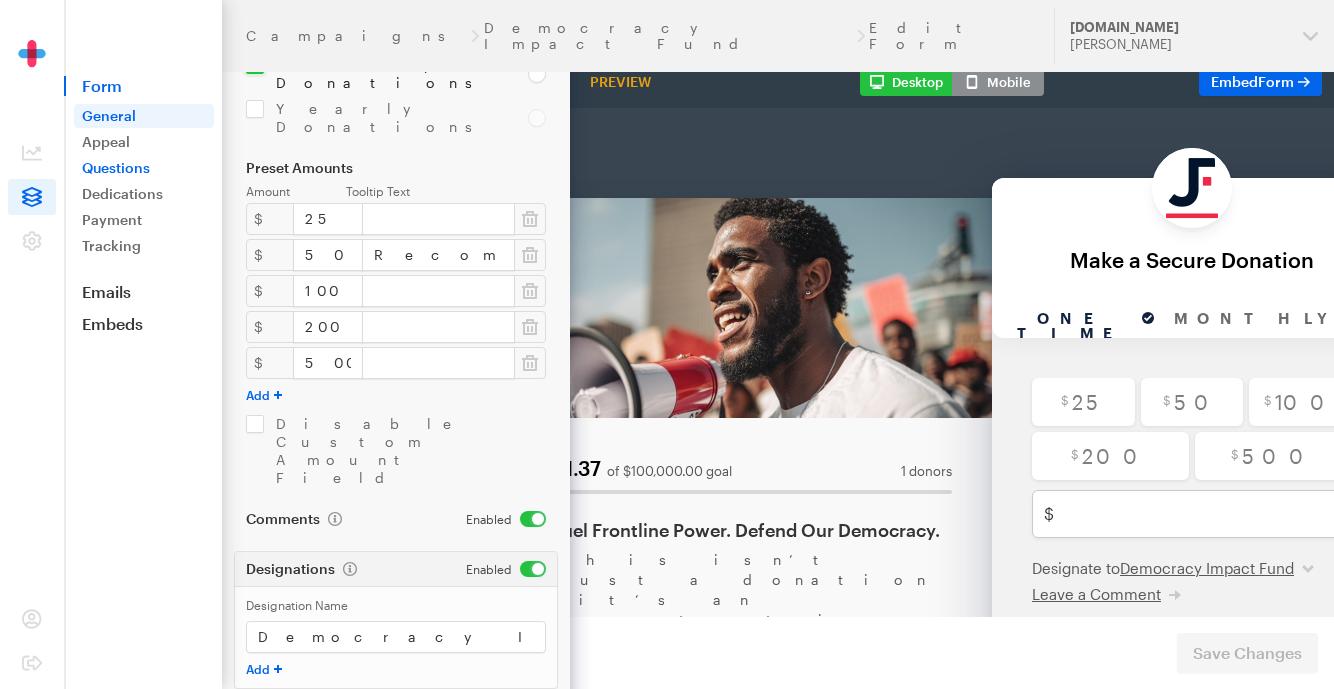 click on "Questions" at bounding box center [144, 168] 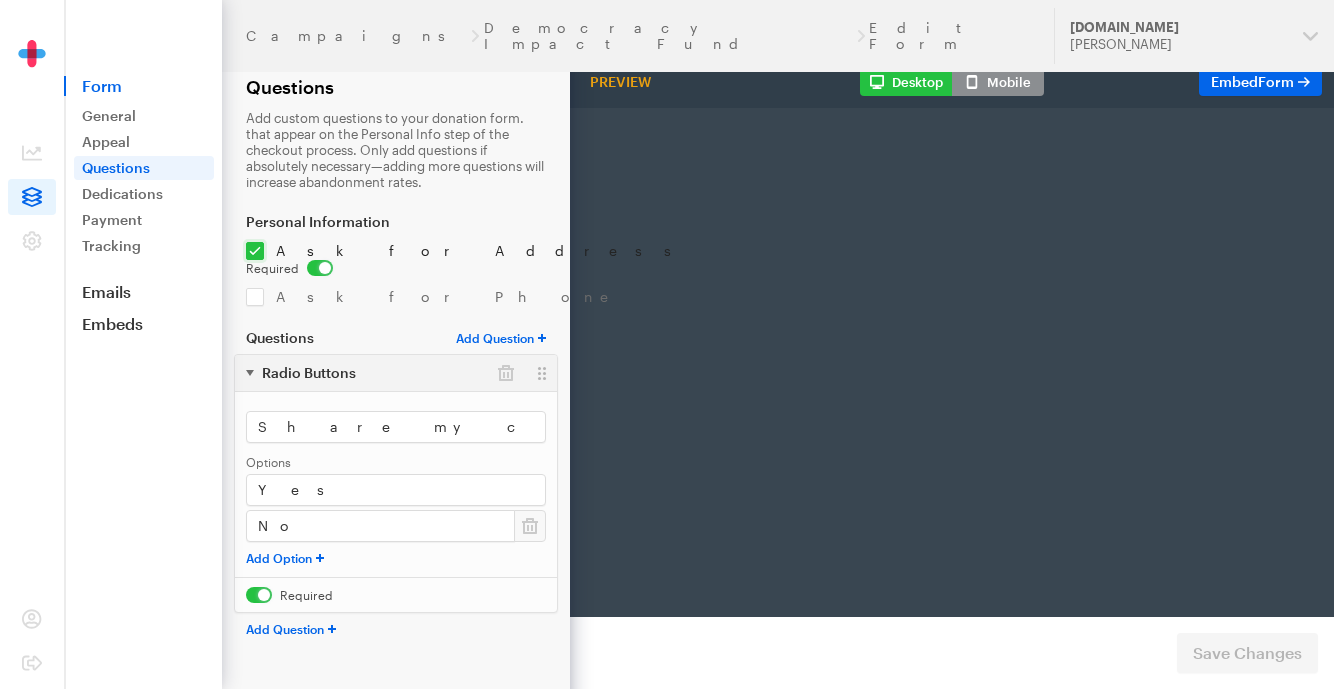 scroll, scrollTop: 0, scrollLeft: 0, axis: both 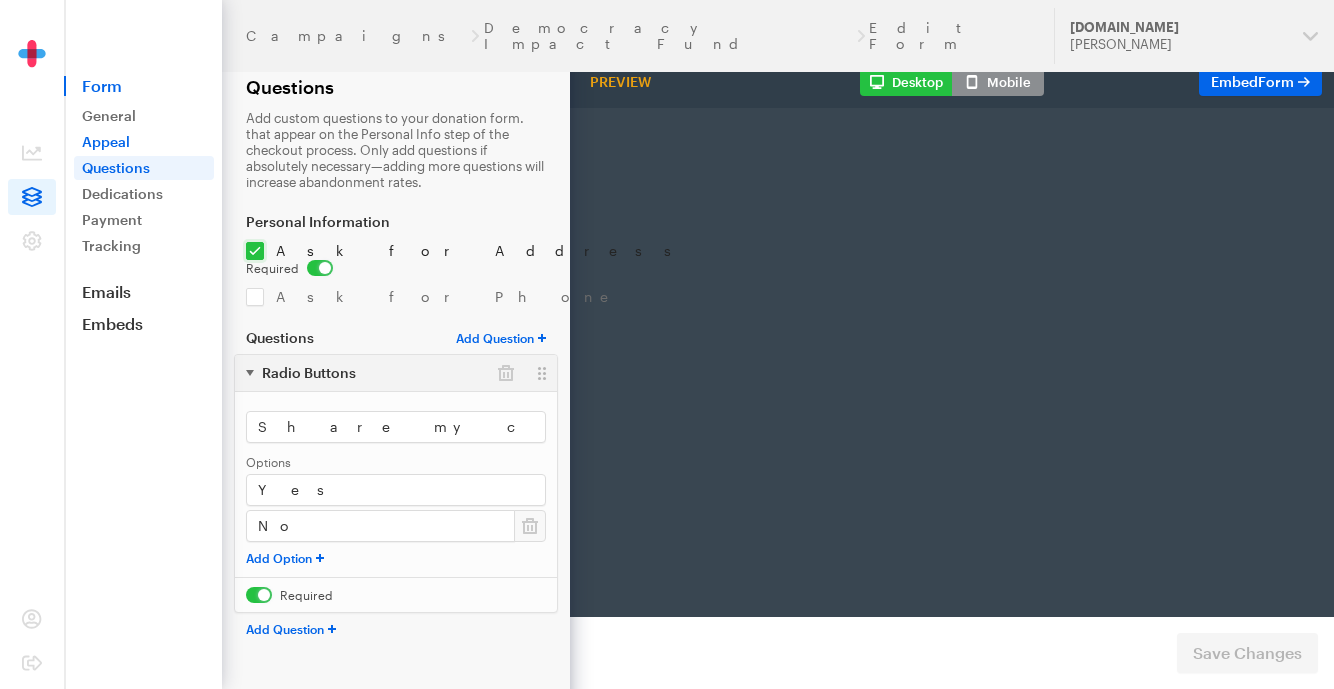 click on "Appeal" at bounding box center (144, 142) 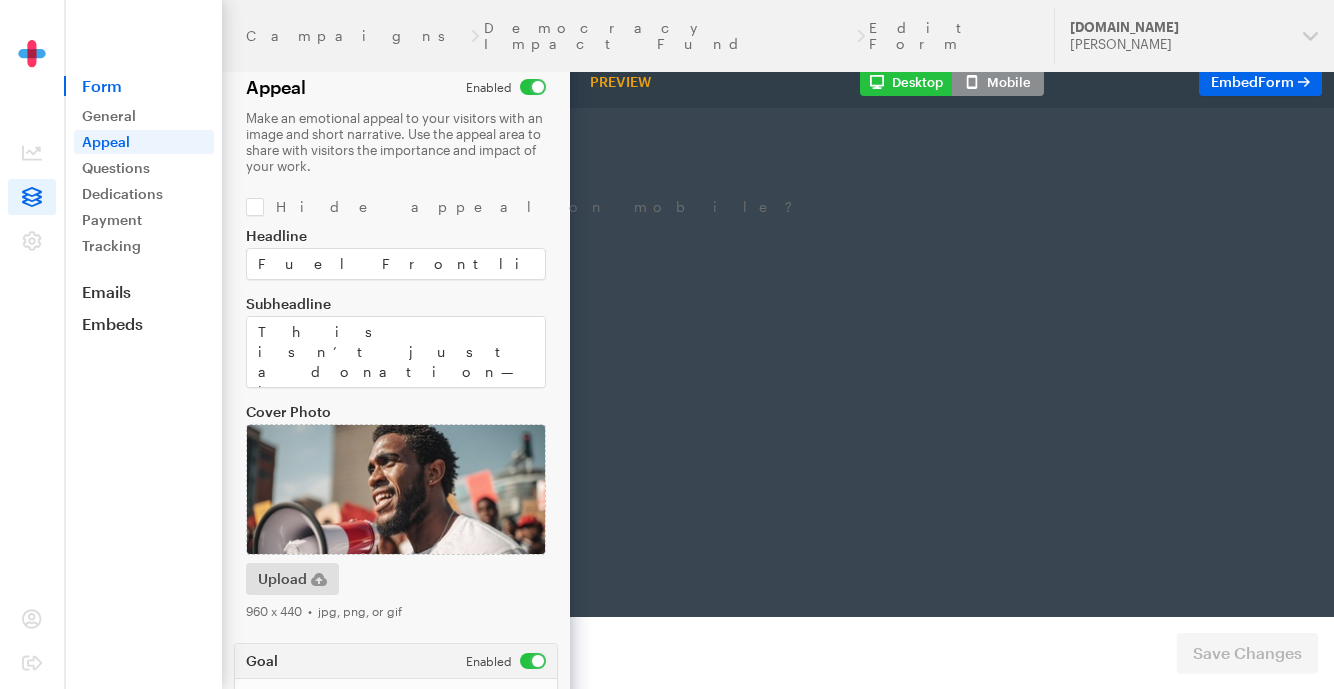 scroll, scrollTop: 0, scrollLeft: 0, axis: both 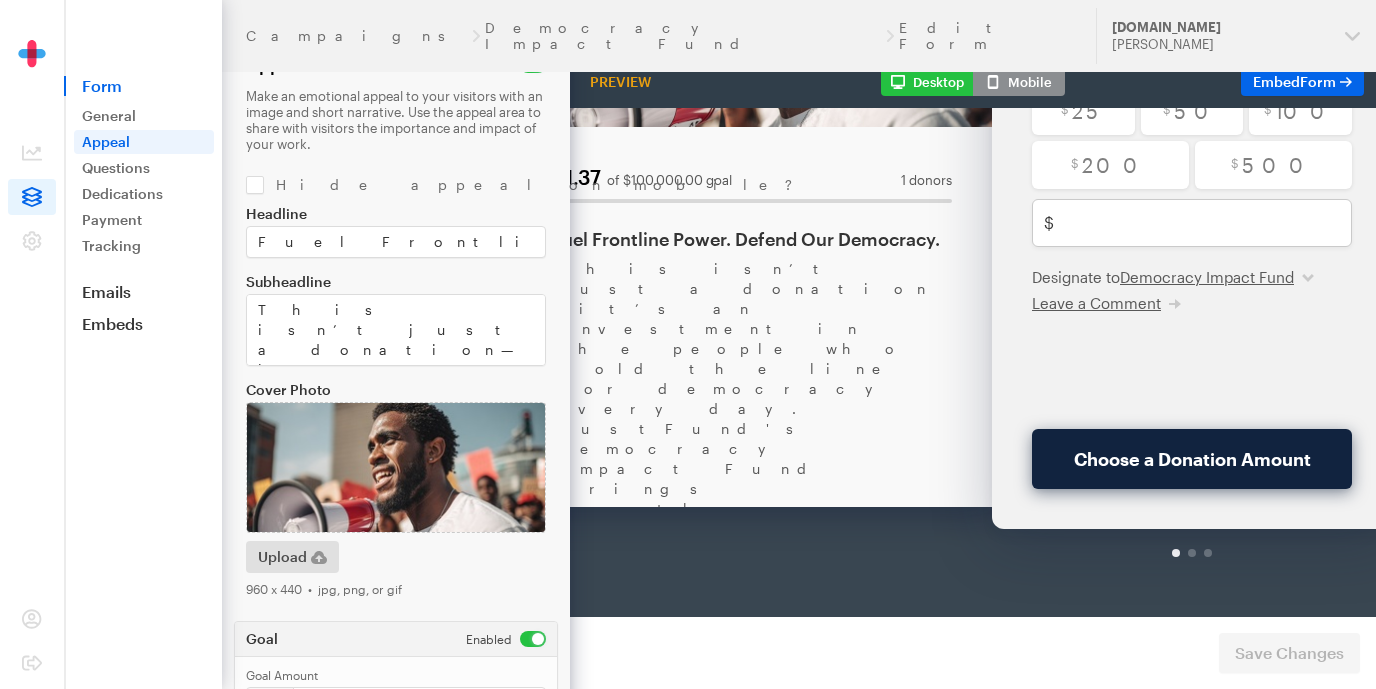 click at bounding box center [1192, 501] 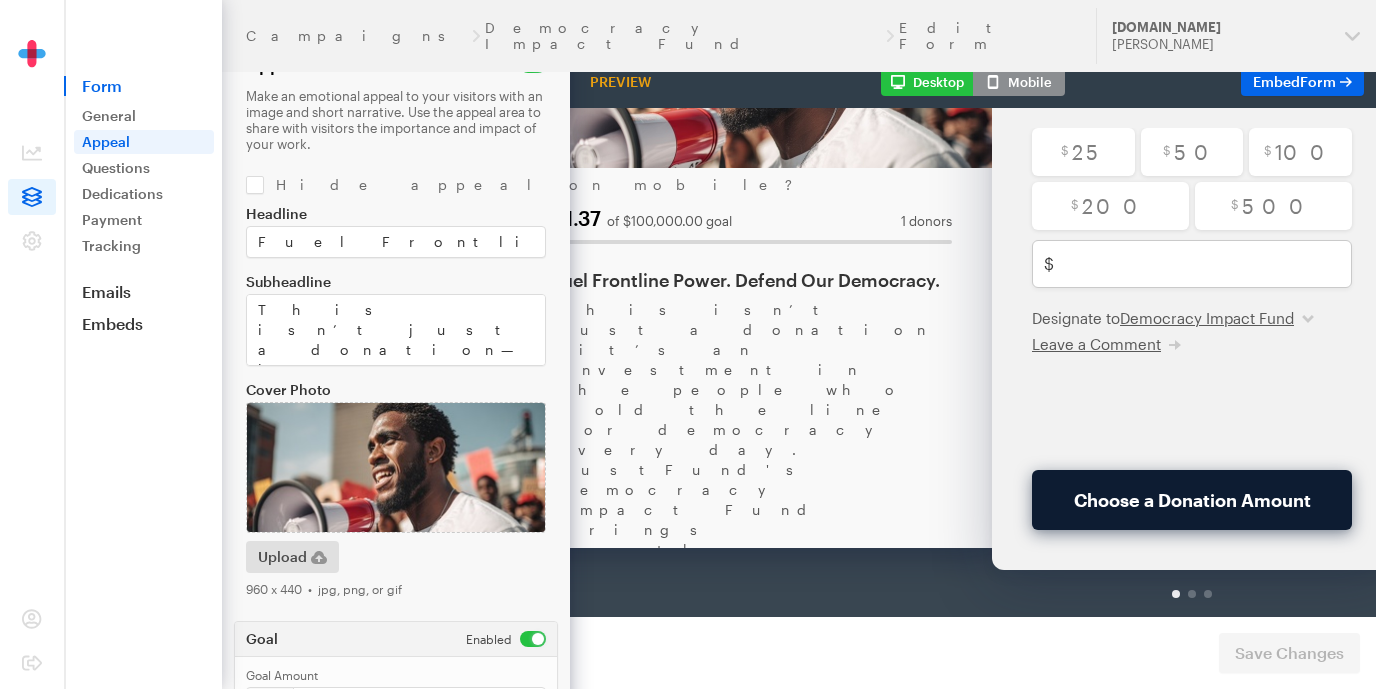 click on "Choose a Donation Amount" at bounding box center (1192, 448) 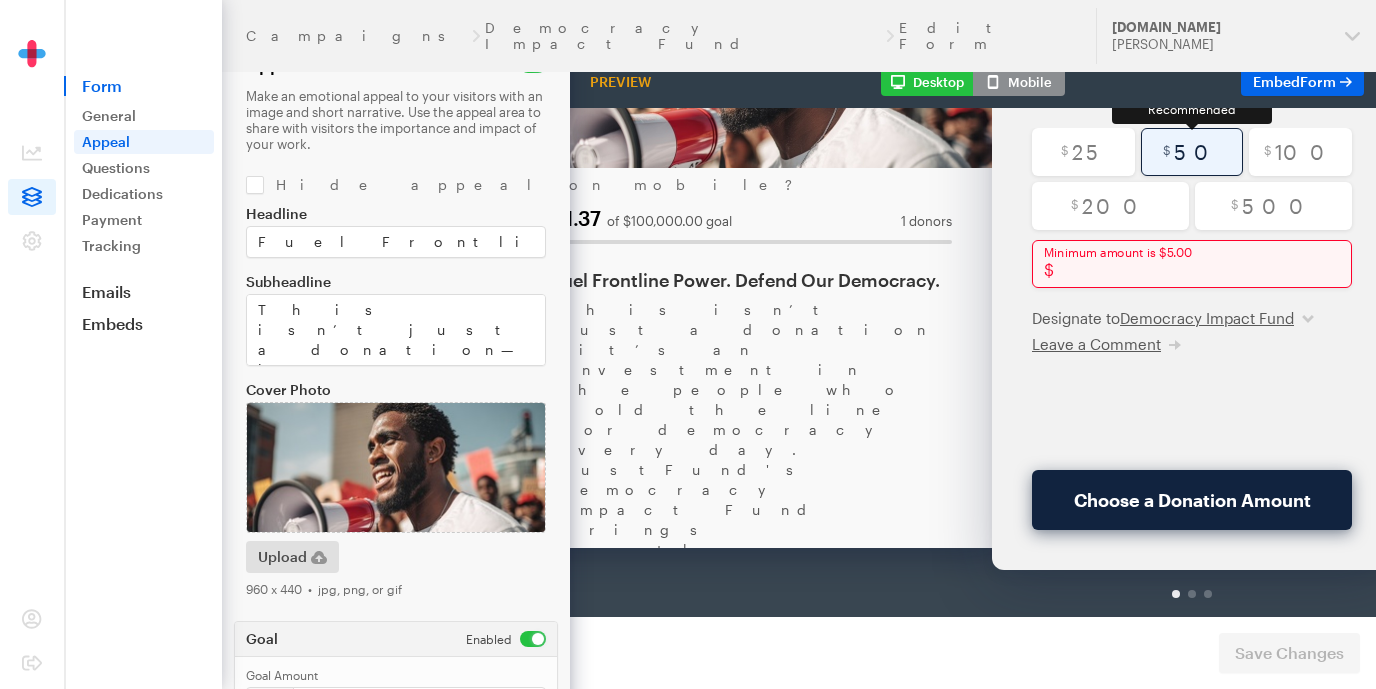 click at bounding box center [1192, 100] 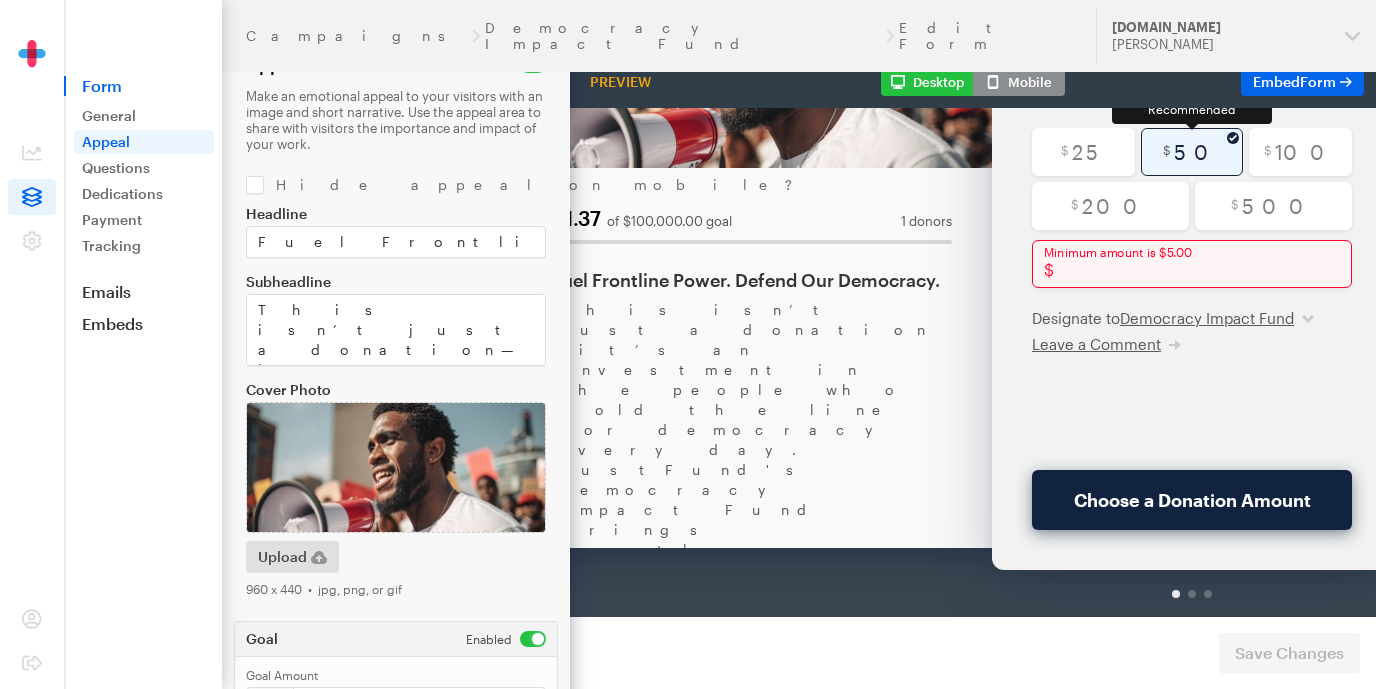 type on "50" 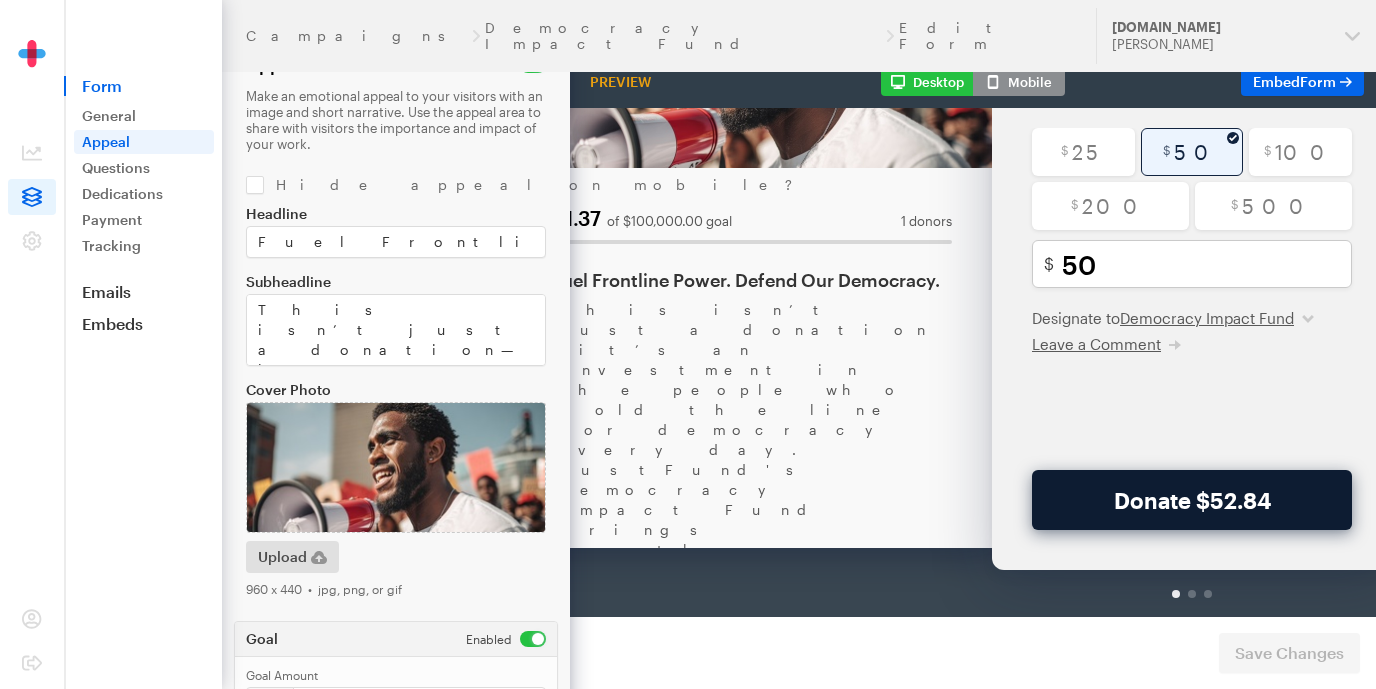 click on "Donate $52.84" at bounding box center [1192, 448] 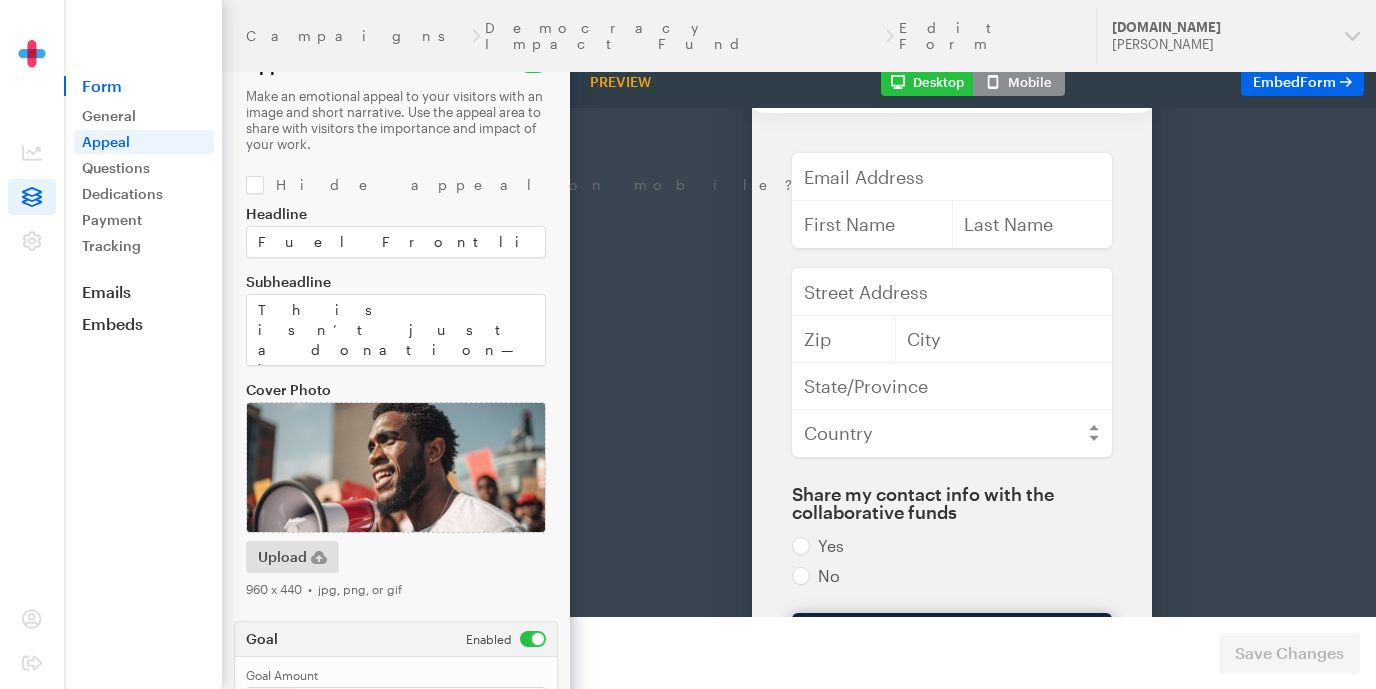 scroll, scrollTop: 193, scrollLeft: 0, axis: vertical 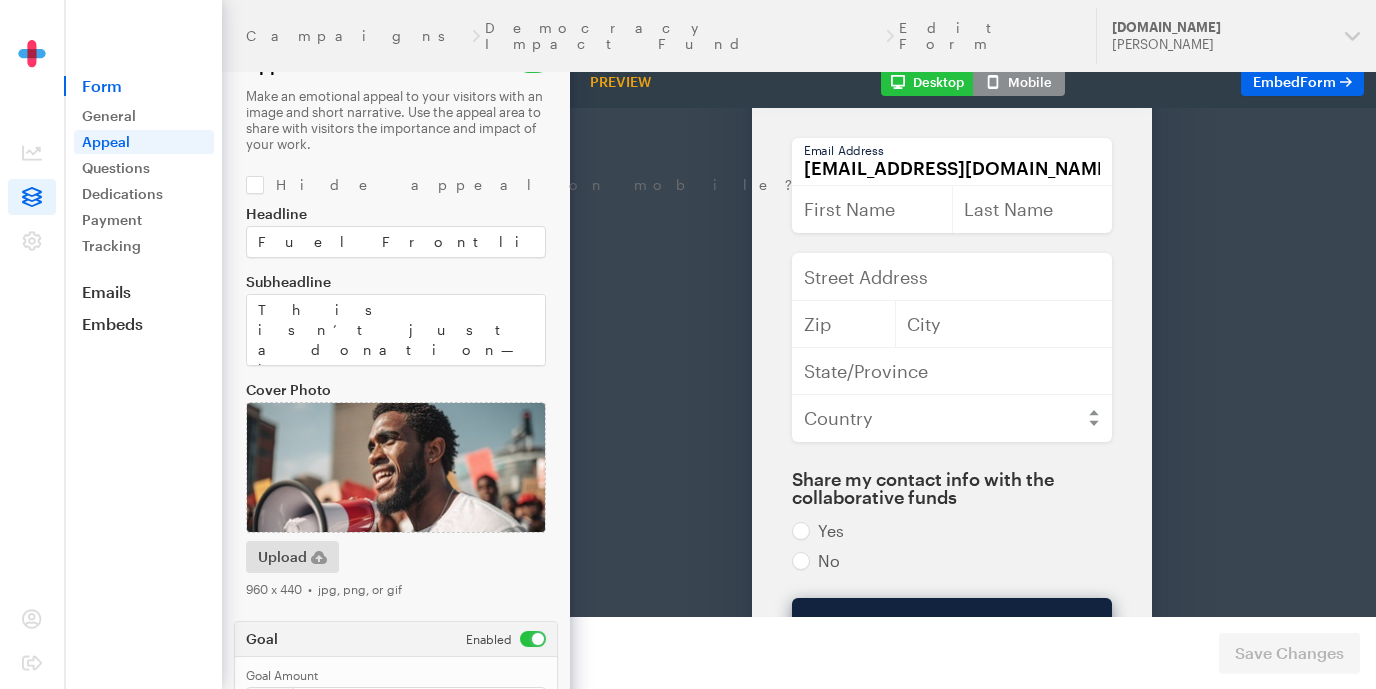 type on "test@email.com" 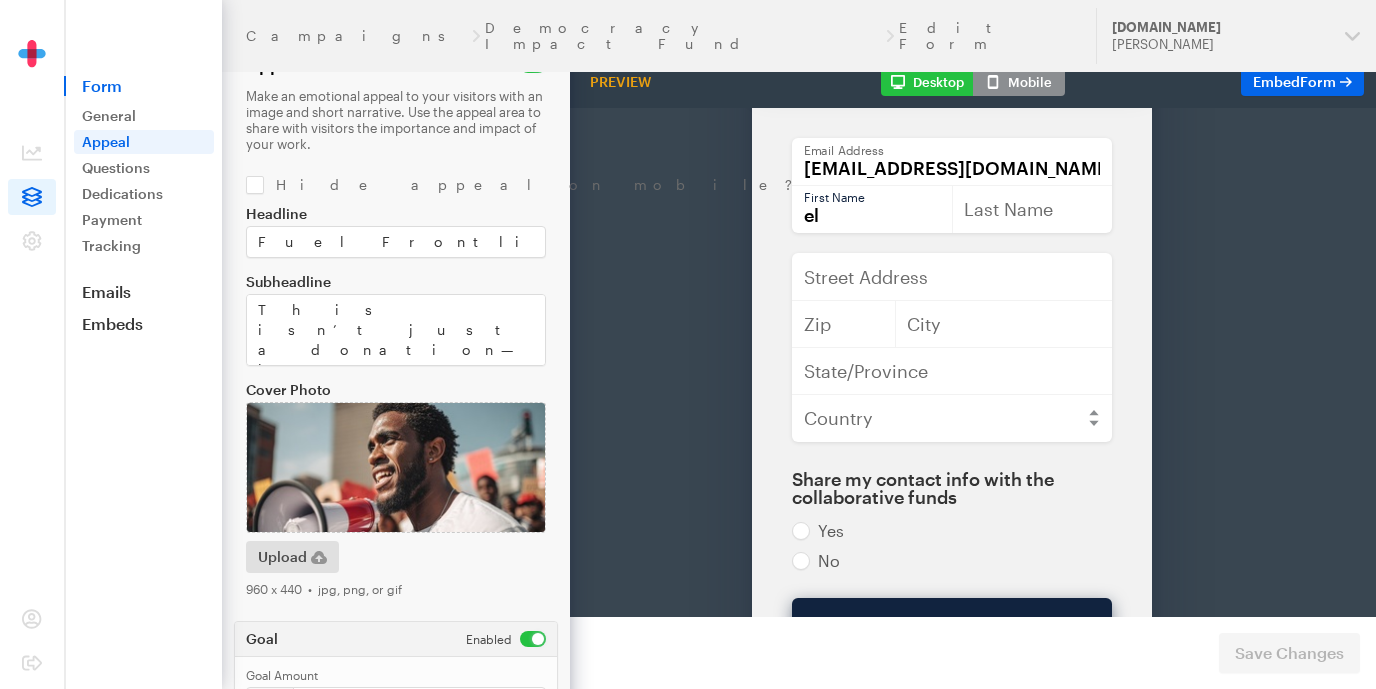 type on "e" 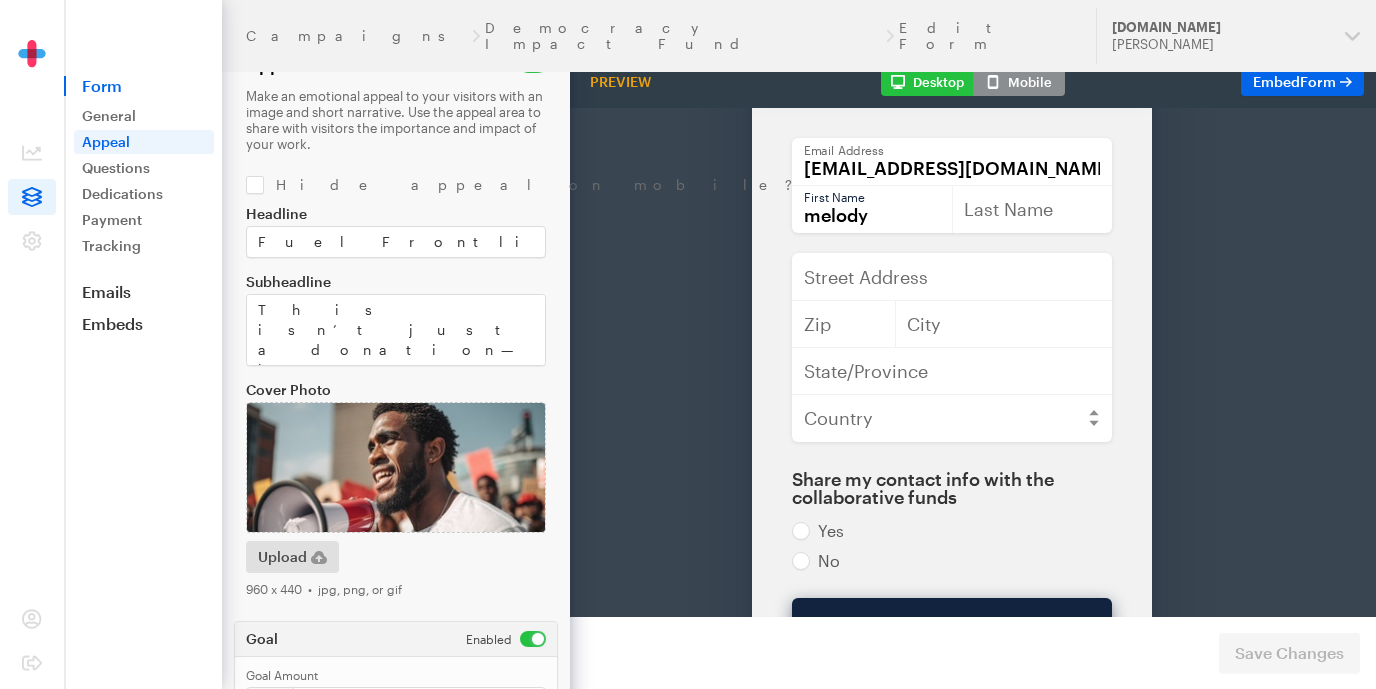 type on "melody" 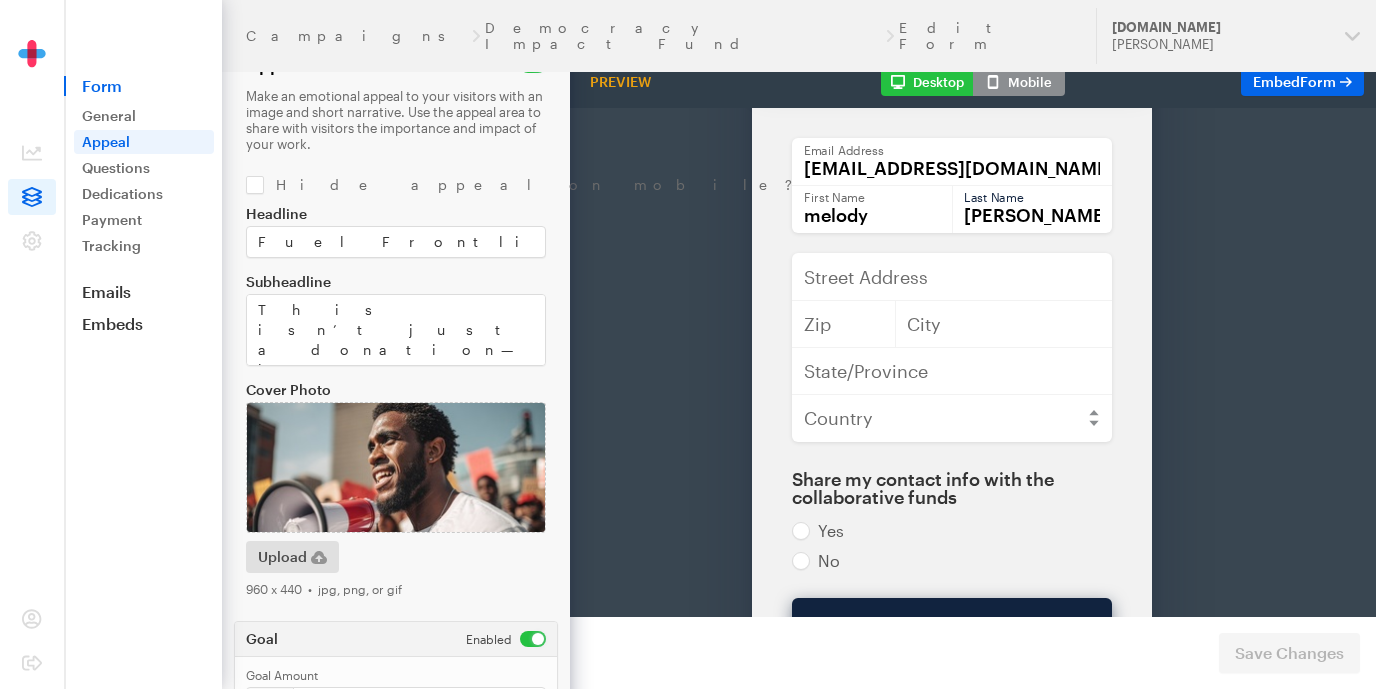 type on "lee" 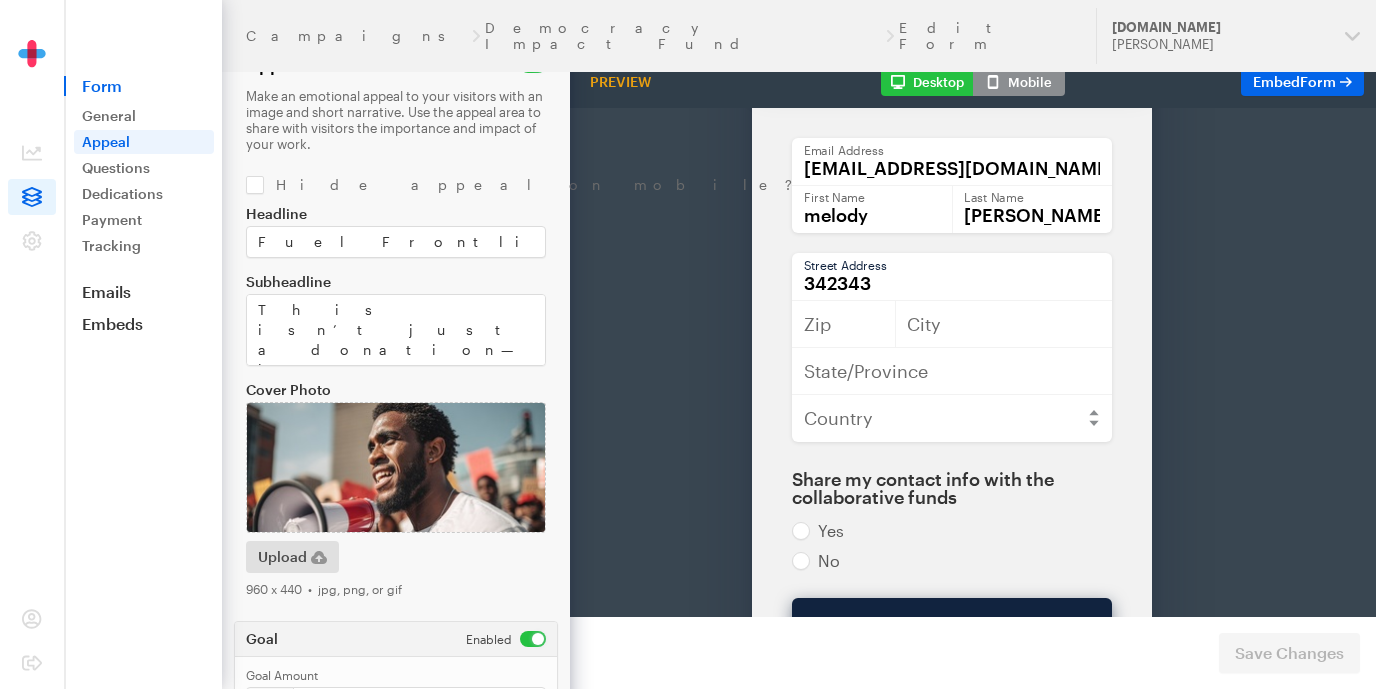 type on "342343" 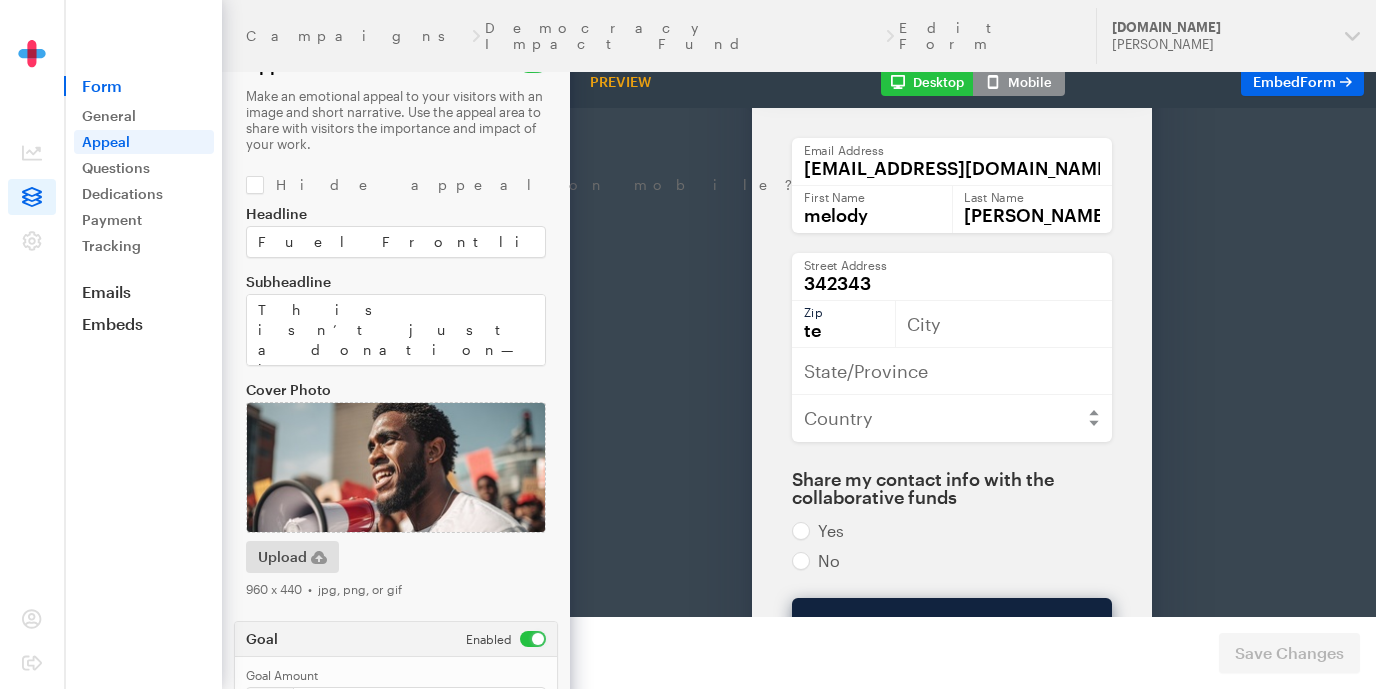 type on "t" 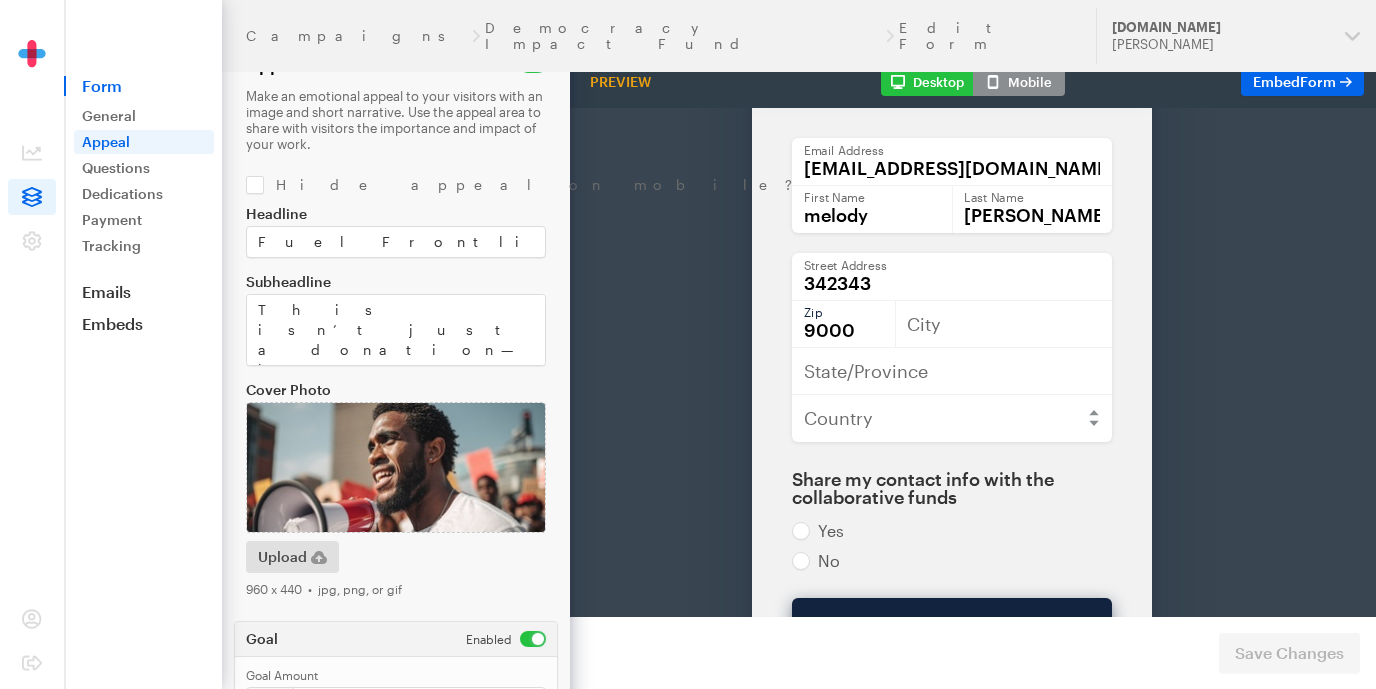 type on "9000" 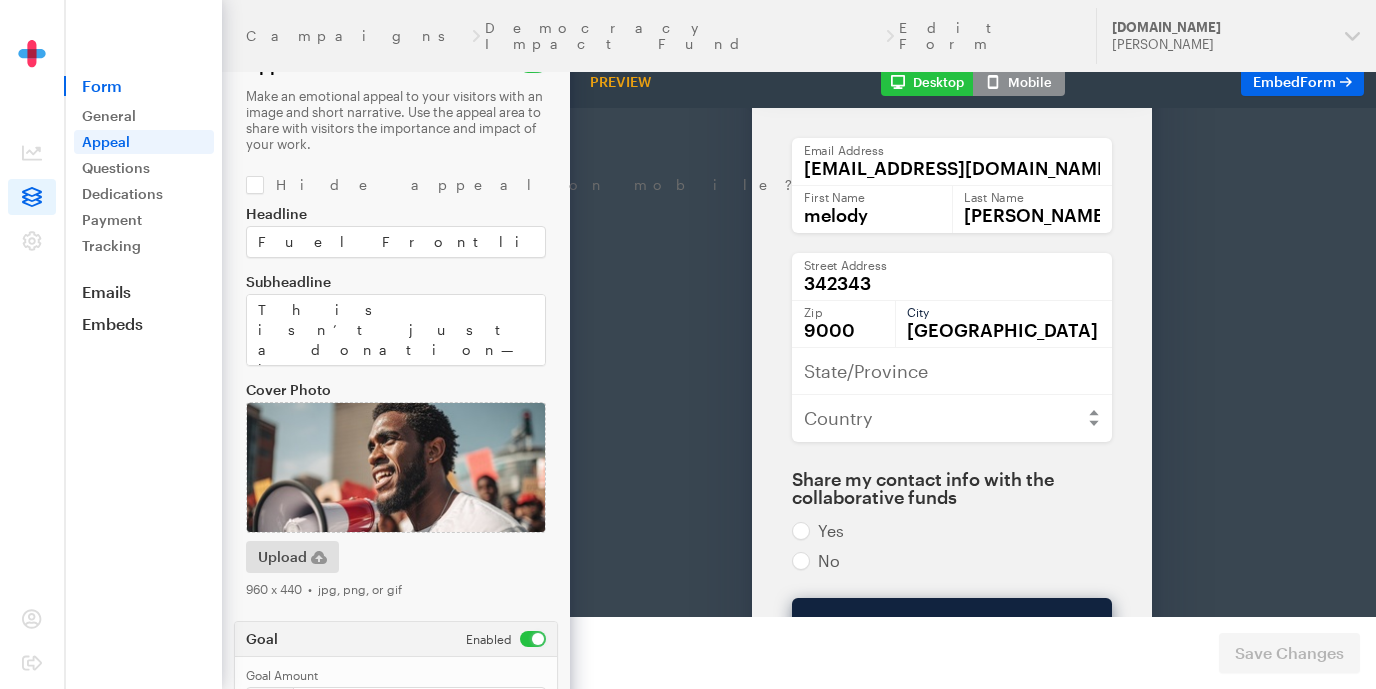 type on "los angeles" 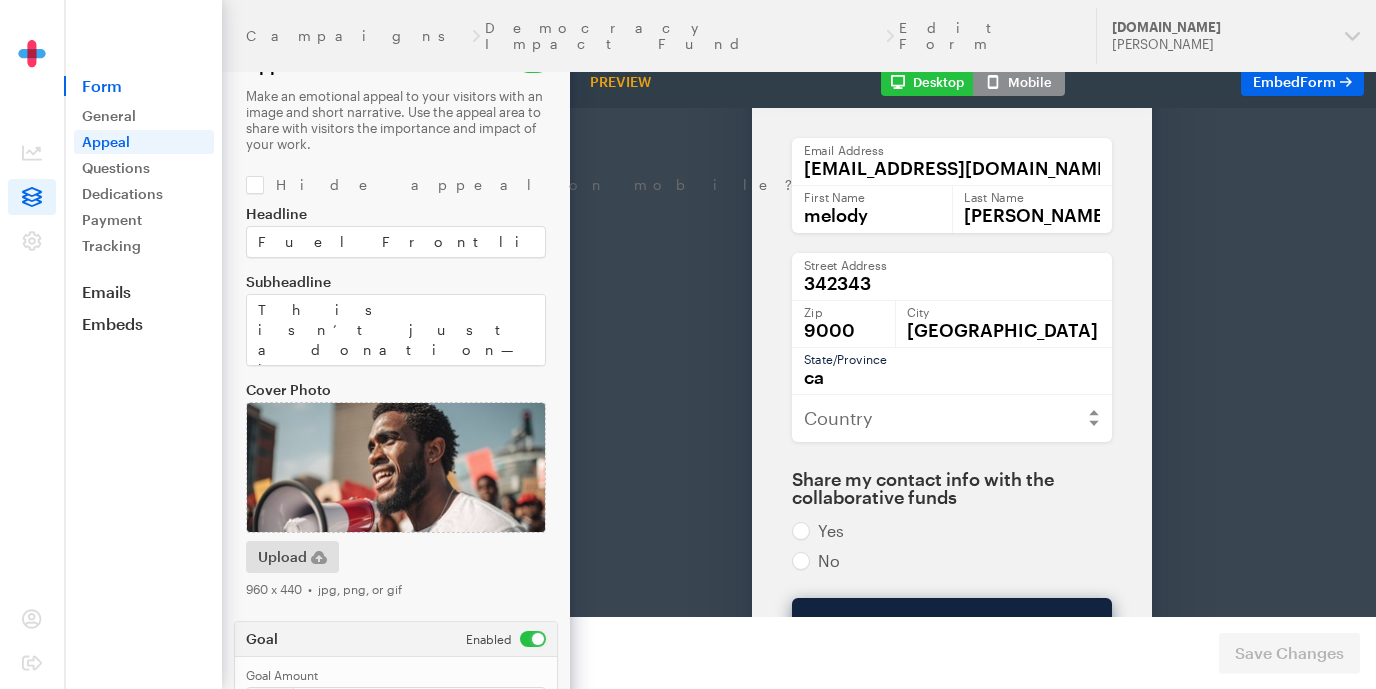 type on "ca" 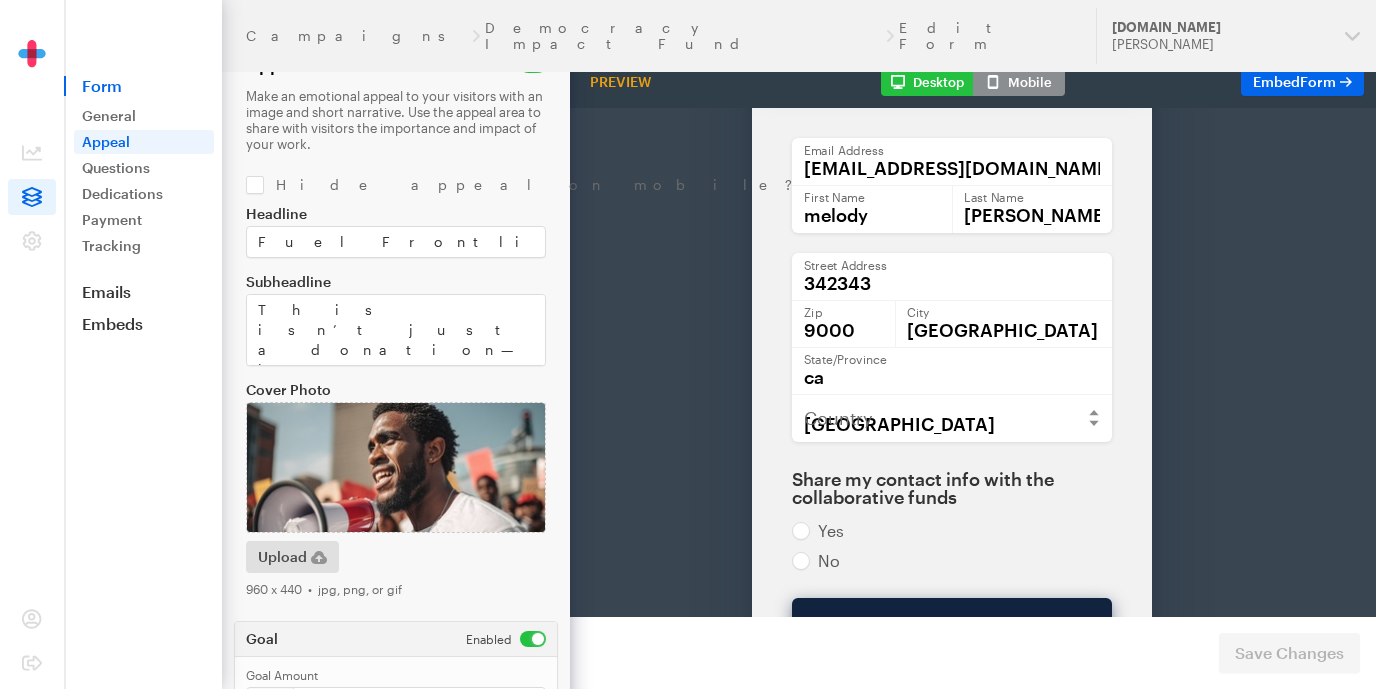 click on "test@email.com
Enter a valid email address
Email Address
melody
First Name
lee
Last Name
342343
Street Address
9000
Zip
los angeles
City
ca
State/Province
Afghanistan
Åland Islands
Albania
Algeria
American Samoa
Andorra
Angola
Anguilla
Antarctica
Antigua and Barbuda
Argentina
Armenia
Aruba
Australia
Austria
Azerbaijan
Bahamas
Bahrain
Bangladesh
Barbados
Belarus" at bounding box center (952, 316) 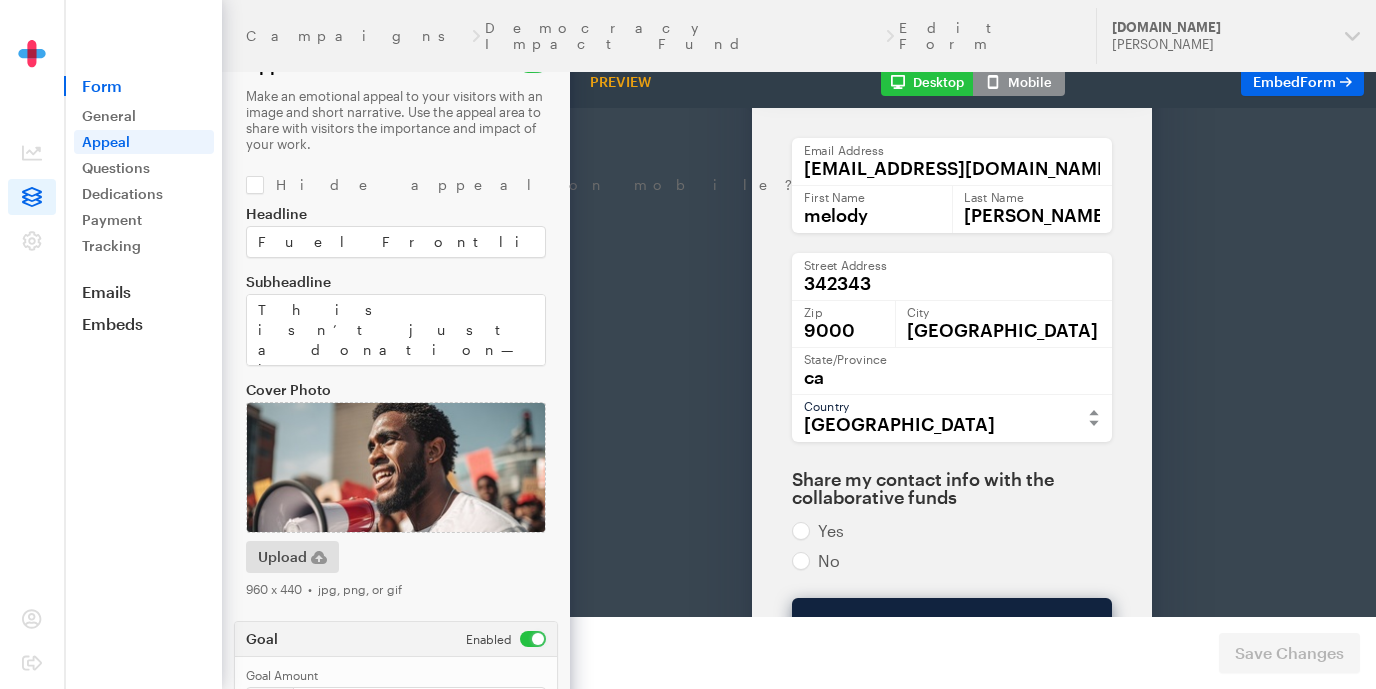 select on "US" 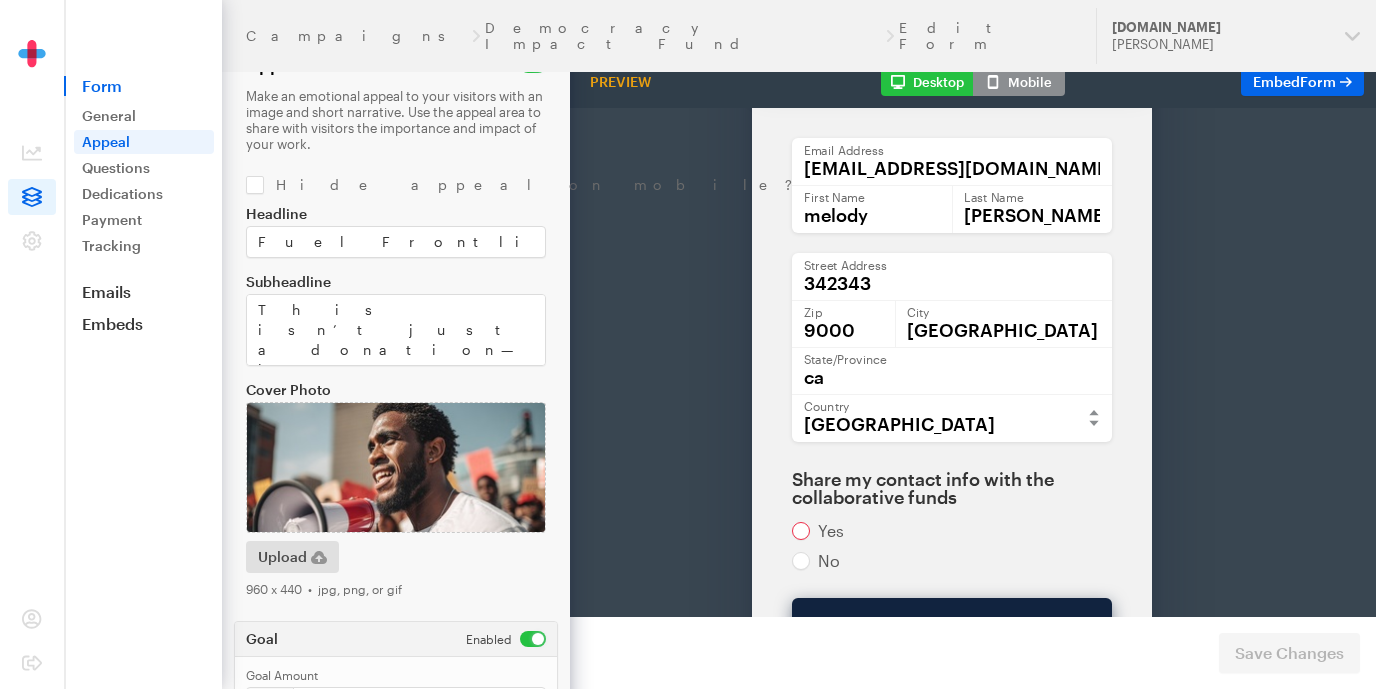 click at bounding box center [952, 479] 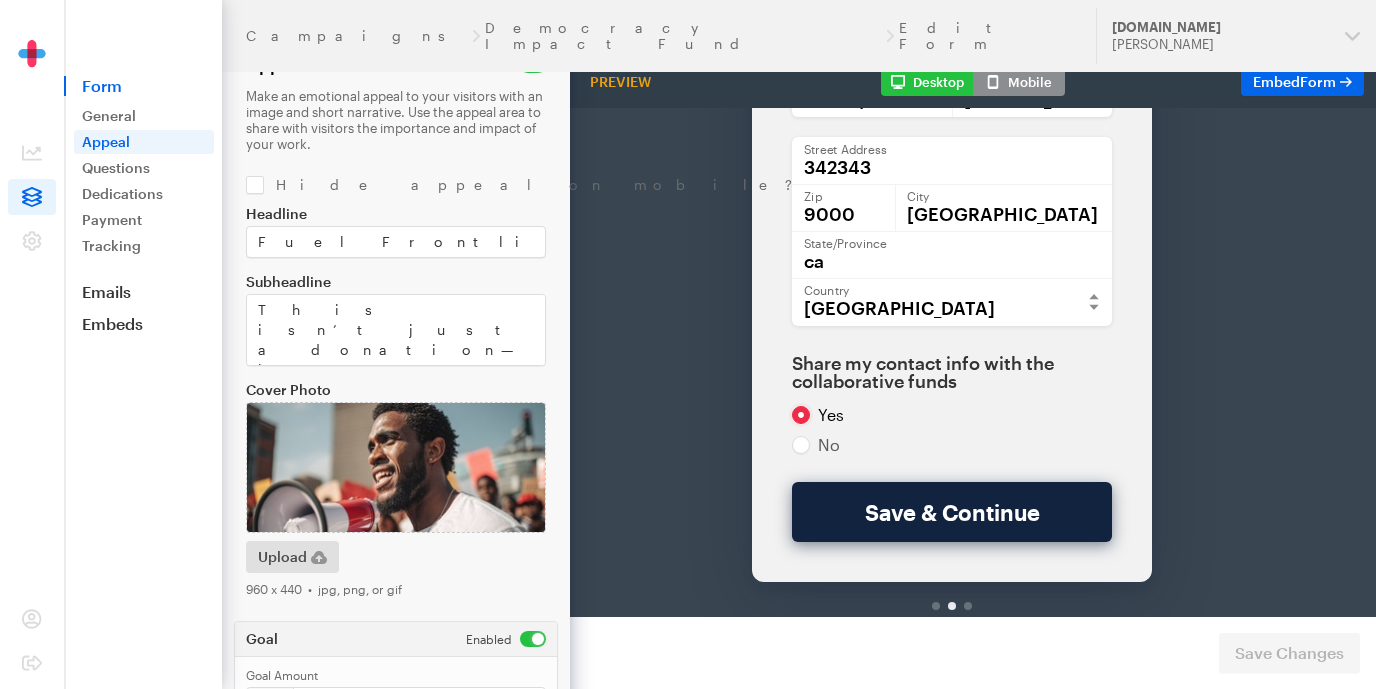 scroll, scrollTop: 310, scrollLeft: 0, axis: vertical 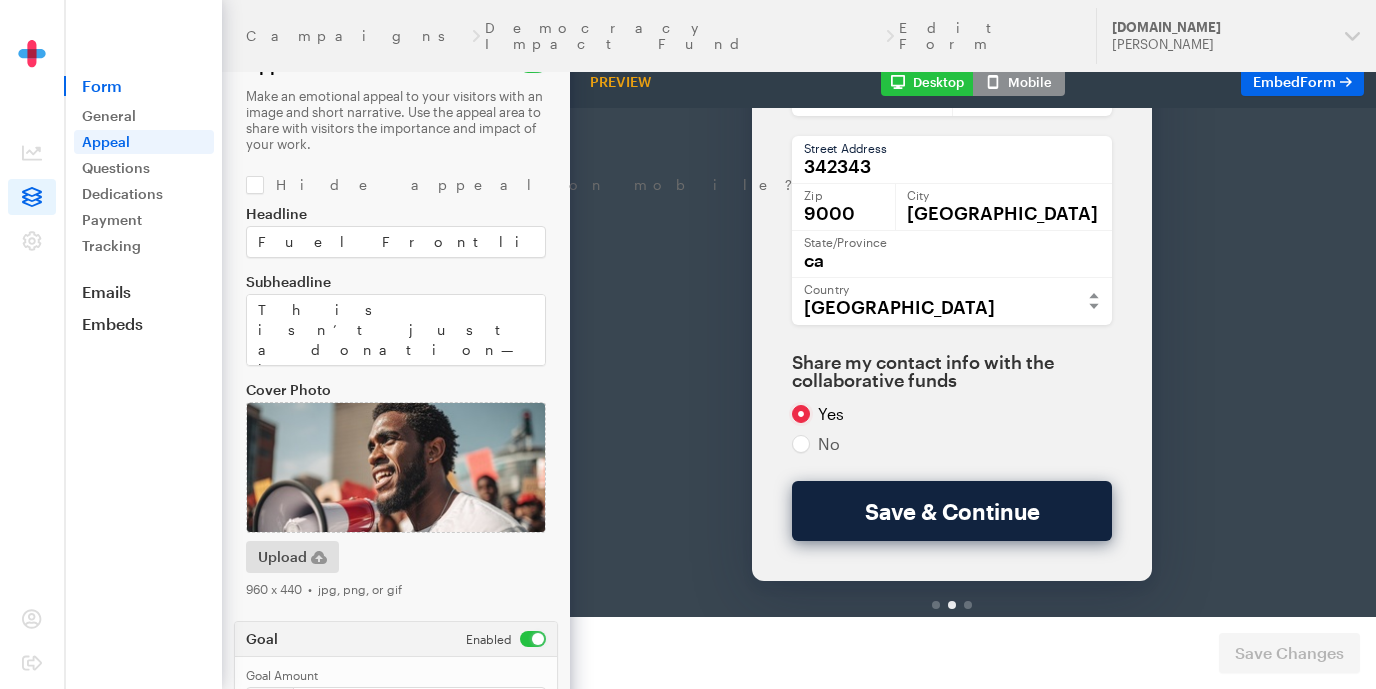 drag, startPoint x: 880, startPoint y: 121, endPoint x: 852, endPoint y: 115, distance: 28.635643 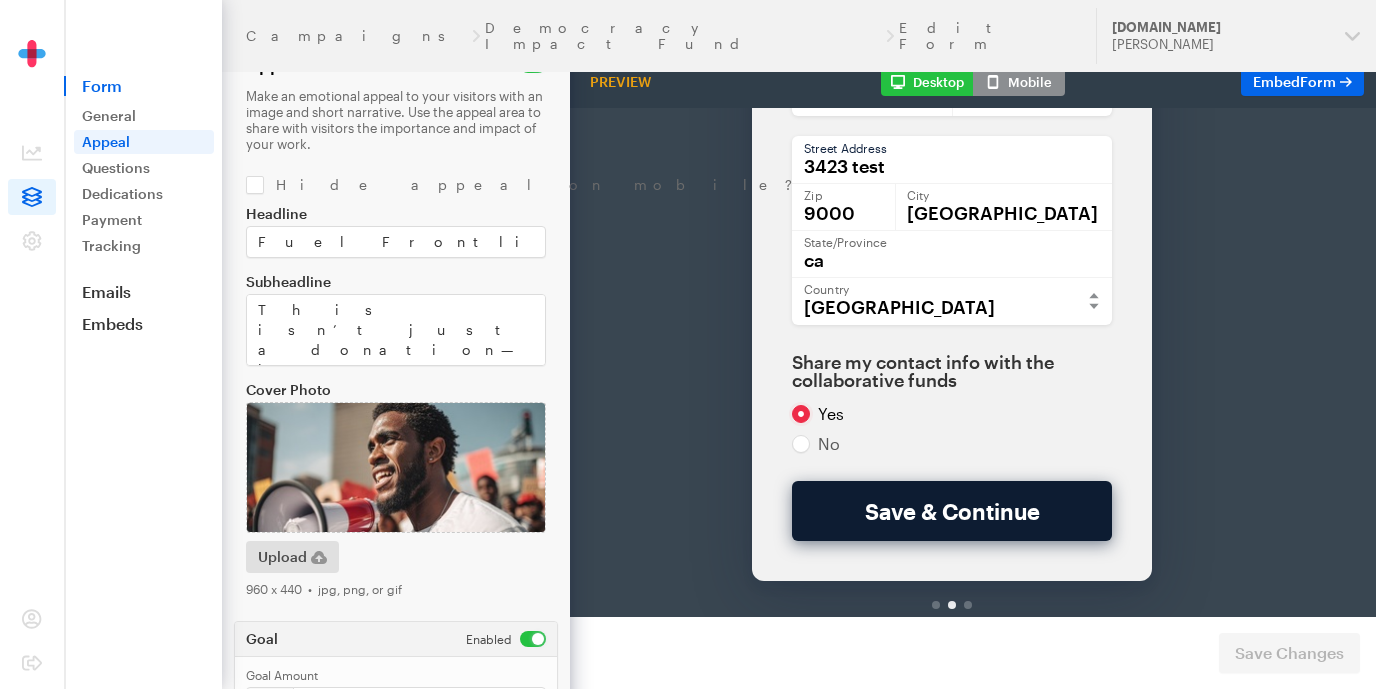 type on "3423 test" 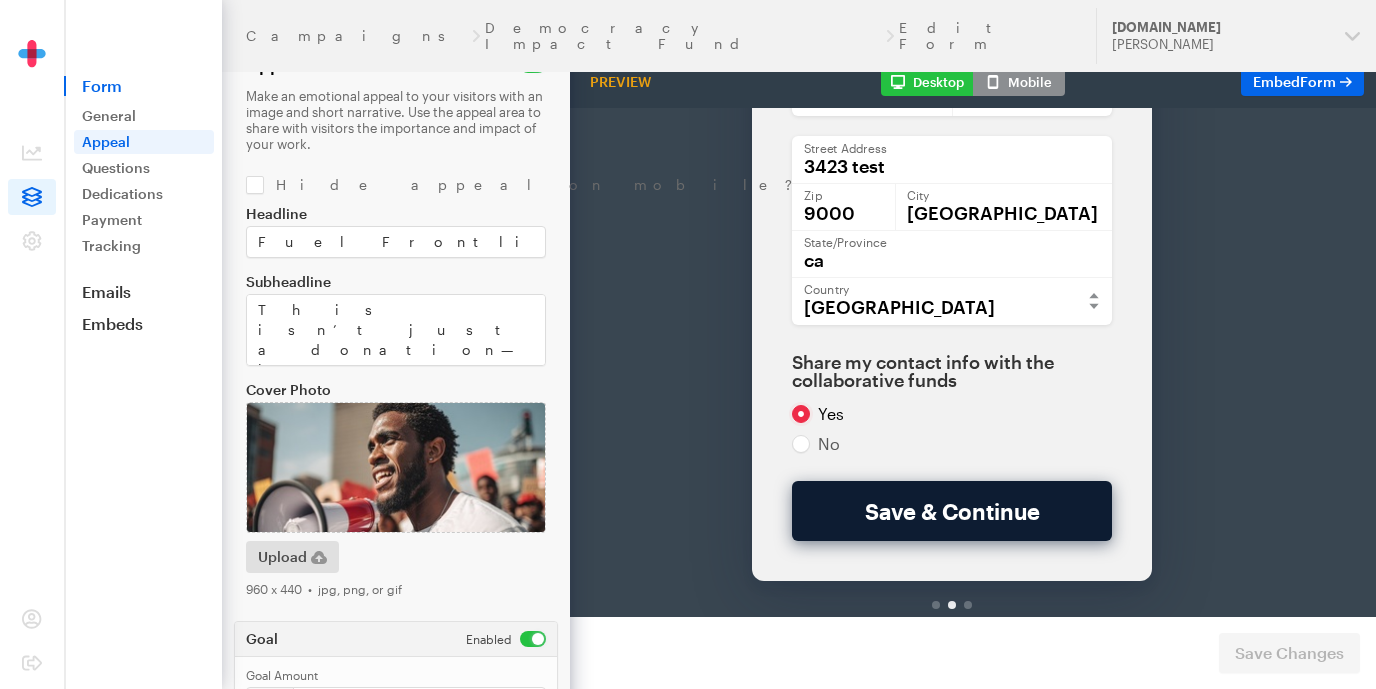 click on "Save & Continue" at bounding box center (952, 459) 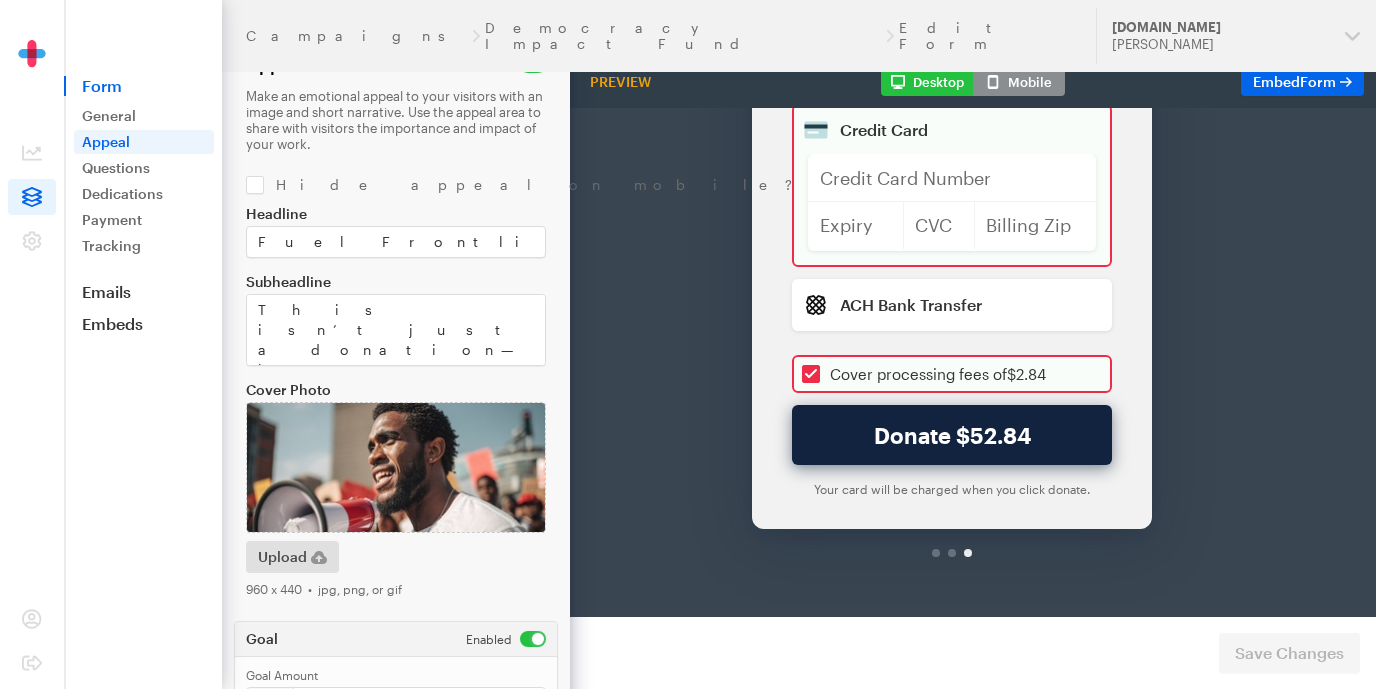 scroll, scrollTop: 0, scrollLeft: 0, axis: both 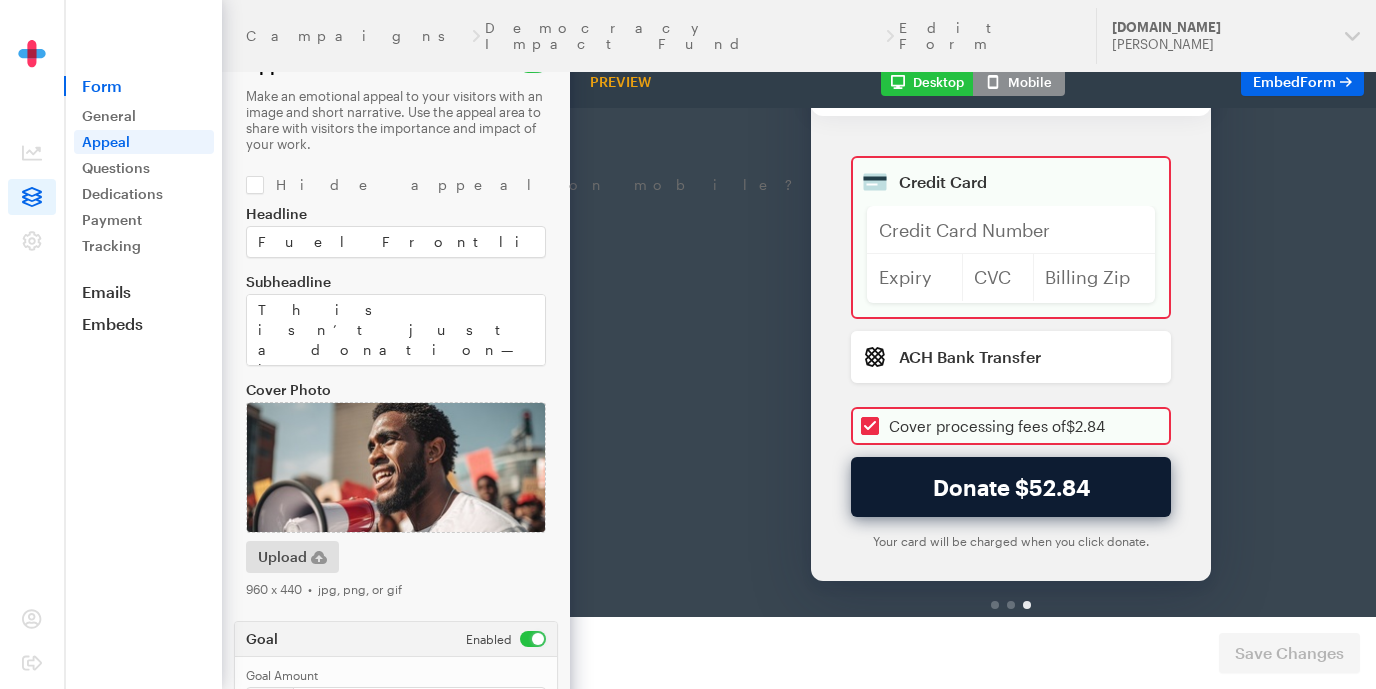 click on "Donate $52.84" at bounding box center (1011, 435) 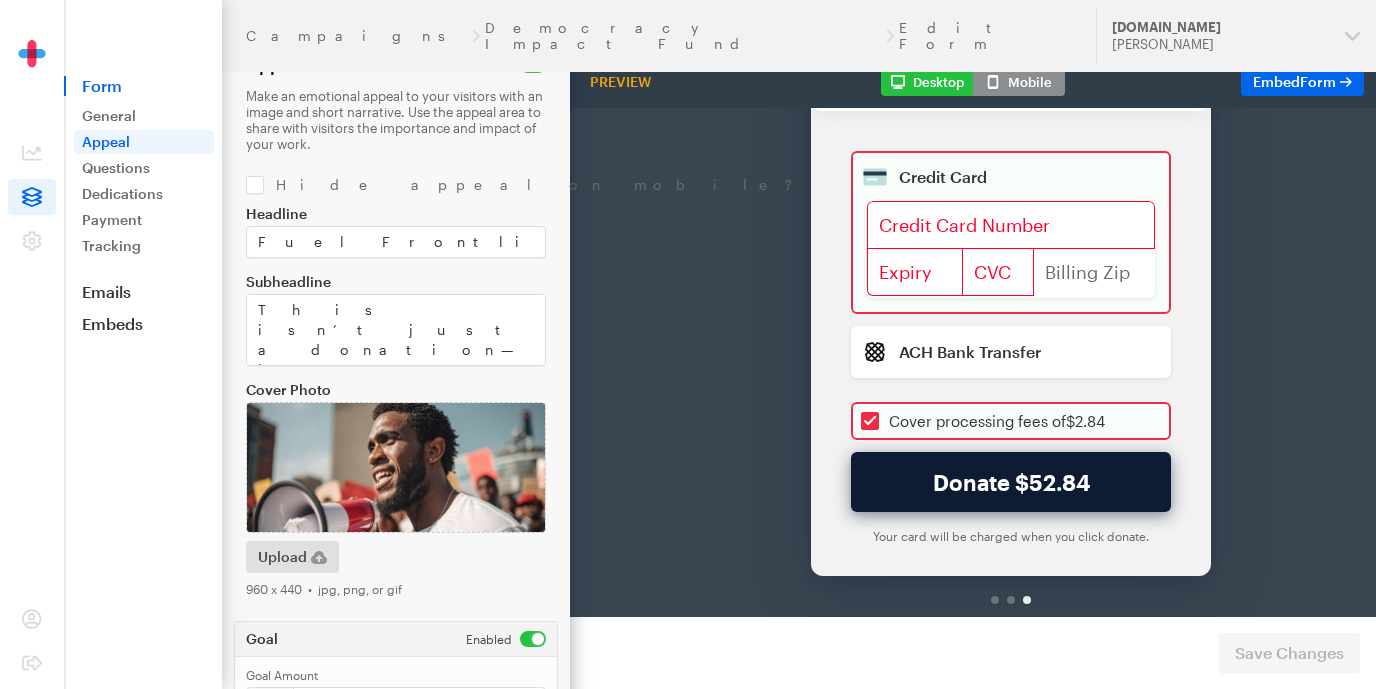 scroll, scrollTop: 181, scrollLeft: 0, axis: vertical 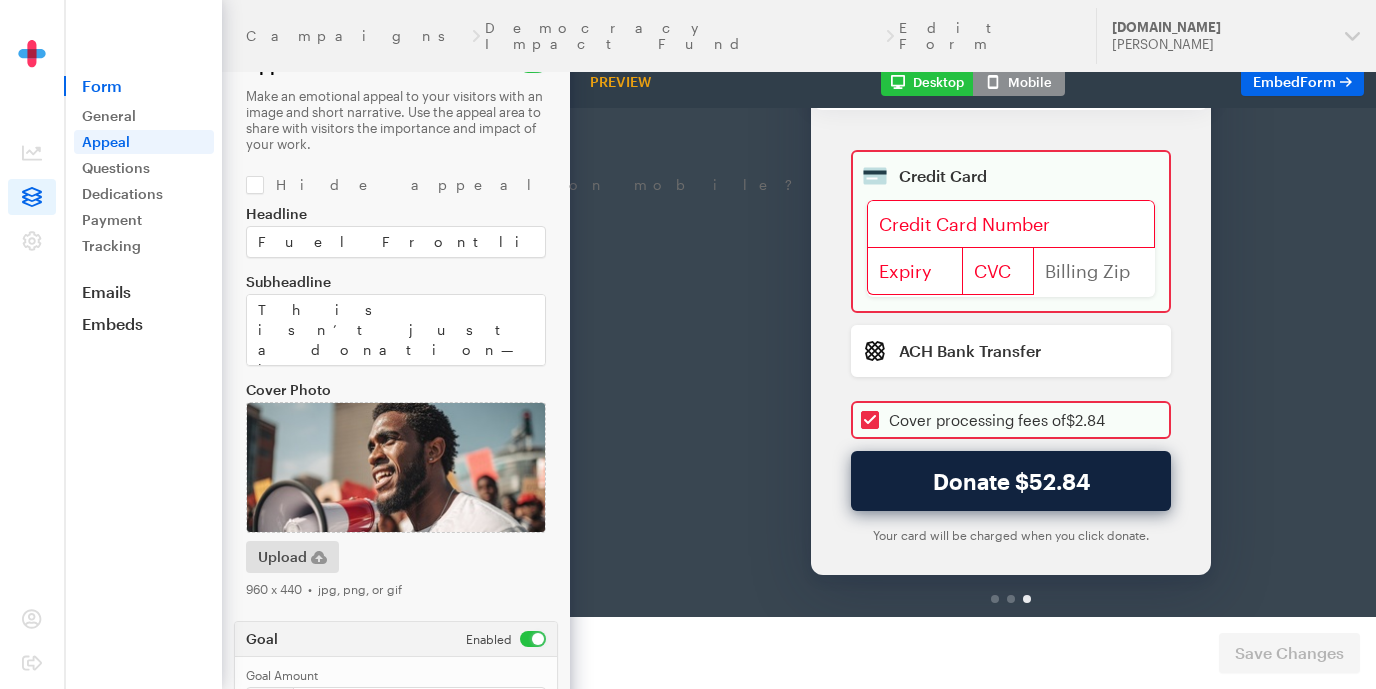 click at bounding box center (1011, 172) 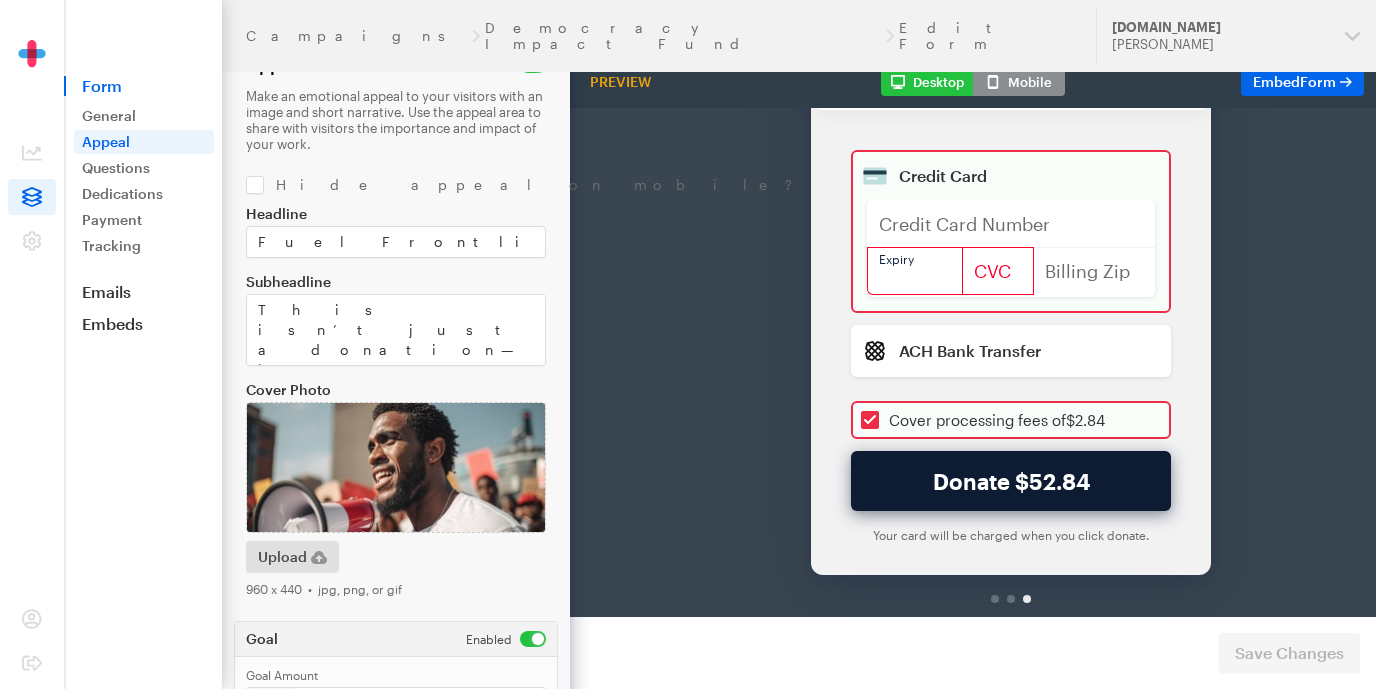 click on "Donate $52.84" at bounding box center [1011, 429] 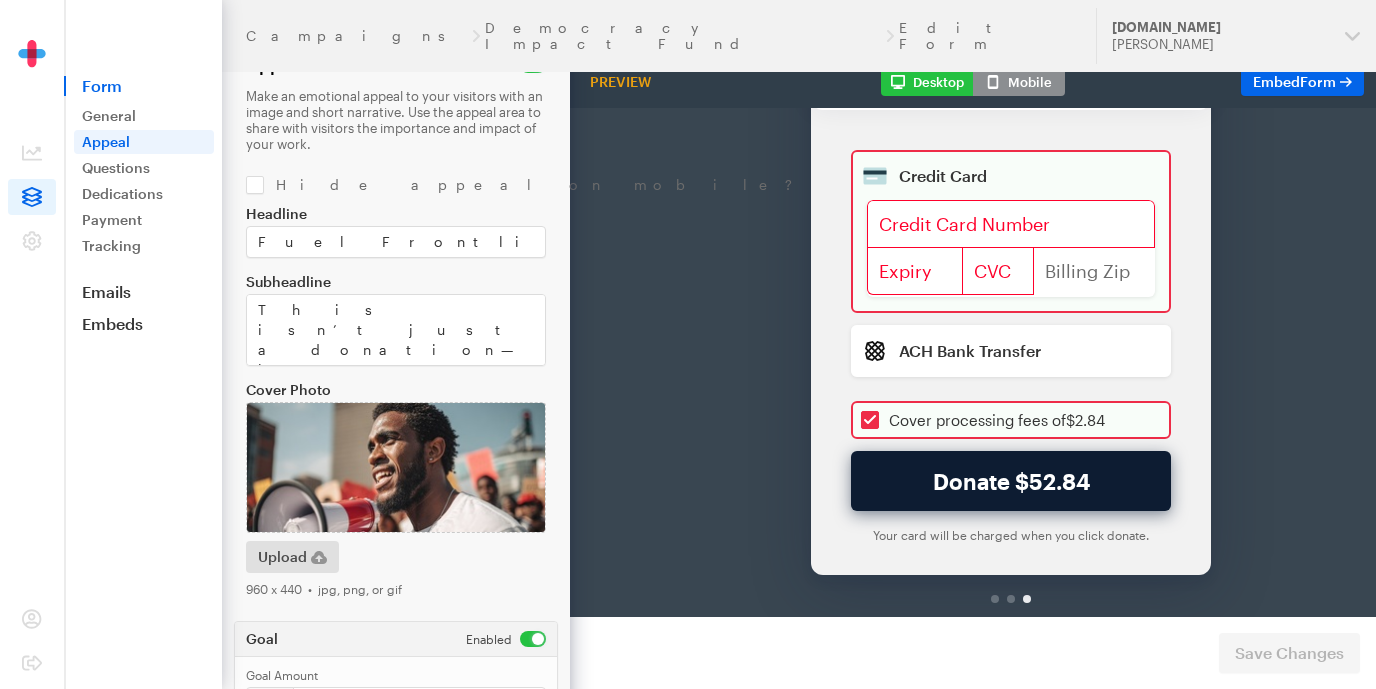 scroll, scrollTop: 0, scrollLeft: 0, axis: both 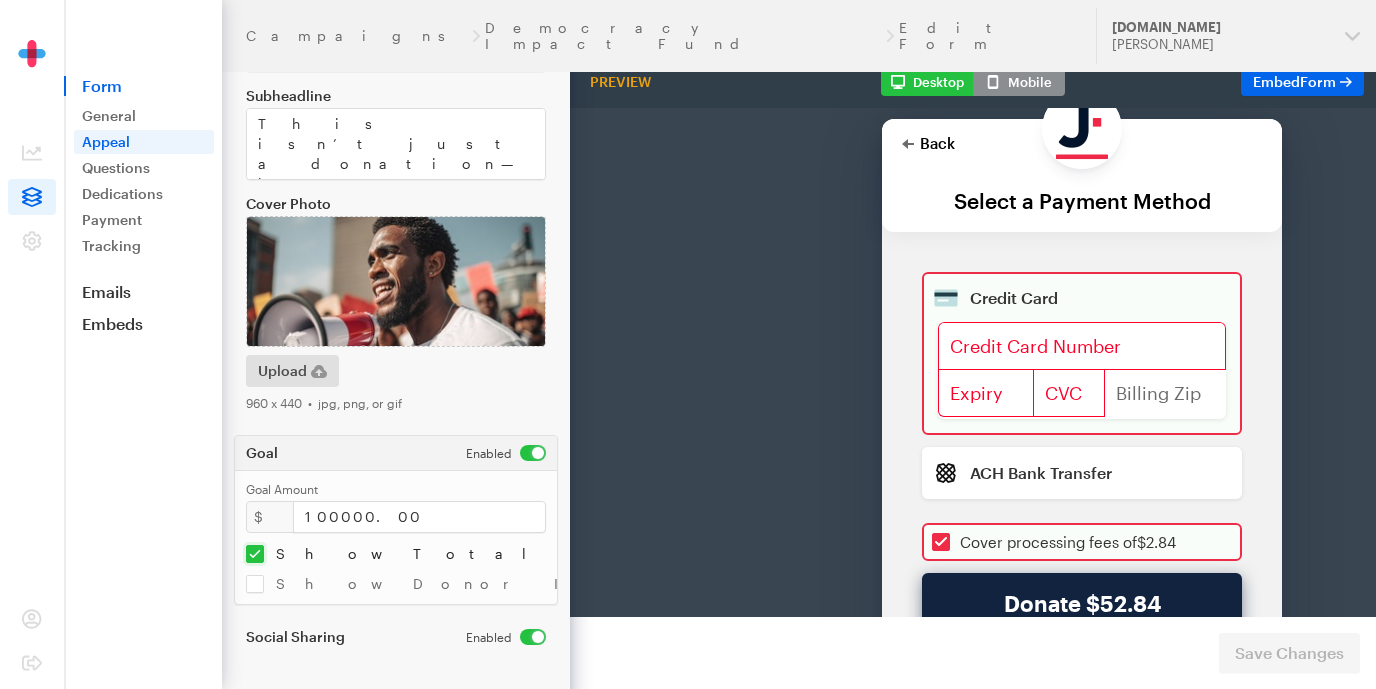 click on "Back" at bounding box center (928, 91) 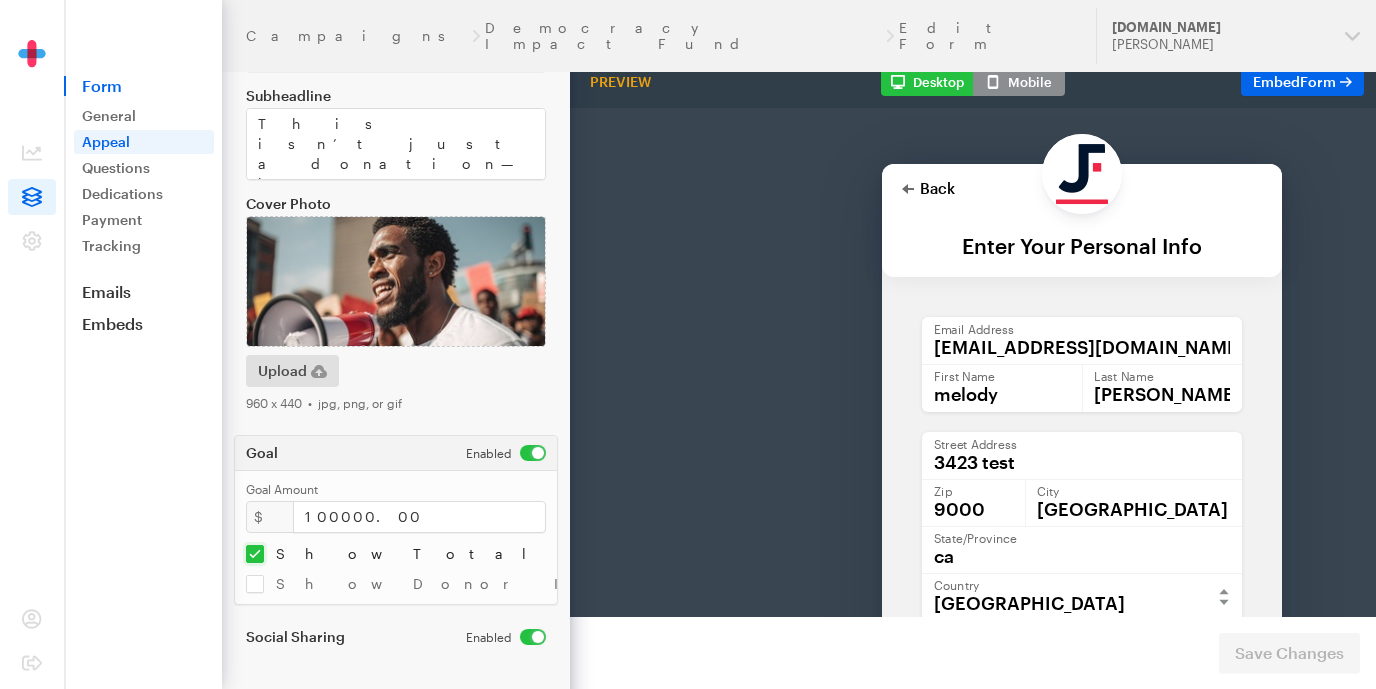 scroll, scrollTop: 15, scrollLeft: 0, axis: vertical 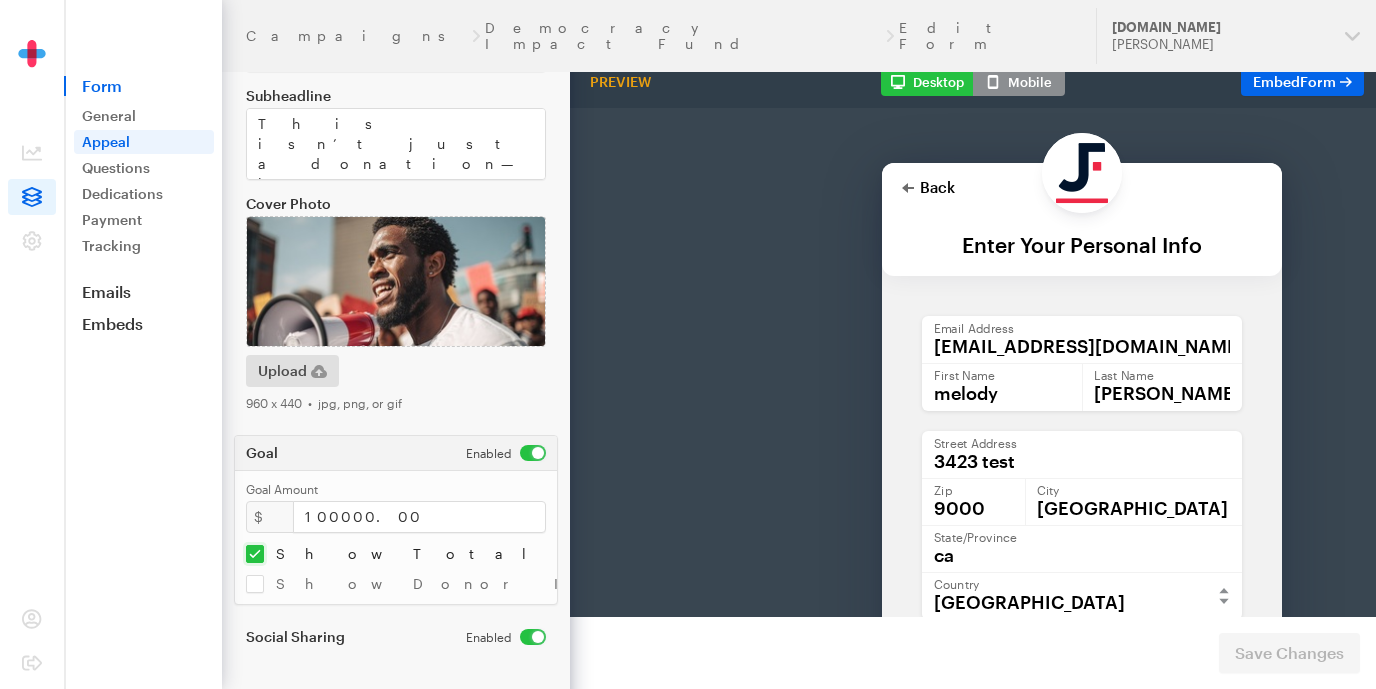 click on "Back" at bounding box center [928, 135] 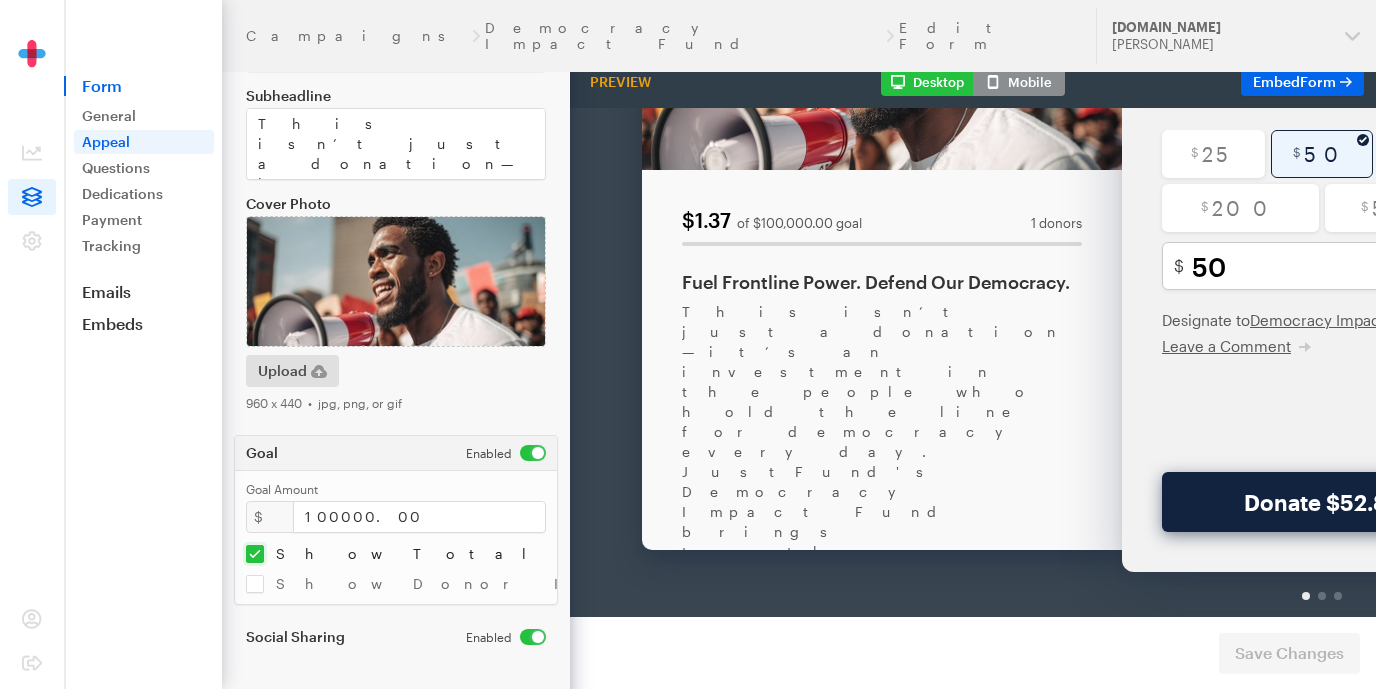 scroll, scrollTop: 249, scrollLeft: 0, axis: vertical 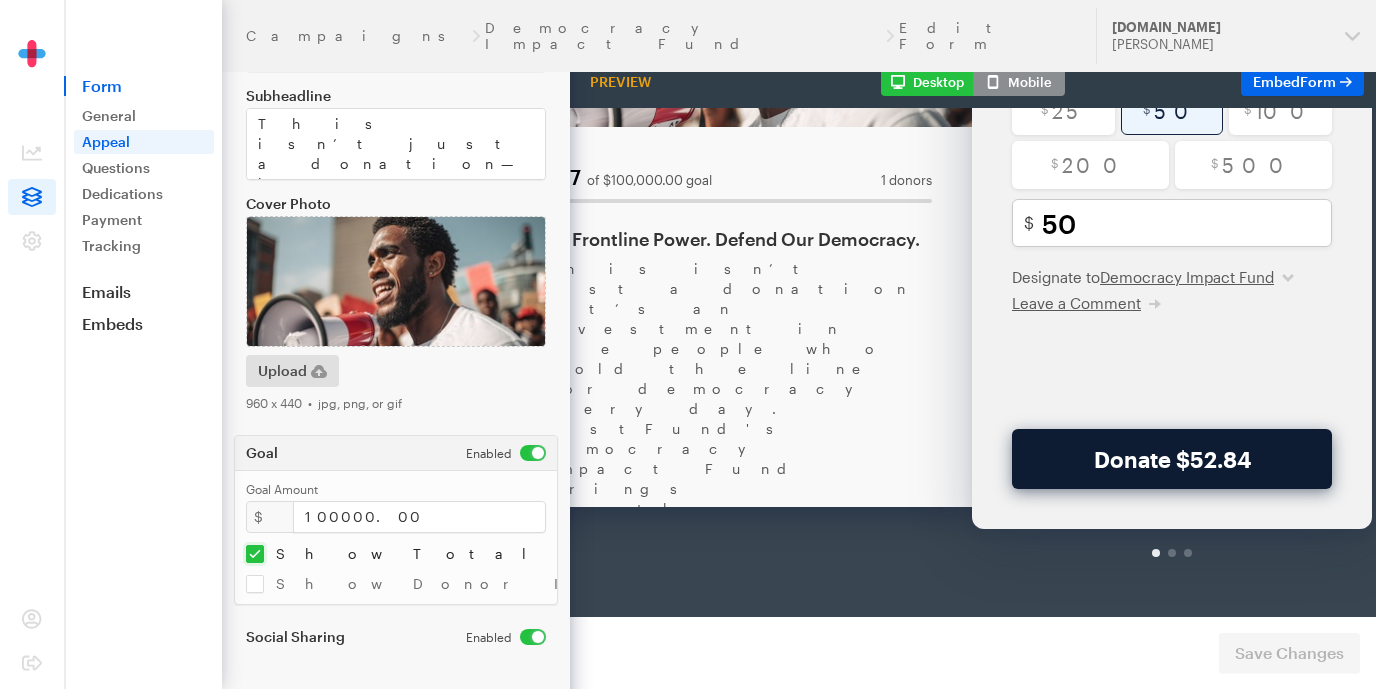 click on "Donate $52.84" at bounding box center (1172, 407) 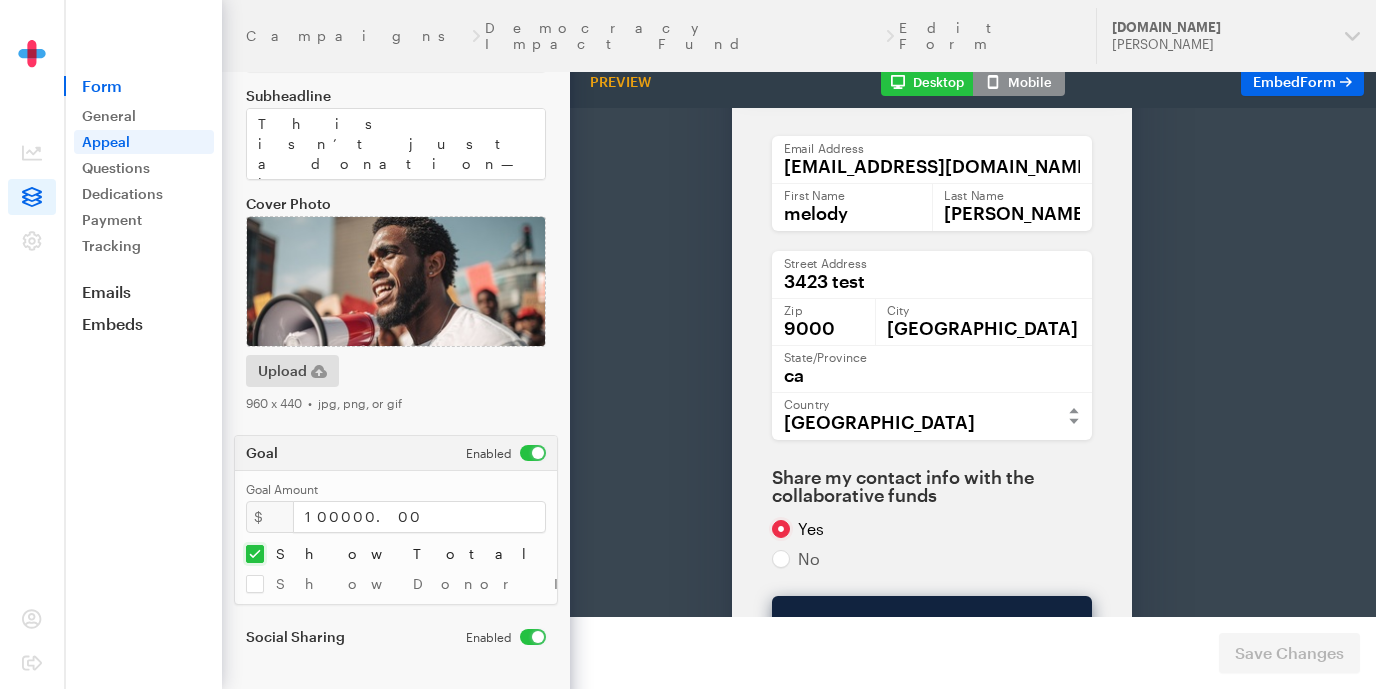 scroll, scrollTop: 196, scrollLeft: 0, axis: vertical 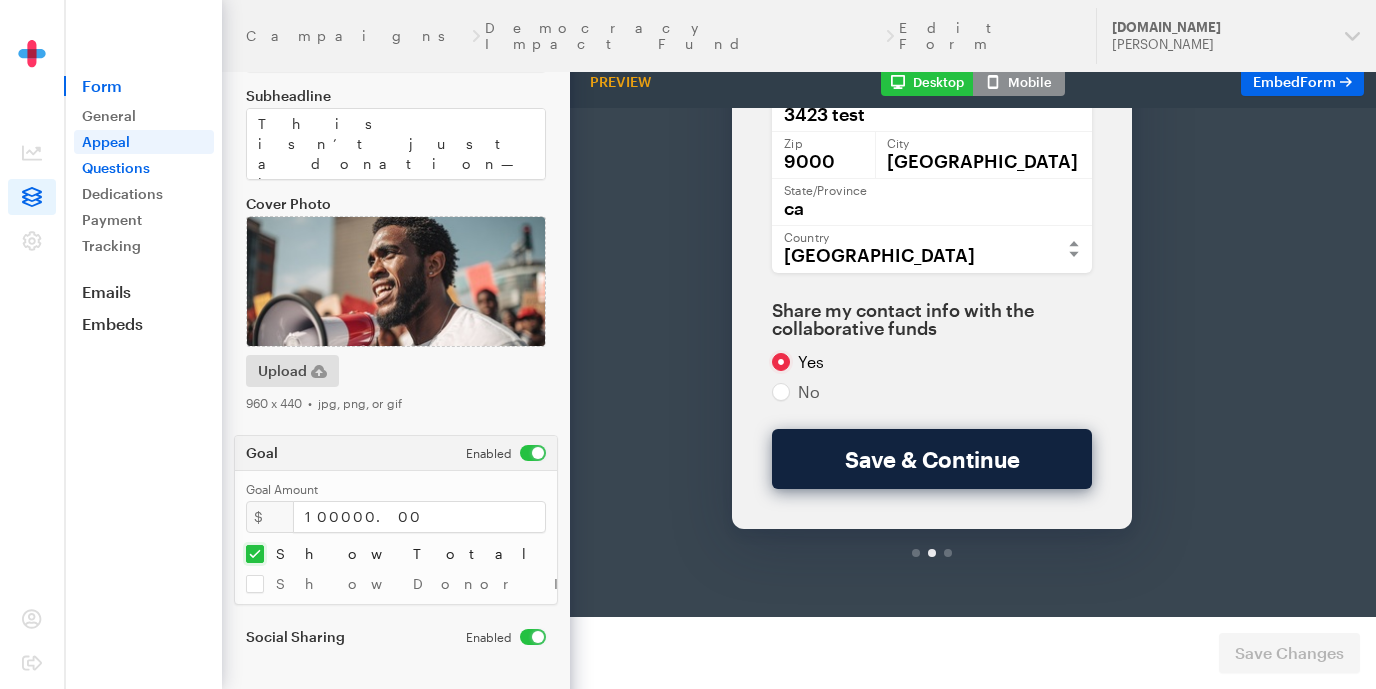 click on "Questions" at bounding box center (144, 168) 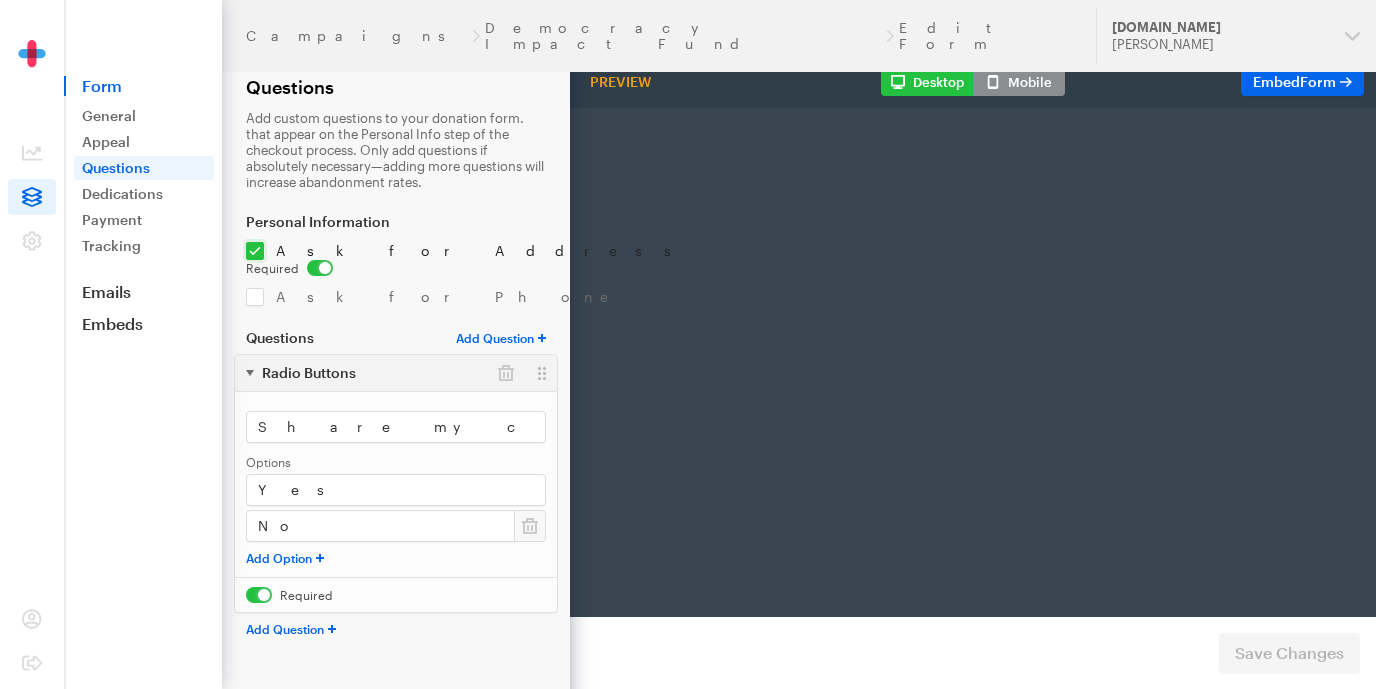 scroll, scrollTop: 0, scrollLeft: 0, axis: both 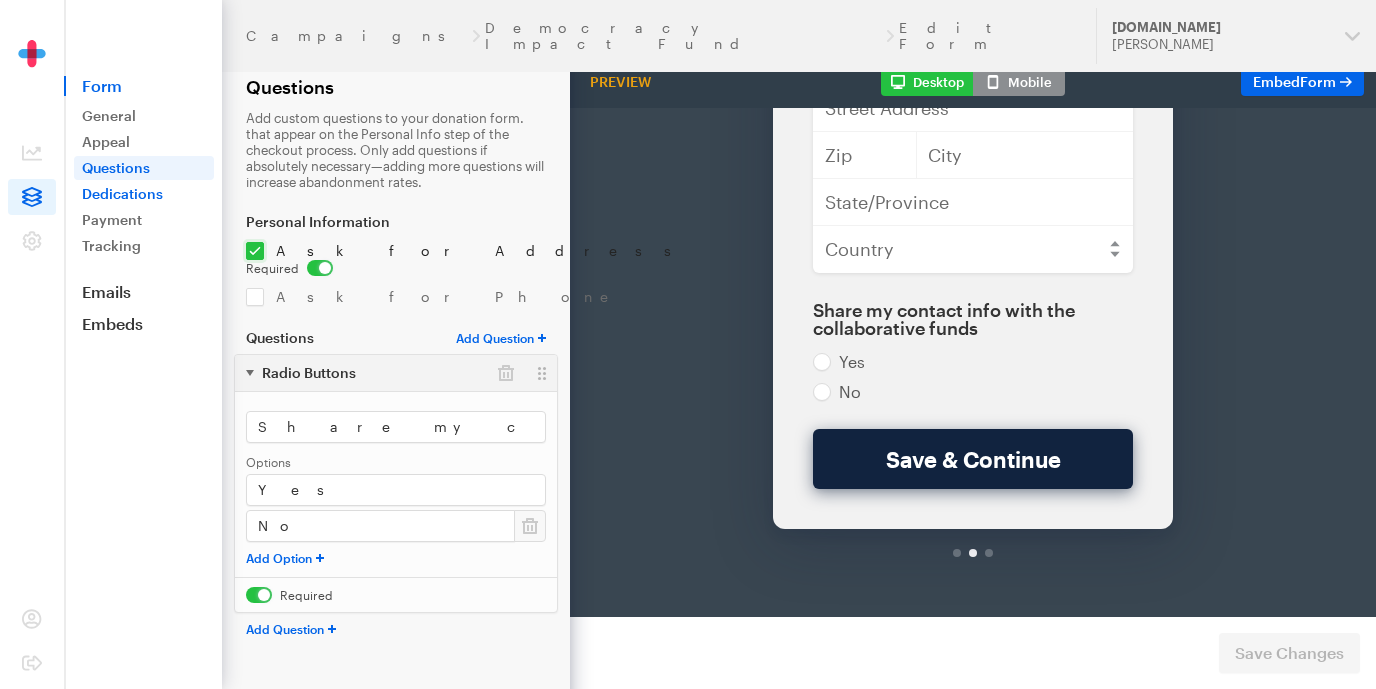 click on "Dedications" at bounding box center (144, 194) 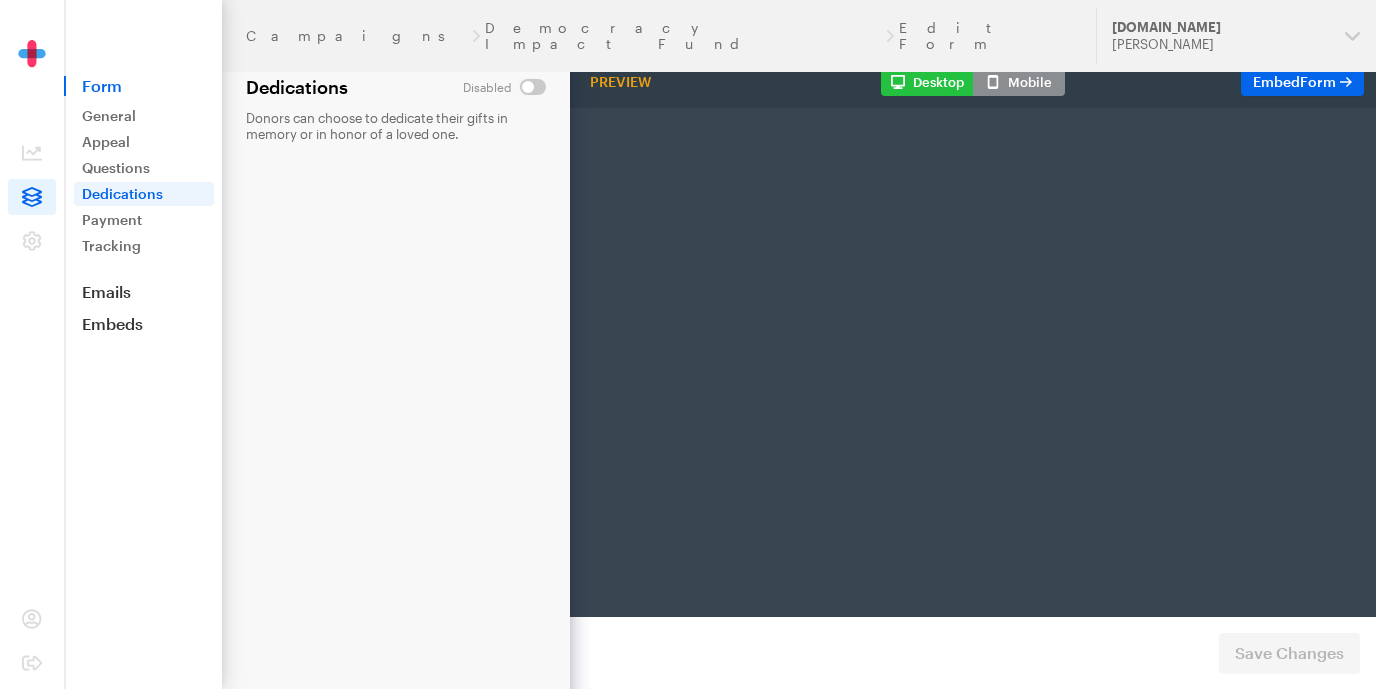scroll, scrollTop: 0, scrollLeft: 0, axis: both 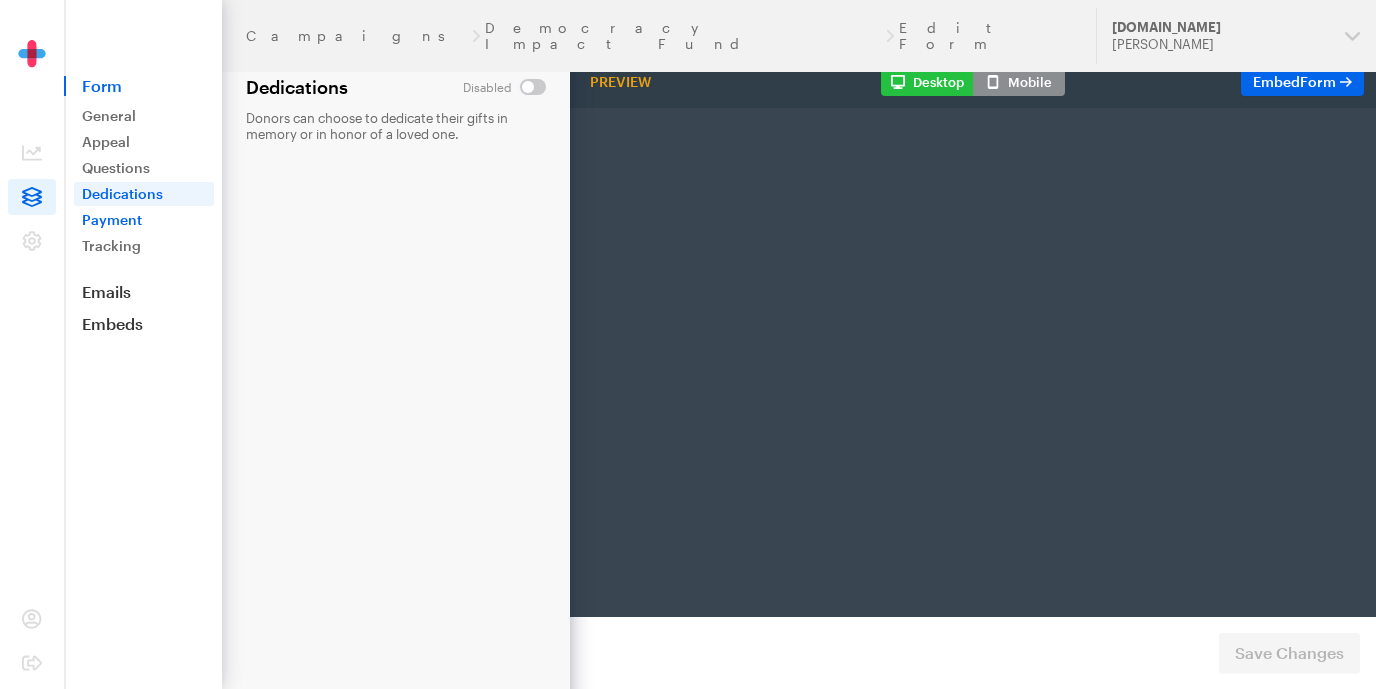 click on "Payment" at bounding box center [144, 220] 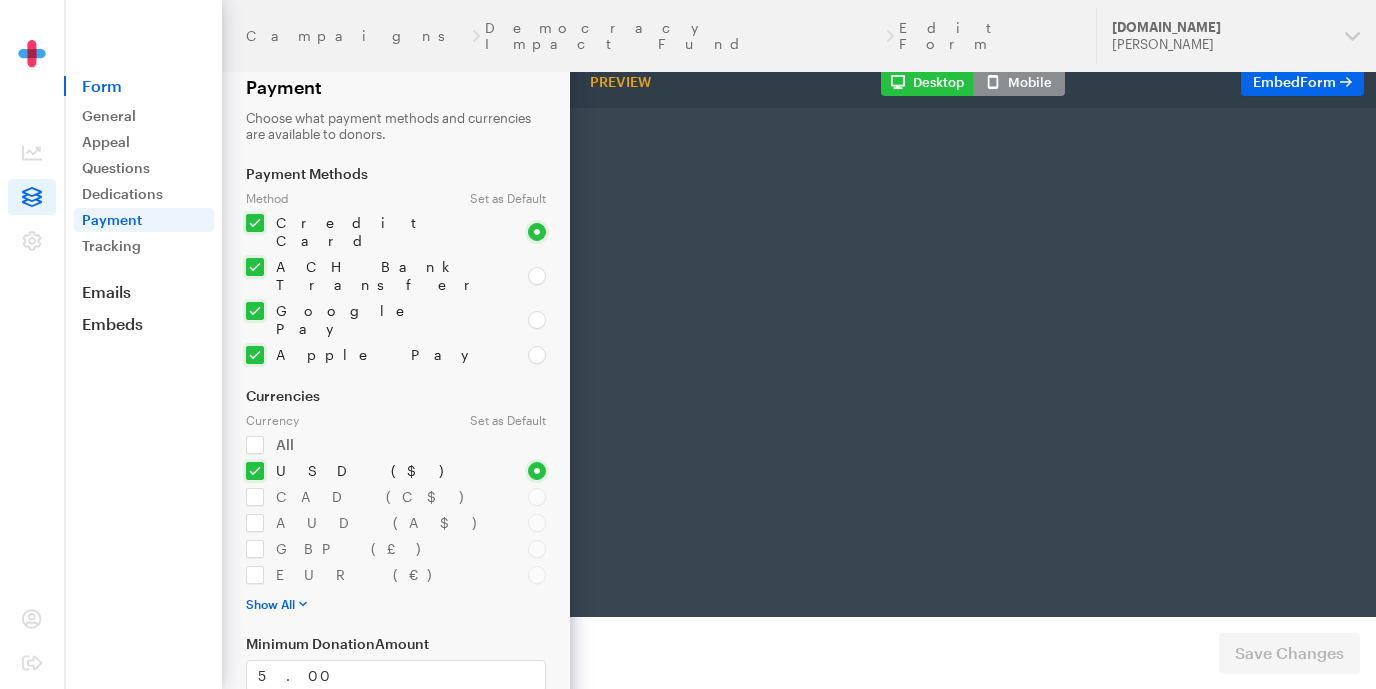 scroll, scrollTop: 0, scrollLeft: 0, axis: both 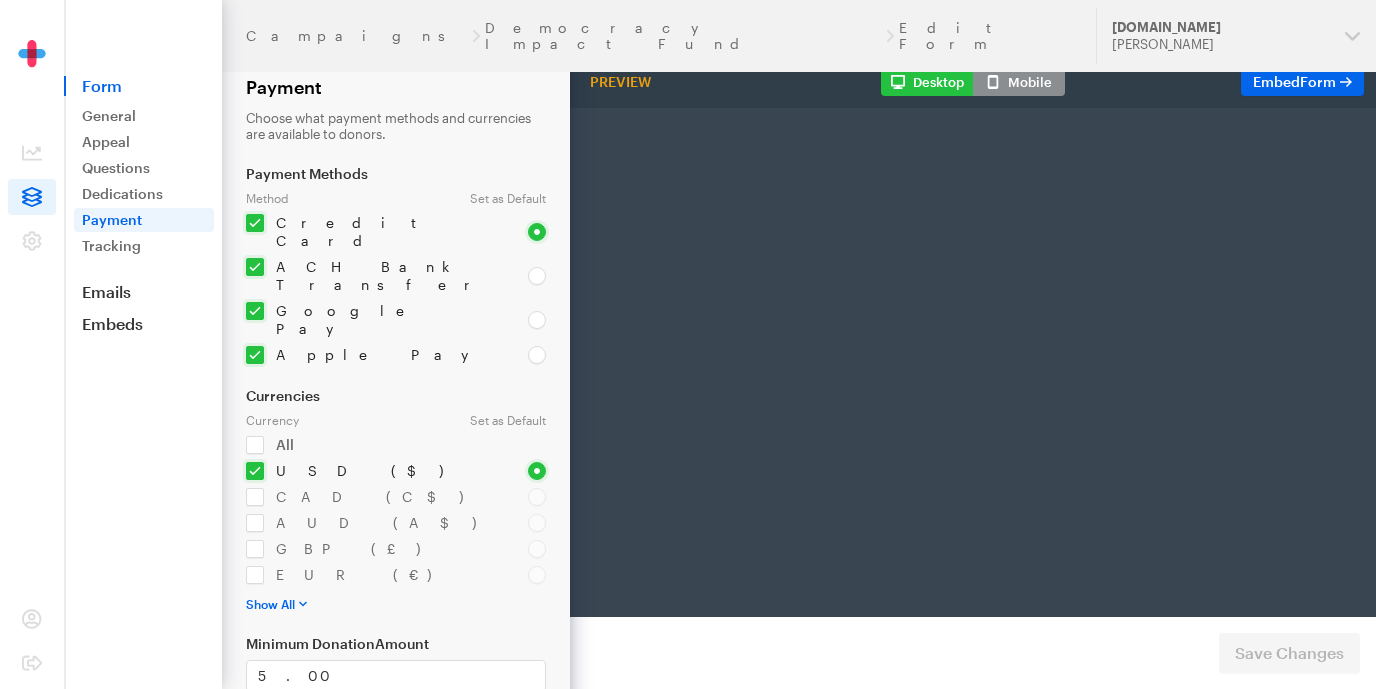 select on "US" 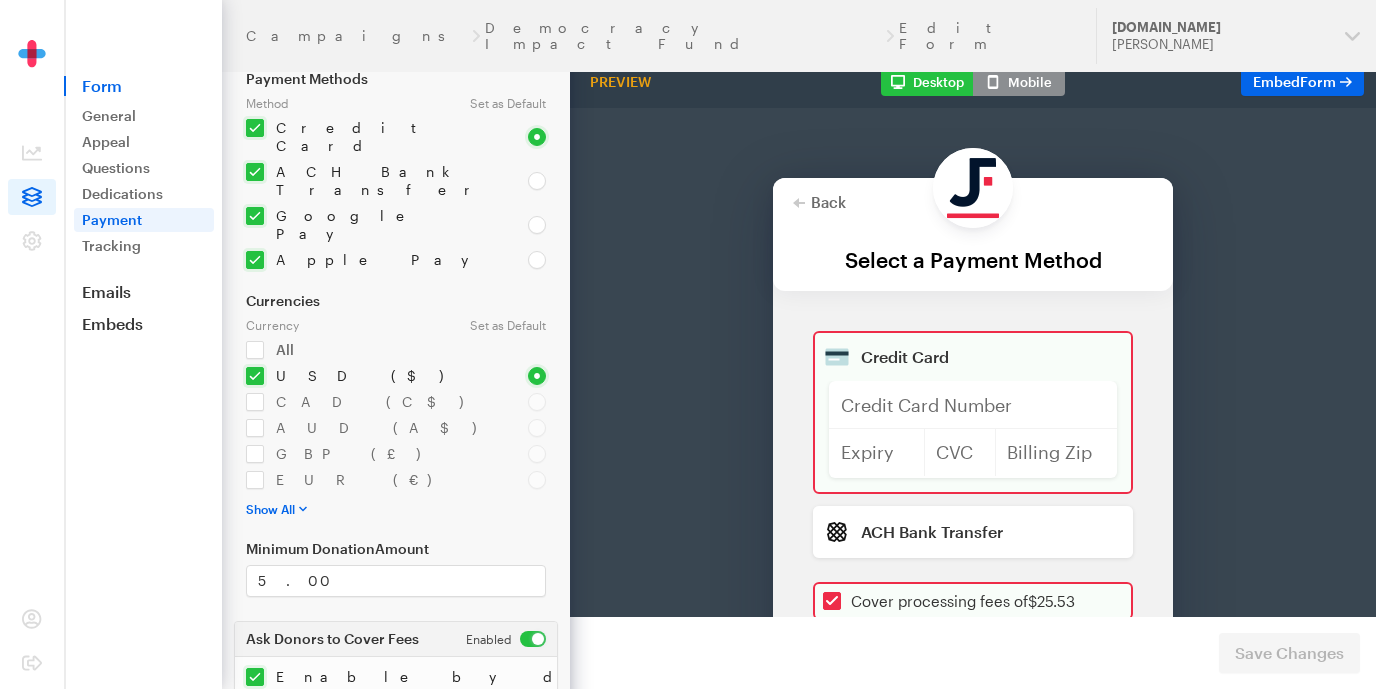 scroll, scrollTop: 94, scrollLeft: 0, axis: vertical 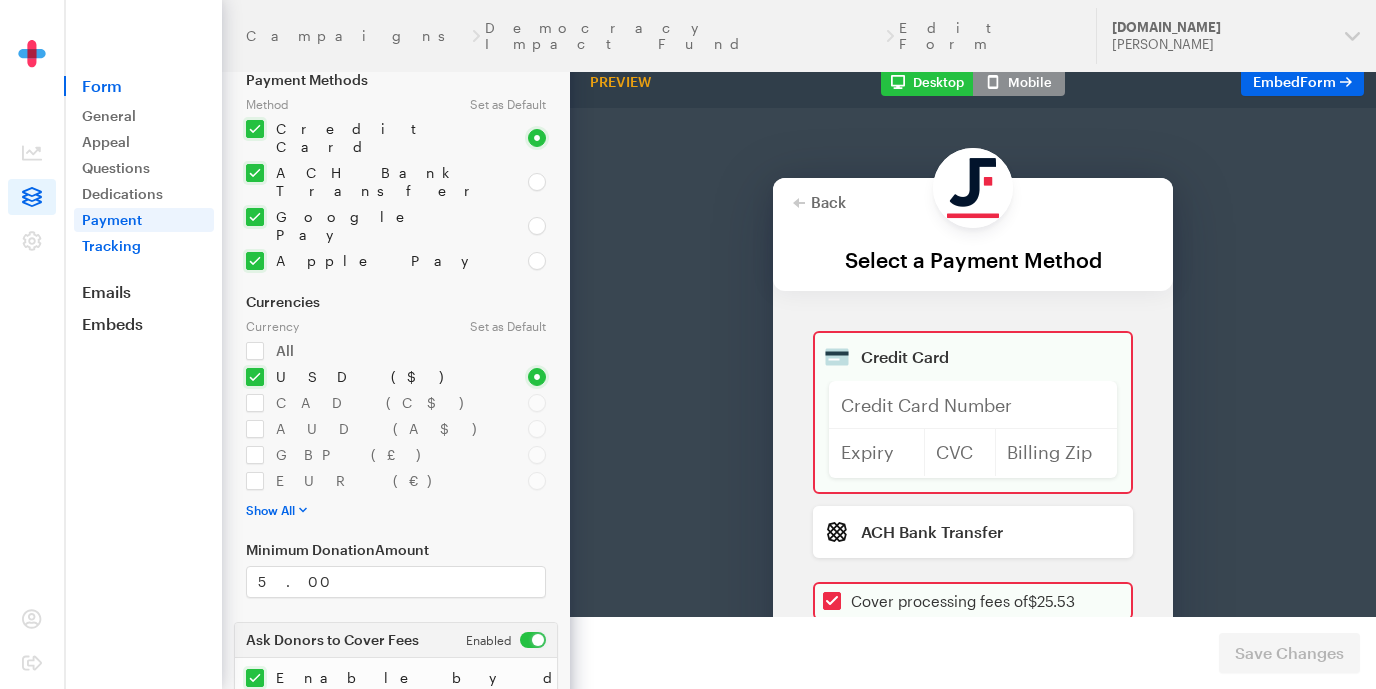 click on "Tracking" at bounding box center (144, 246) 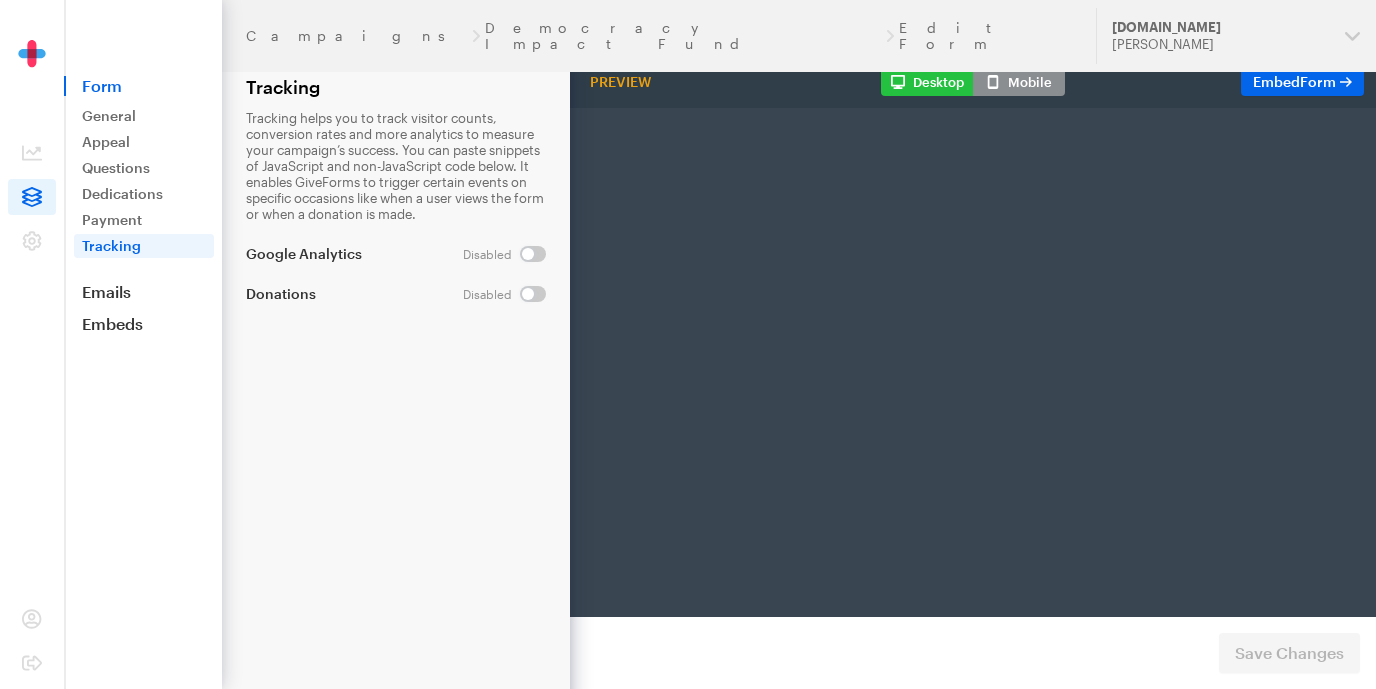 scroll, scrollTop: 0, scrollLeft: 0, axis: both 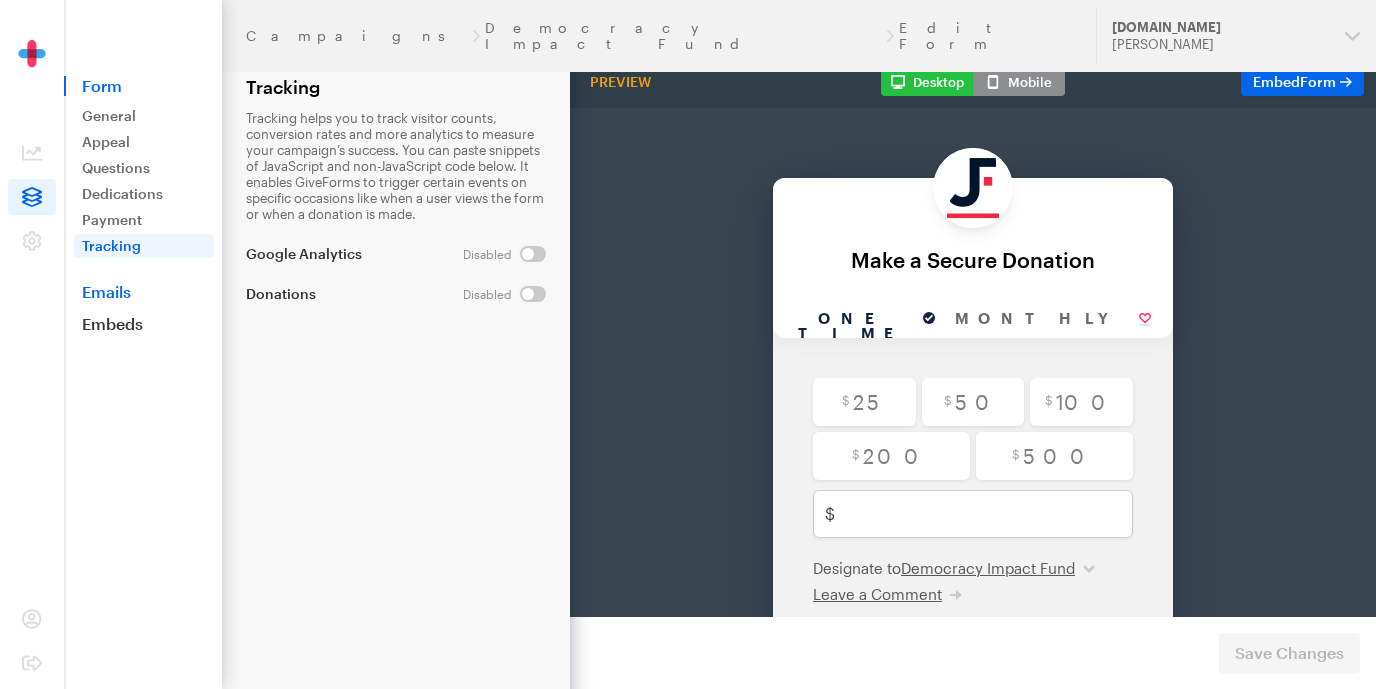 click on "Emails" at bounding box center [143, 292] 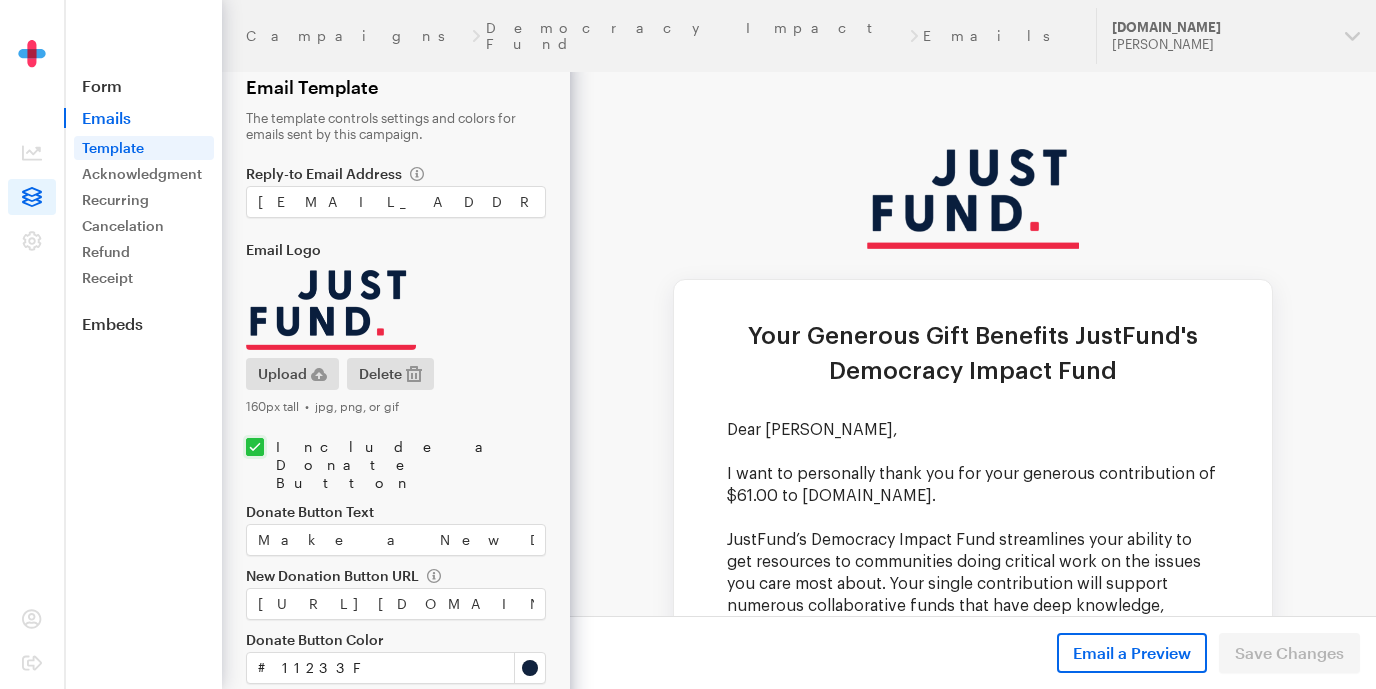 scroll, scrollTop: 0, scrollLeft: 0, axis: both 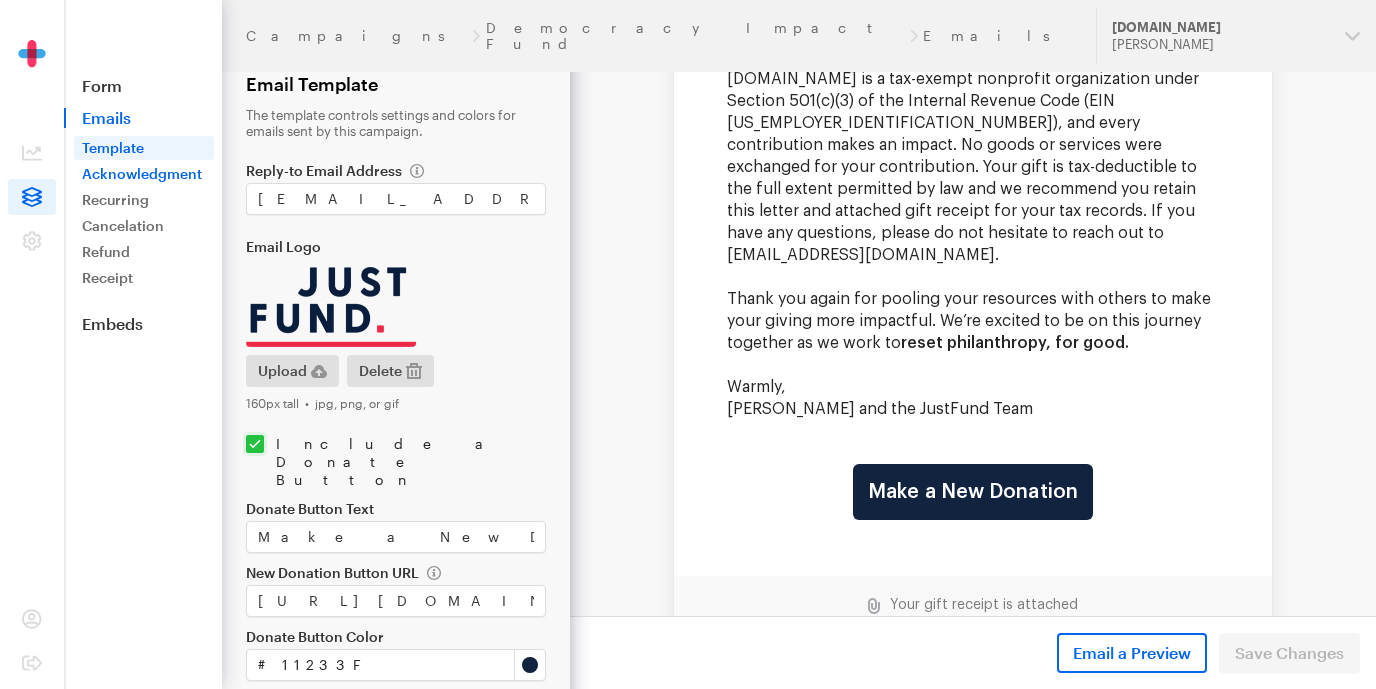 click on "Acknowledgment" at bounding box center [144, 174] 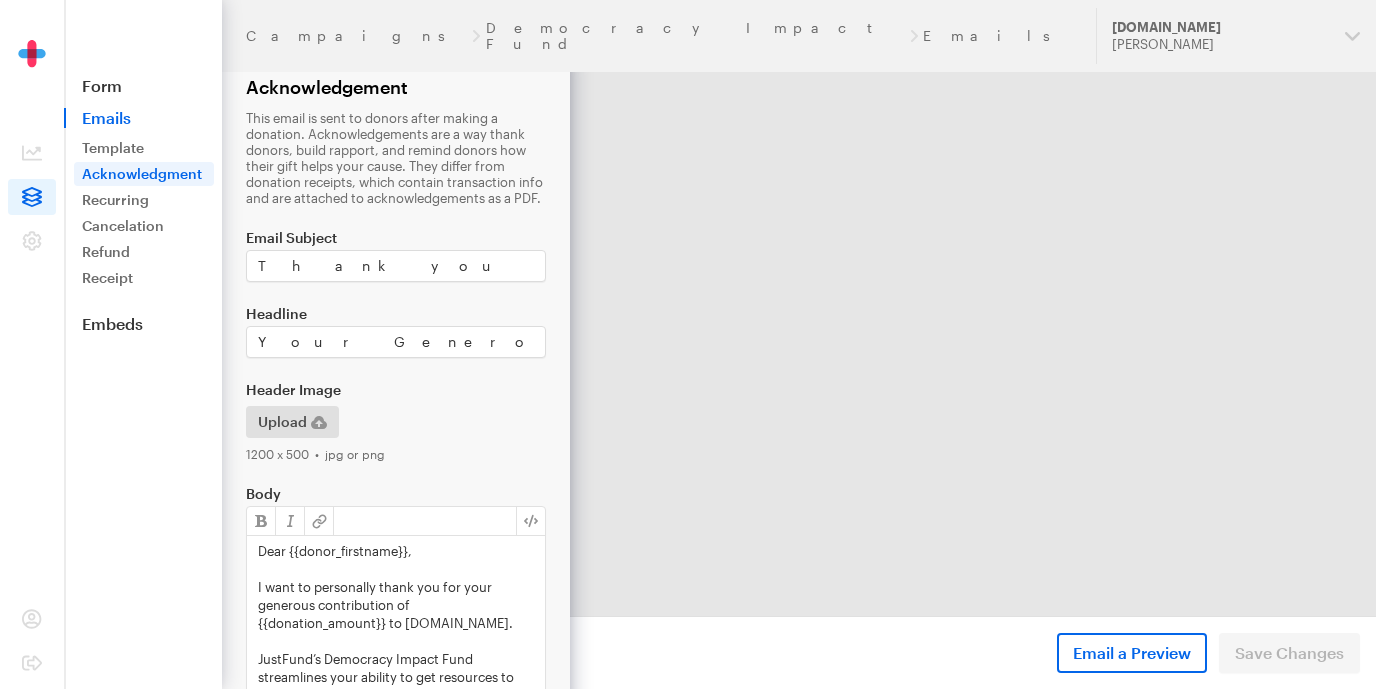 scroll, scrollTop: 0, scrollLeft: 0, axis: both 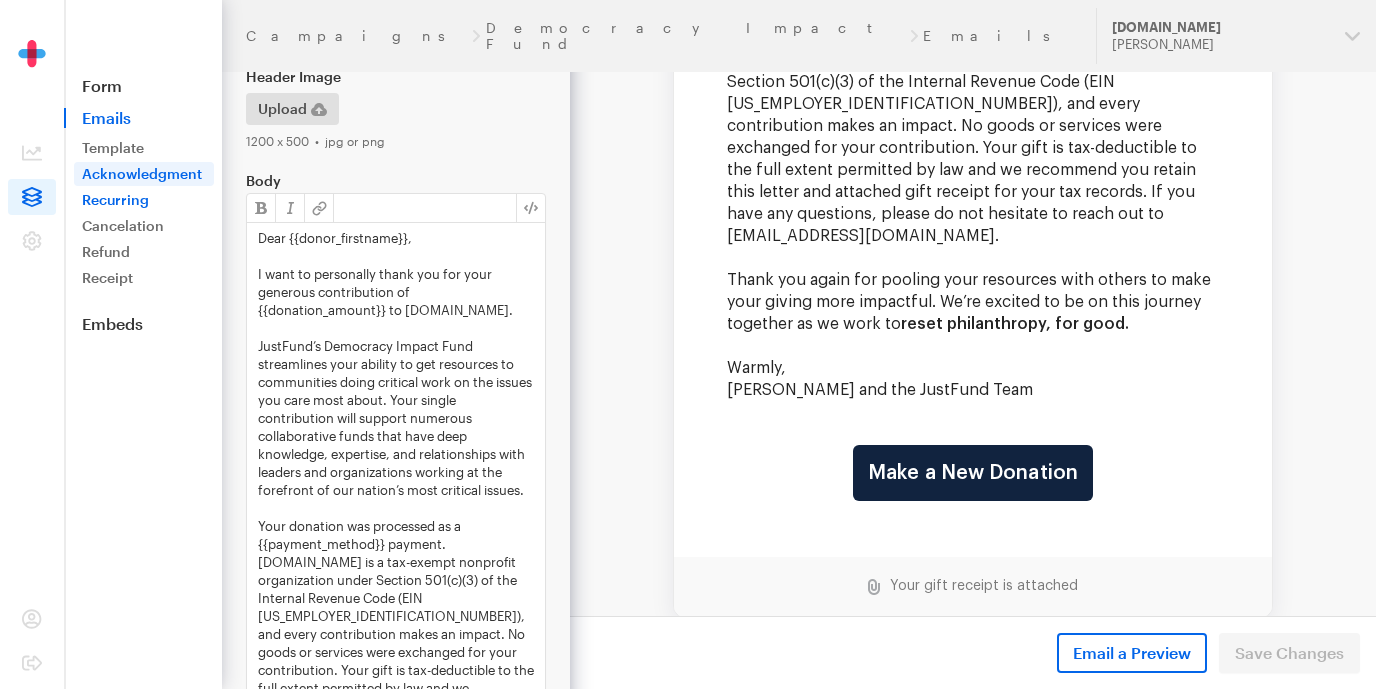 click on "Recurring" at bounding box center (144, 200) 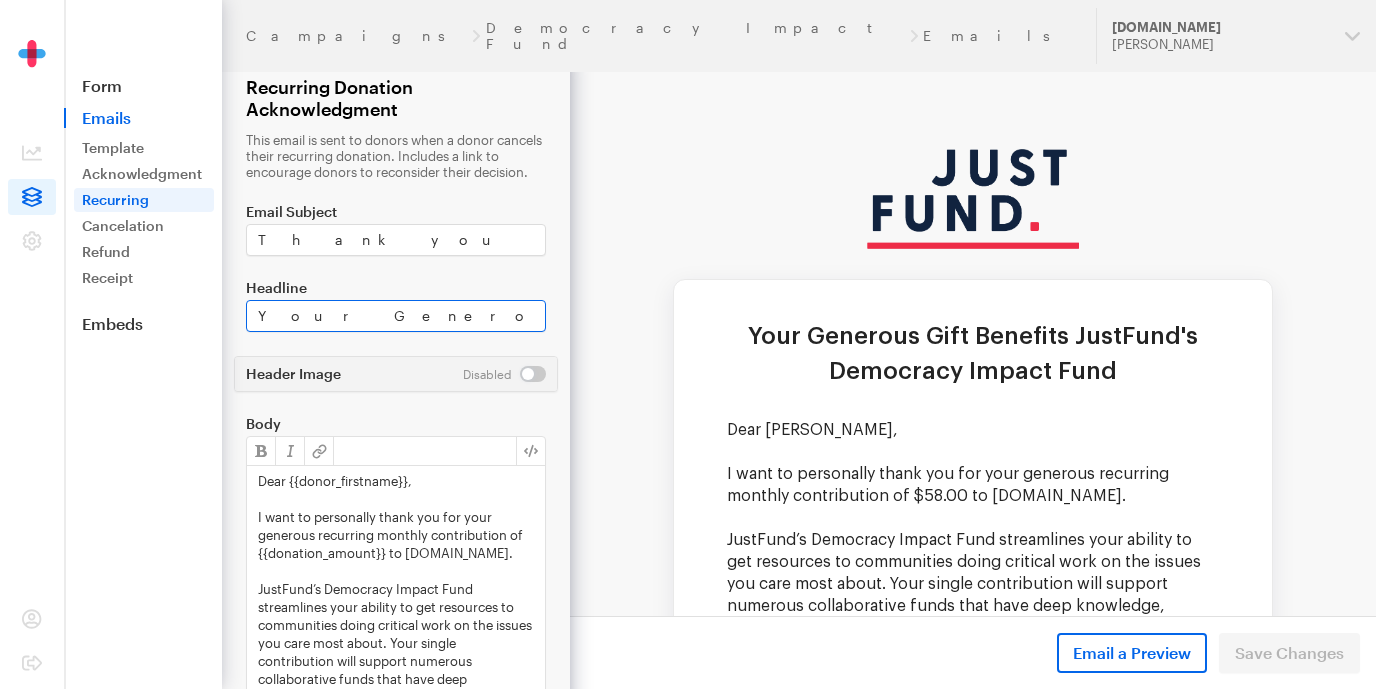 scroll, scrollTop: 0, scrollLeft: 0, axis: both 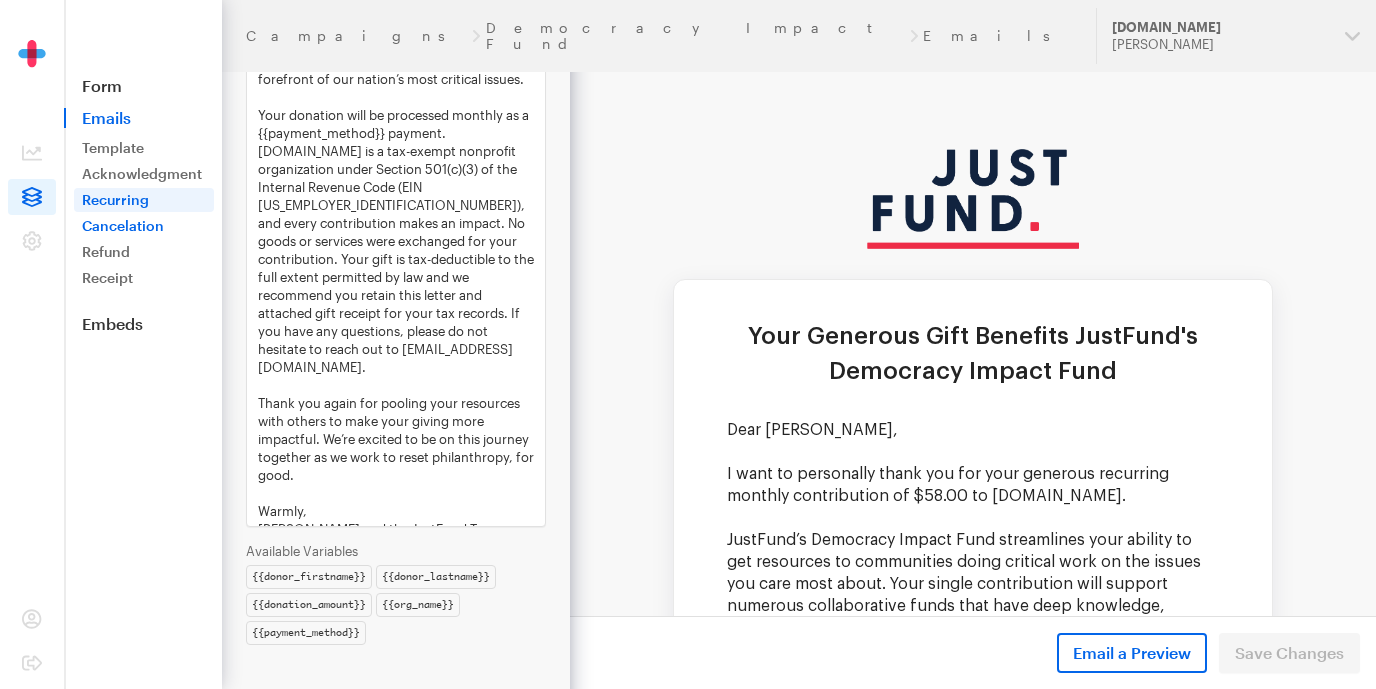 click on "Cancelation" at bounding box center [144, 226] 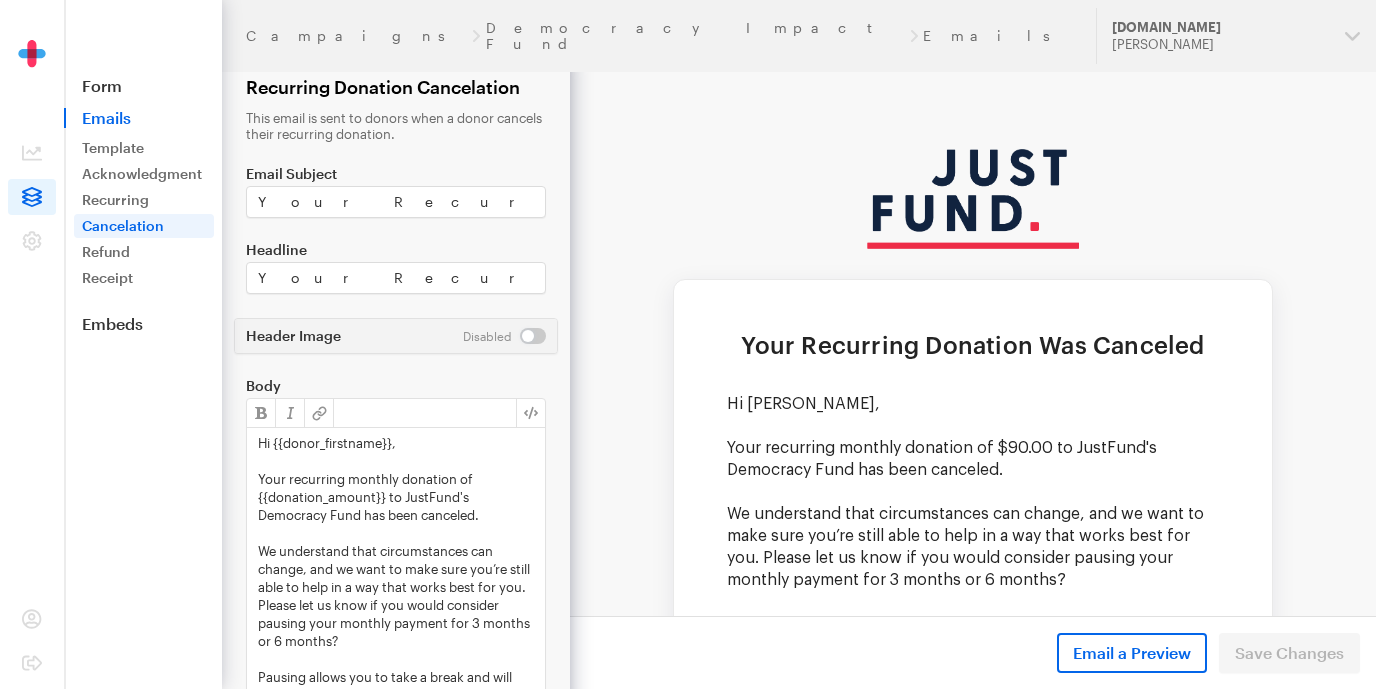 scroll, scrollTop: 0, scrollLeft: 0, axis: both 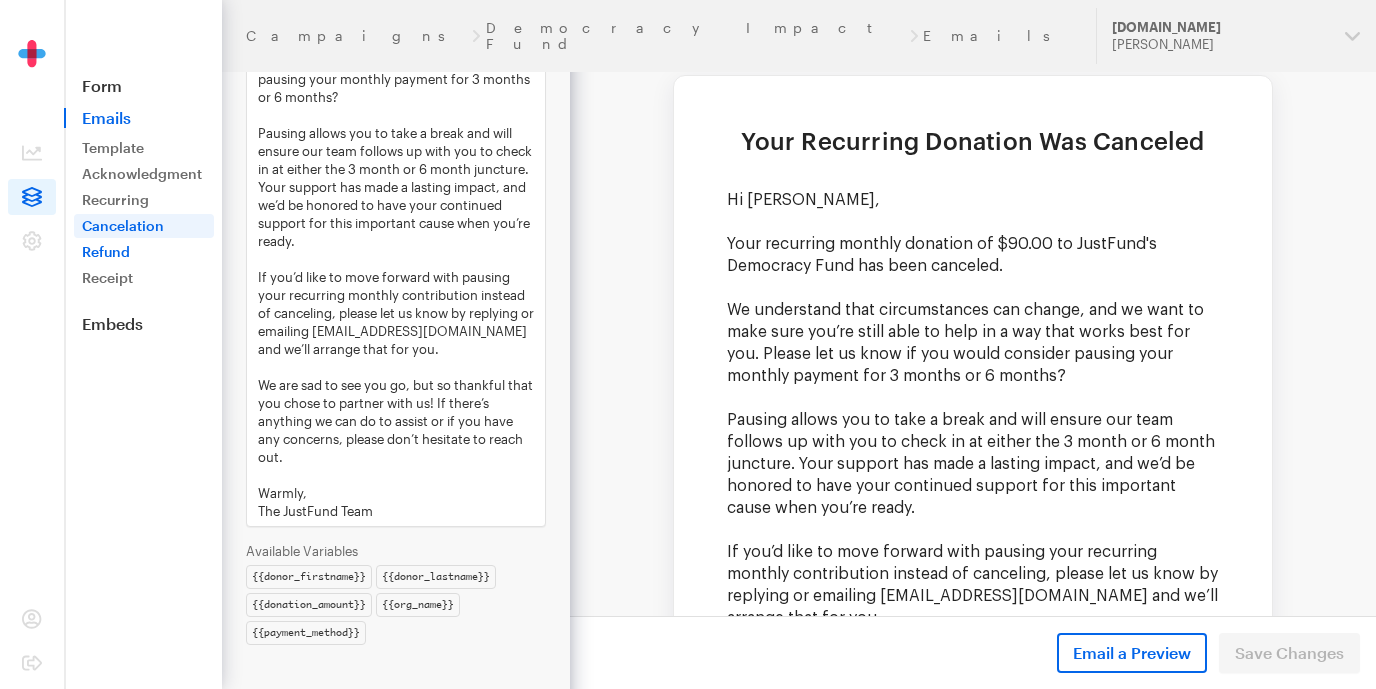 click on "Refund" at bounding box center (144, 252) 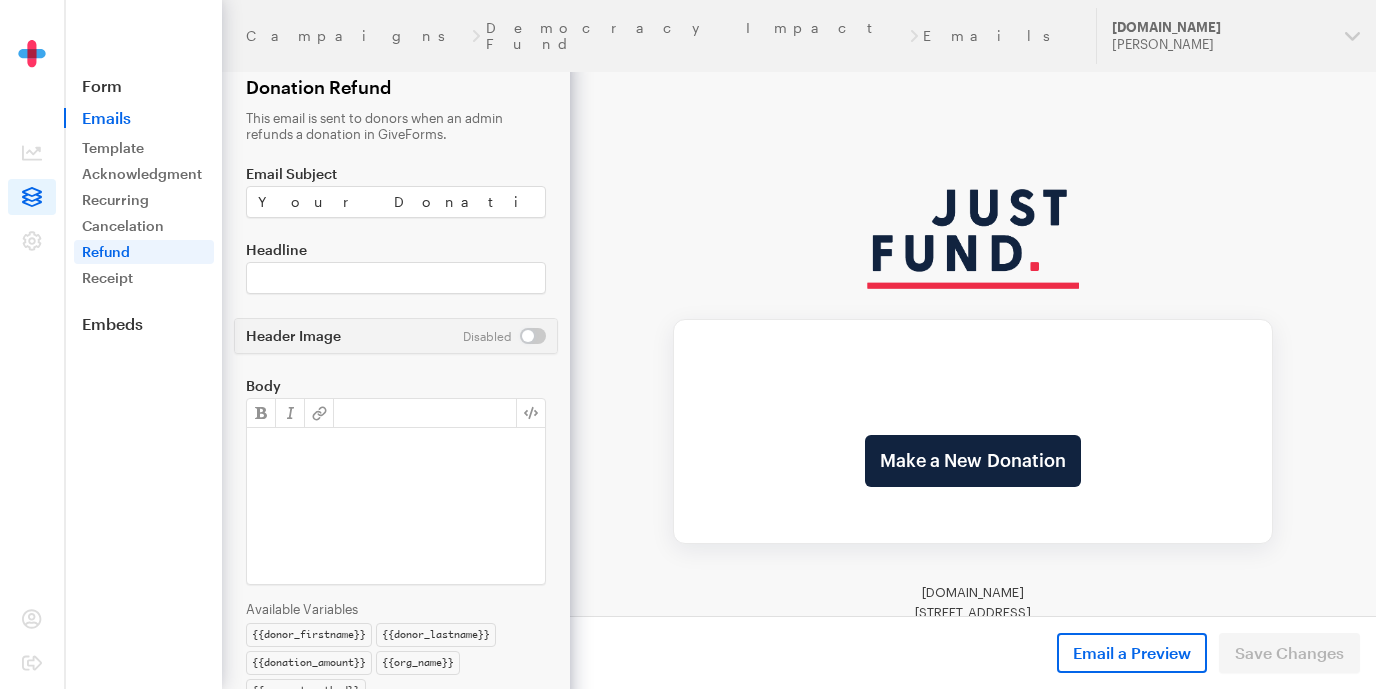 scroll, scrollTop: 0, scrollLeft: 0, axis: both 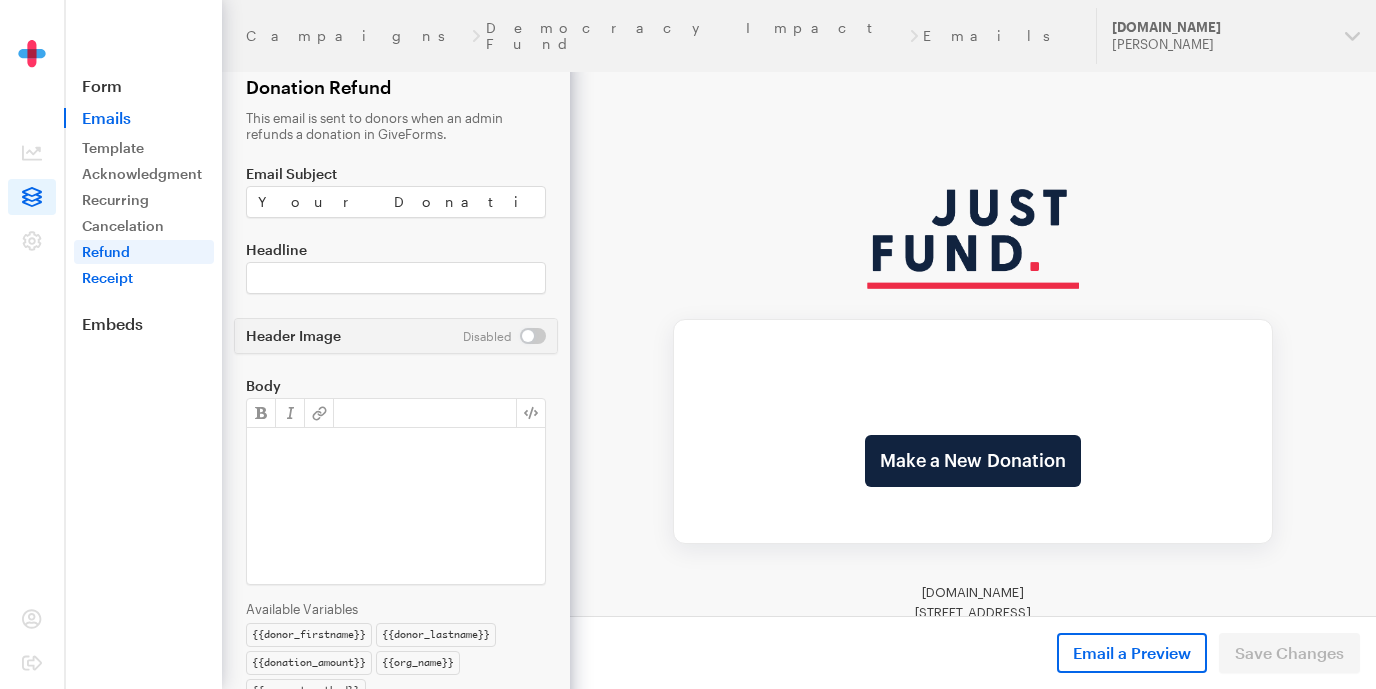 click on "Receipt" at bounding box center (144, 278) 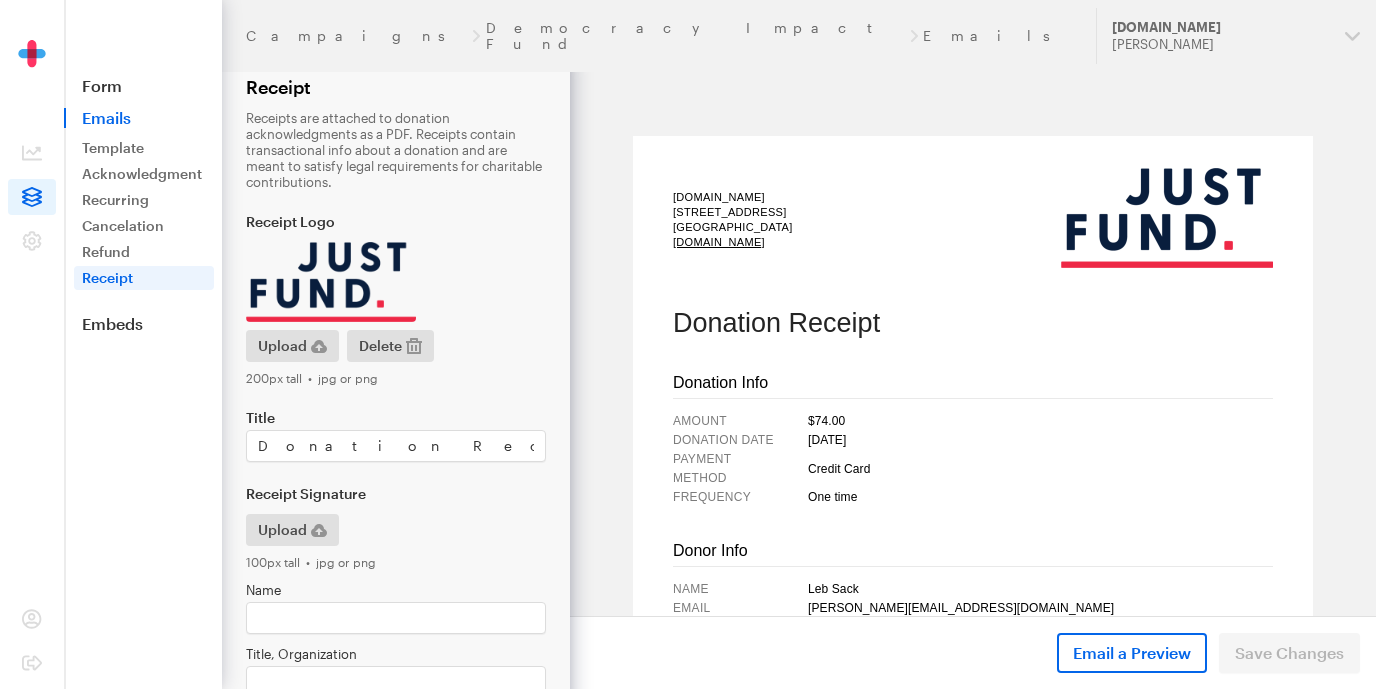 scroll, scrollTop: 0, scrollLeft: 0, axis: both 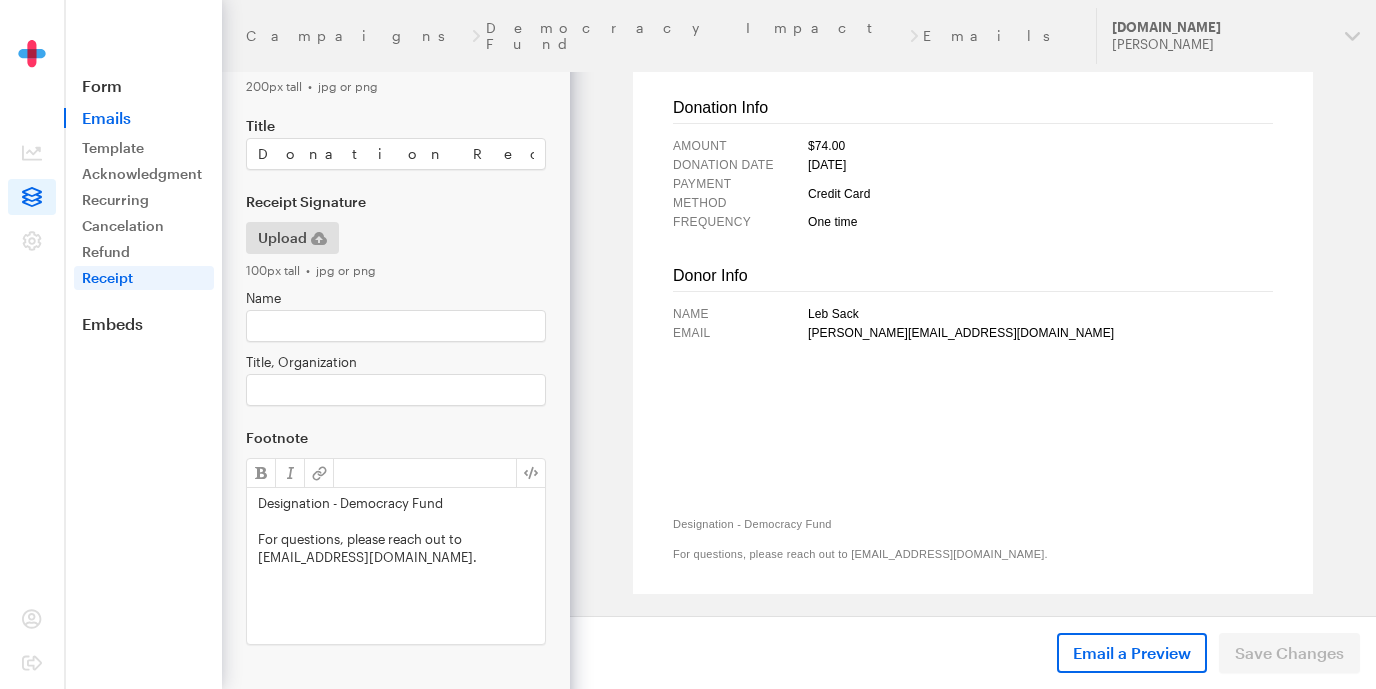 click on "Designation - Democracy Fund" at bounding box center [396, 503] 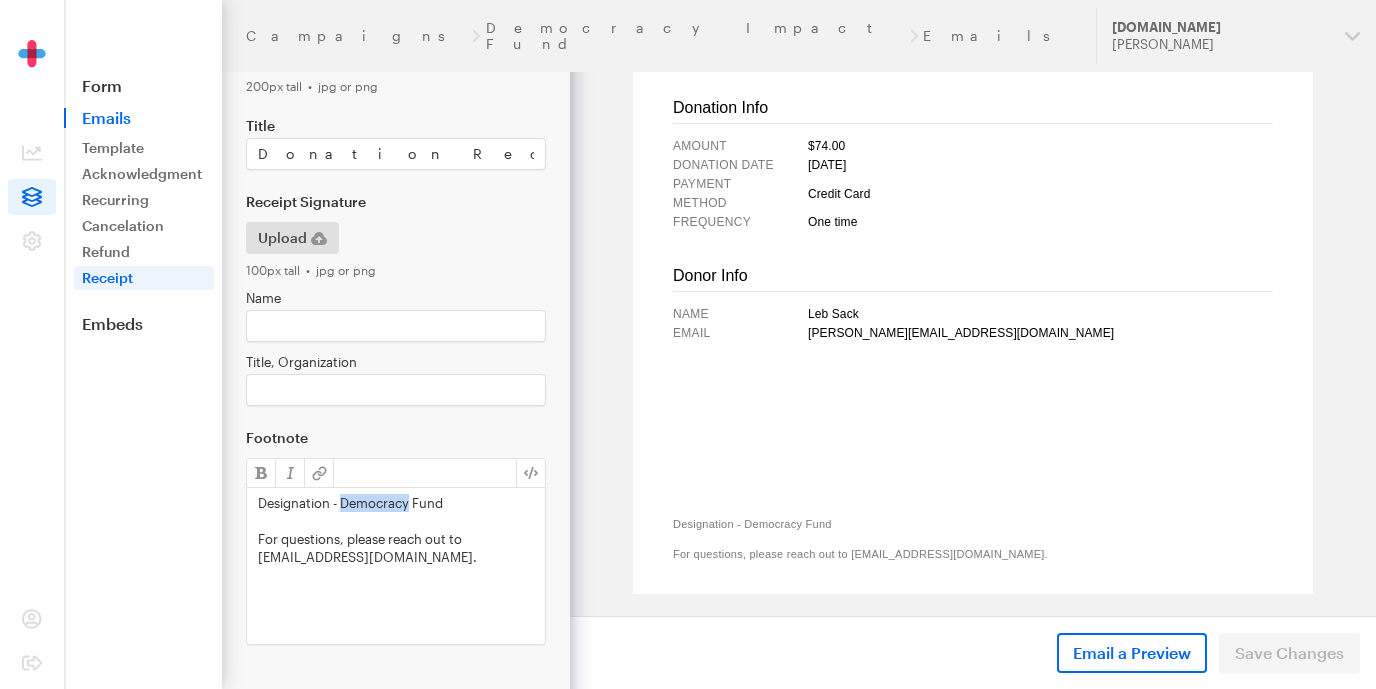 click on "Designation - Democracy Fund" at bounding box center (396, 503) 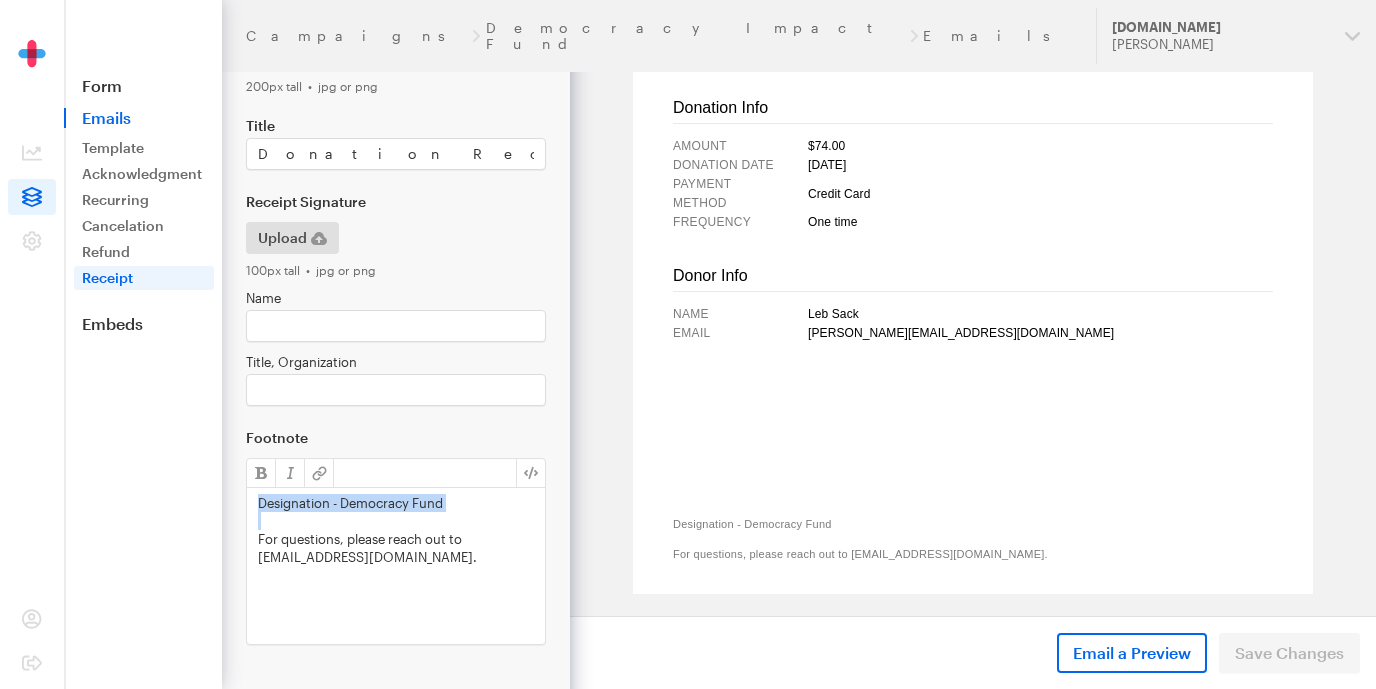click on "Designation - Democracy Fund" at bounding box center [396, 503] 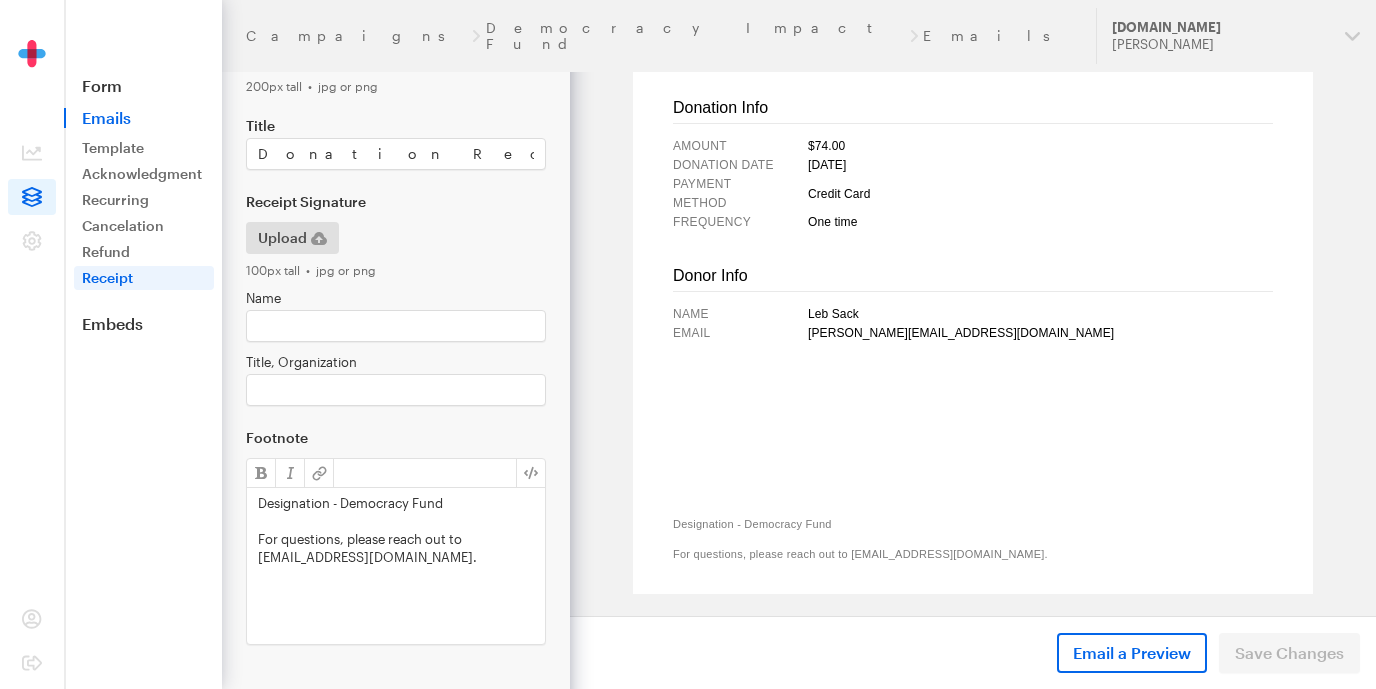 click on "Designation - Democracy Fund" at bounding box center [396, 503] 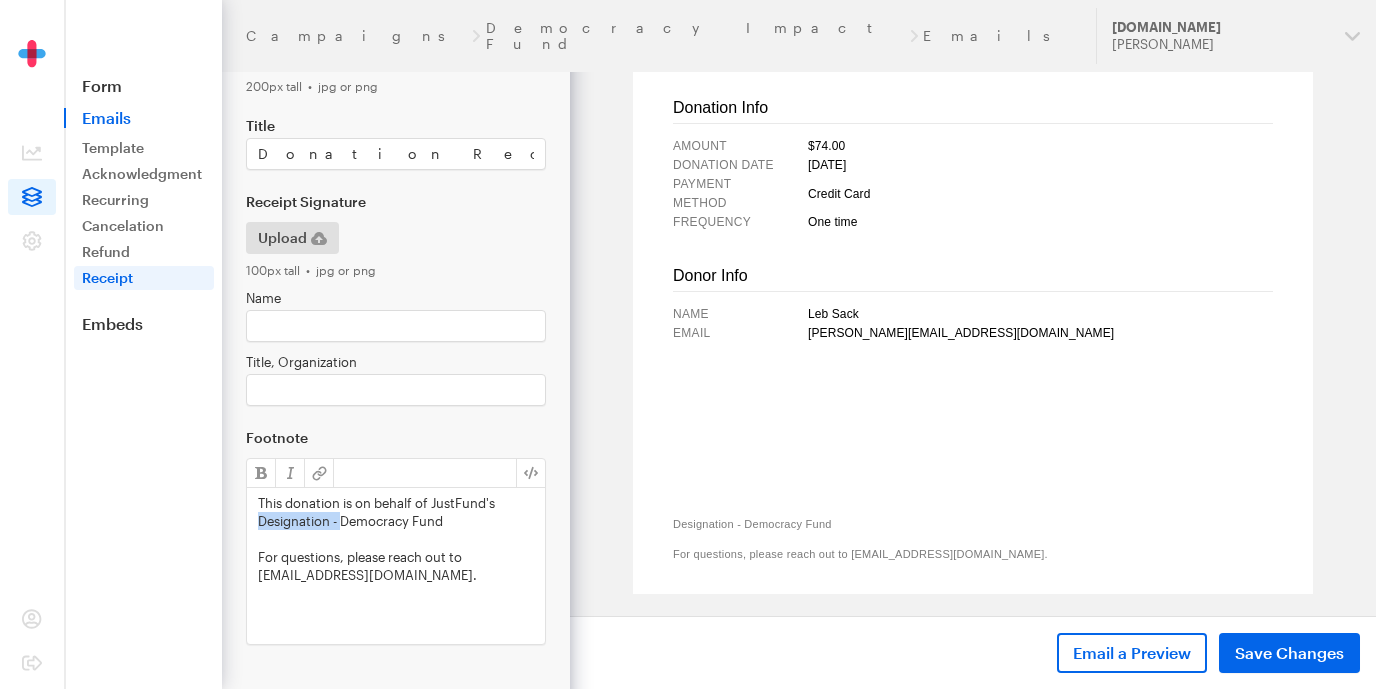 drag, startPoint x: 342, startPoint y: 522, endPoint x: 235, endPoint y: 520, distance: 107.01869 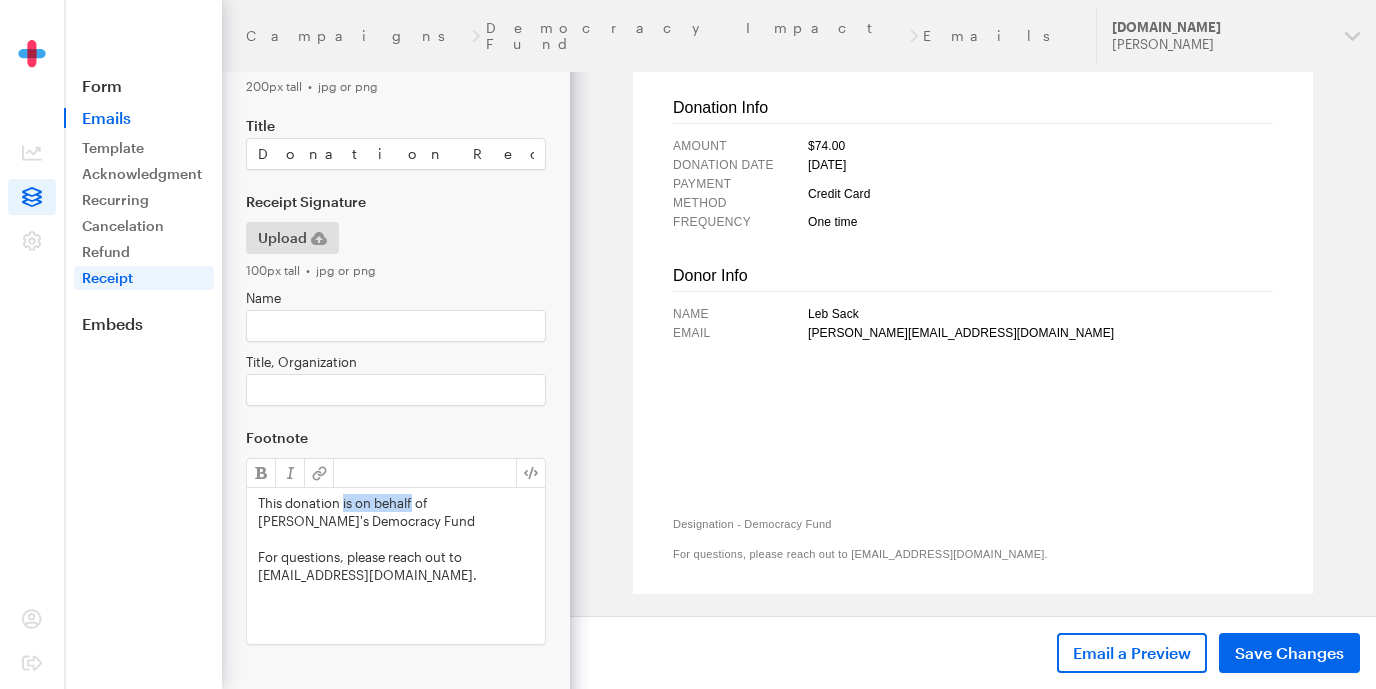 drag, startPoint x: 343, startPoint y: 503, endPoint x: 412, endPoint y: 501, distance: 69.02898 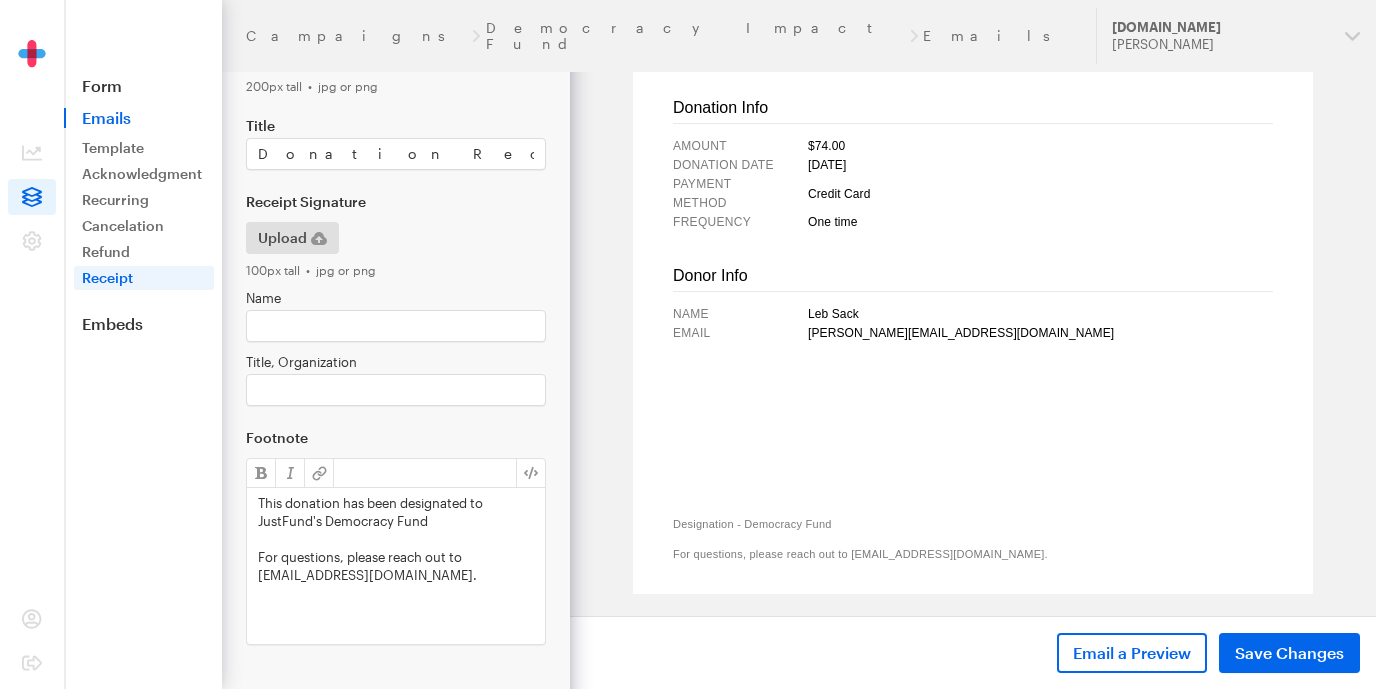 click on "This donation has been designated to JustFund's Democracy Fund" at bounding box center [396, 512] 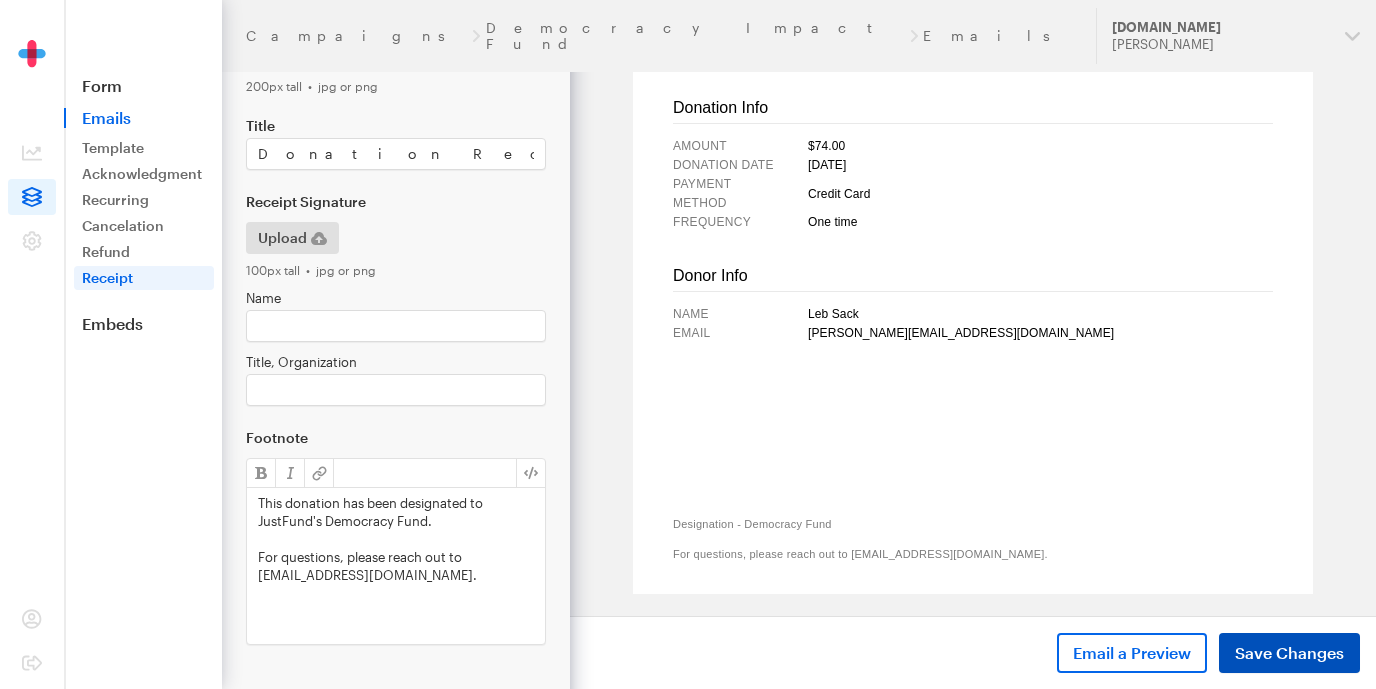 click on "Save Changes" at bounding box center [1289, 653] 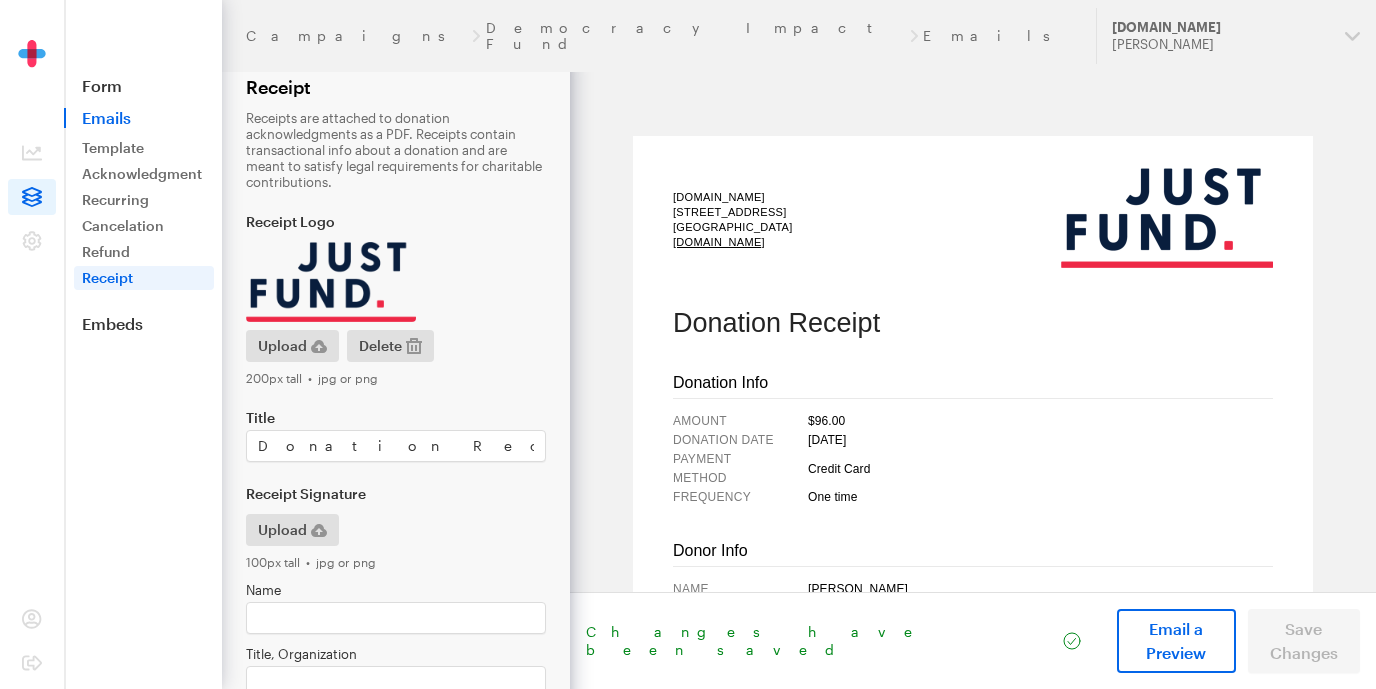 scroll, scrollTop: 0, scrollLeft: 0, axis: both 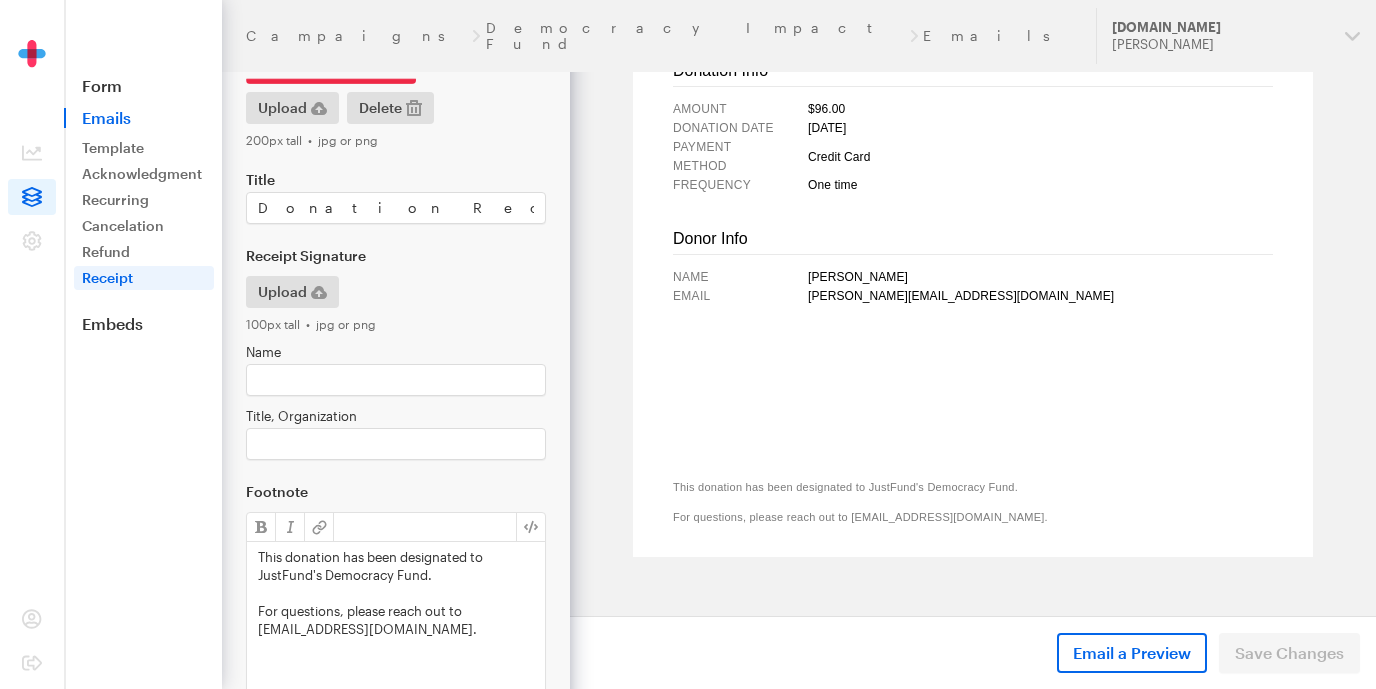 click on "This donation has been designated to JustFund's Democracy Fund." at bounding box center (396, 566) 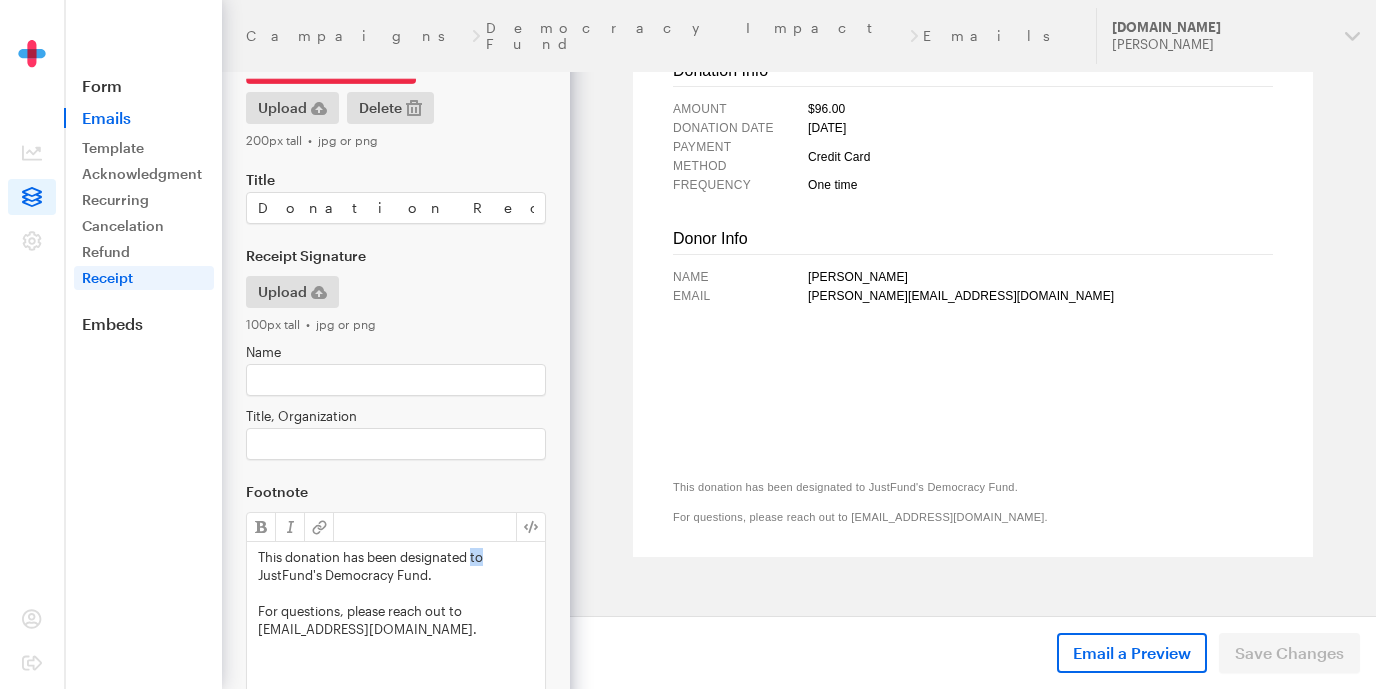 click on "This donation has been designated to JustFund's Democracy Fund." at bounding box center (396, 566) 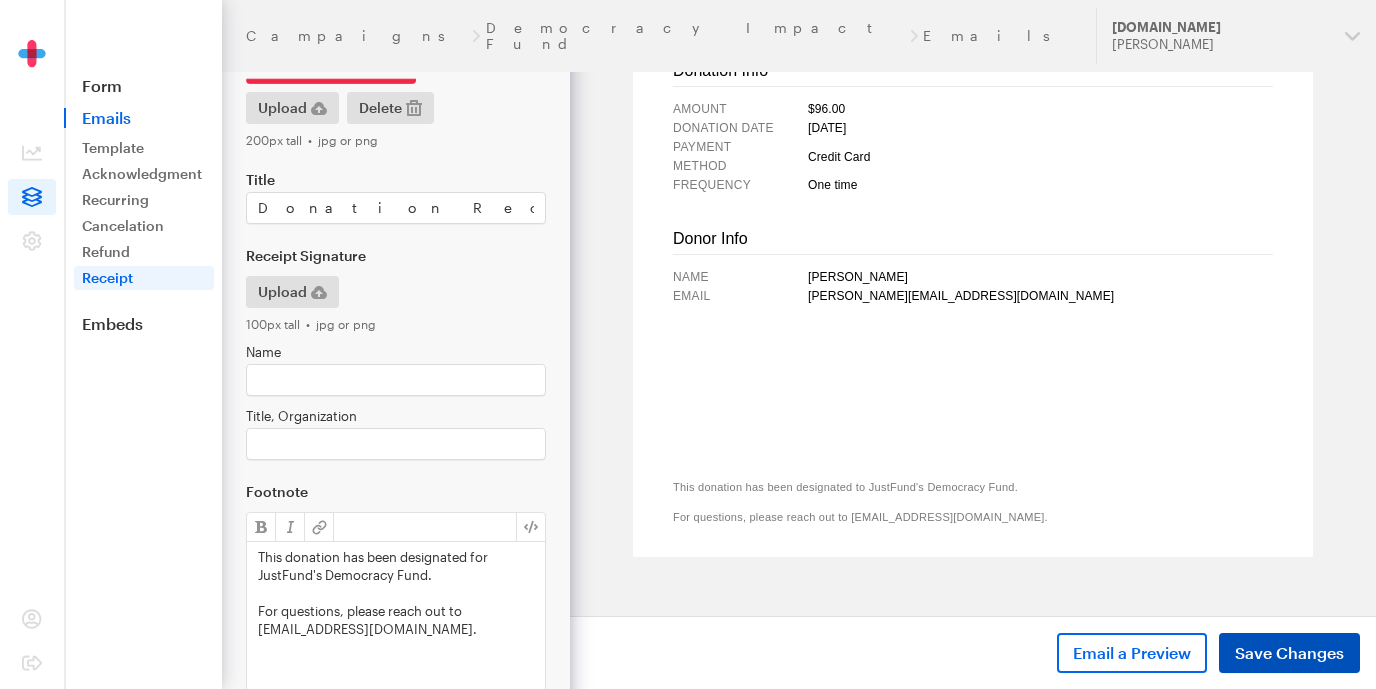 click on "Save Changes" at bounding box center [1289, 653] 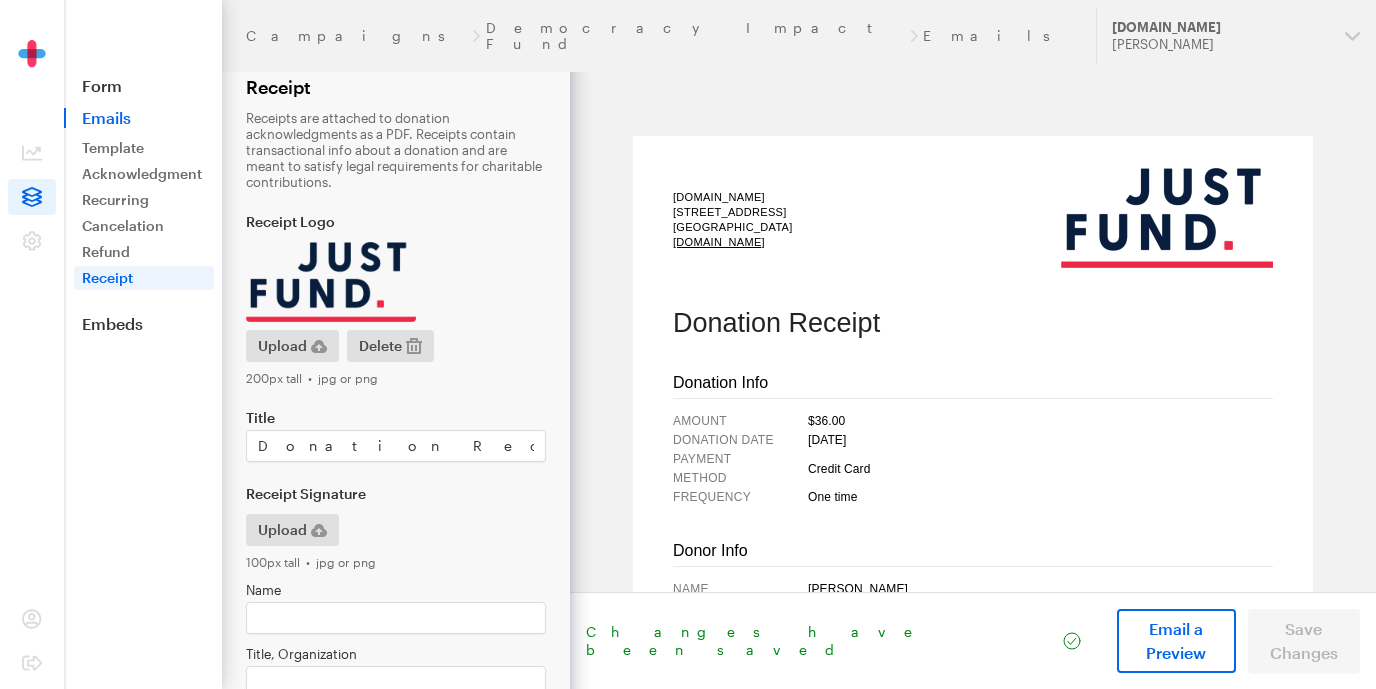 scroll, scrollTop: 0, scrollLeft: 0, axis: both 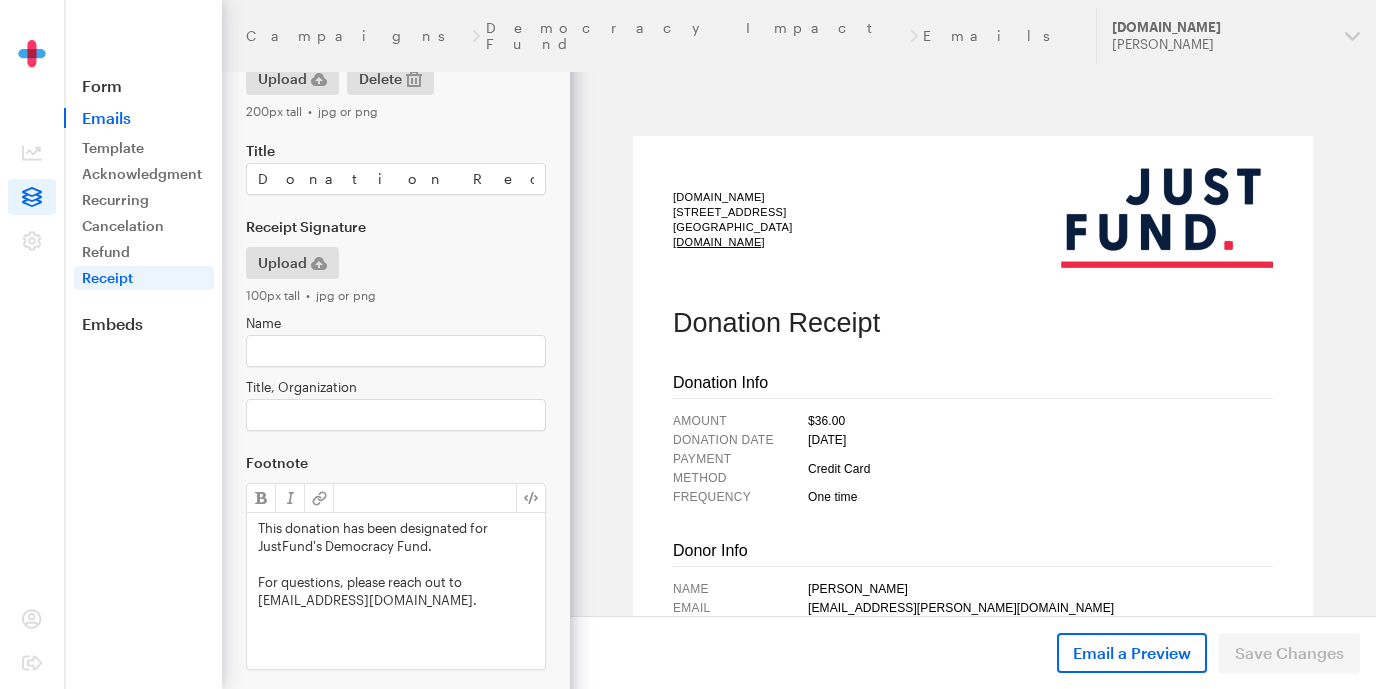 click on "Campaigns
Democracy Impact Fund
Emails
Updates
Support
[DOMAIN_NAME]
[PERSON_NAME]
Organizations
[DOMAIN_NAME]
My Account
Account Settings
Sign Out" at bounding box center (799, 36) 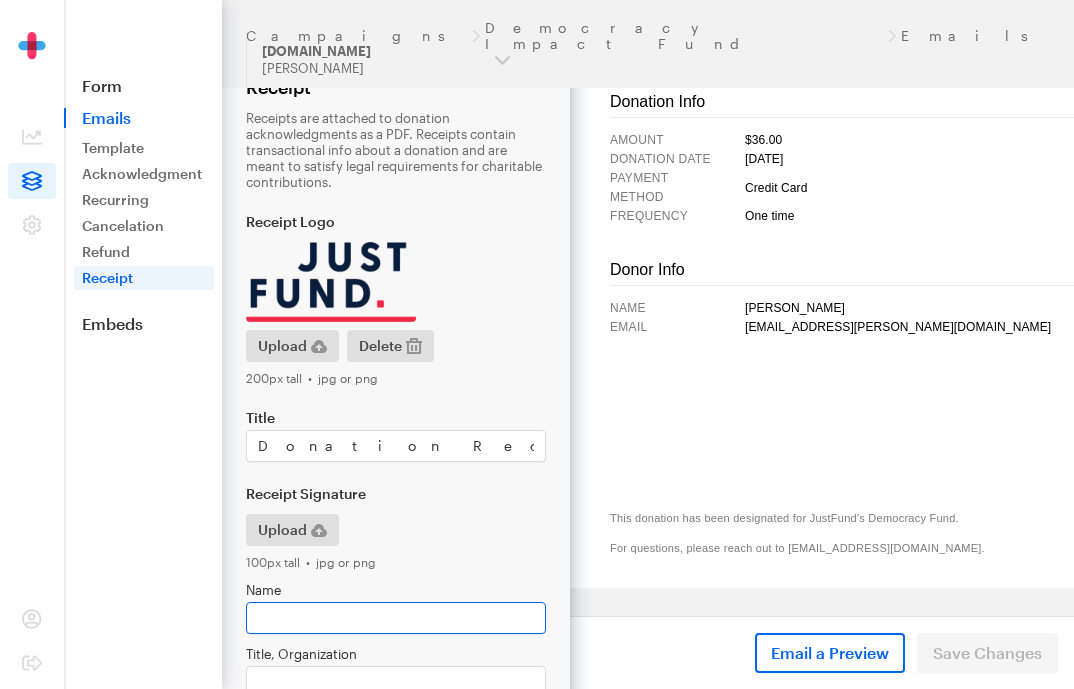 scroll, scrollTop: 0, scrollLeft: 0, axis: both 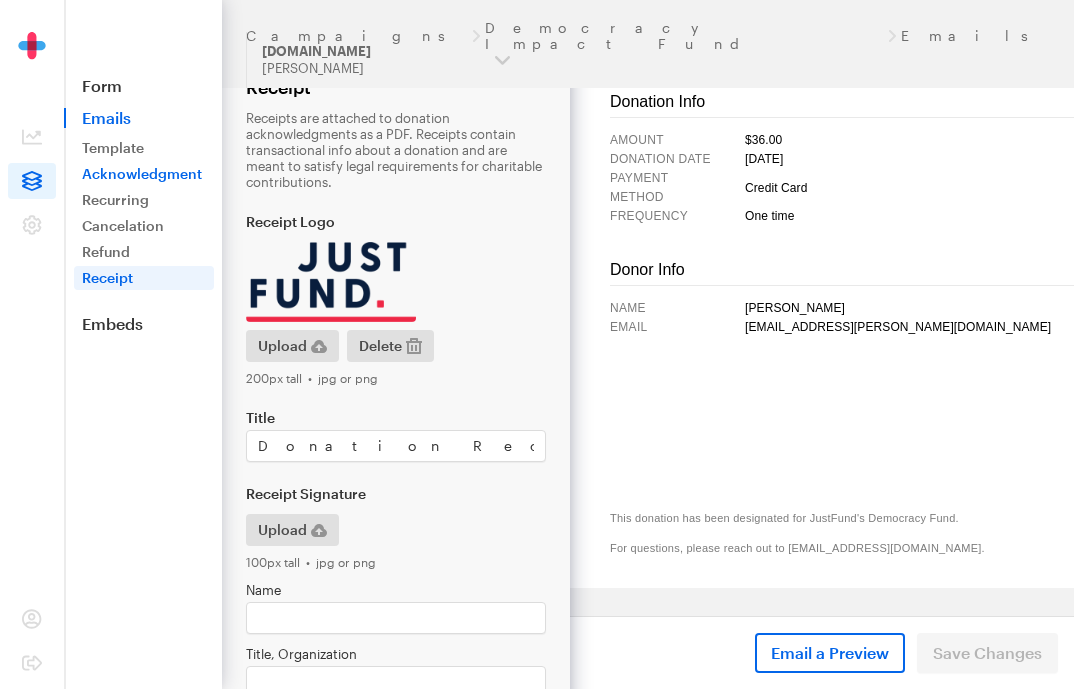 click on "Acknowledgment" at bounding box center (144, 174) 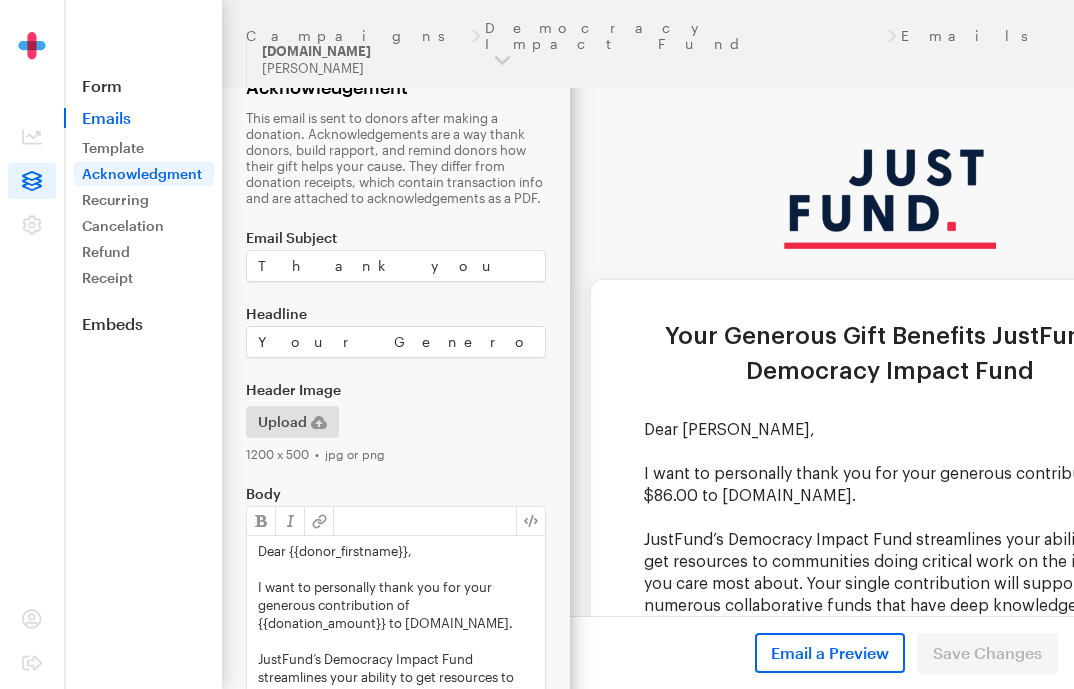 scroll, scrollTop: 0, scrollLeft: 0, axis: both 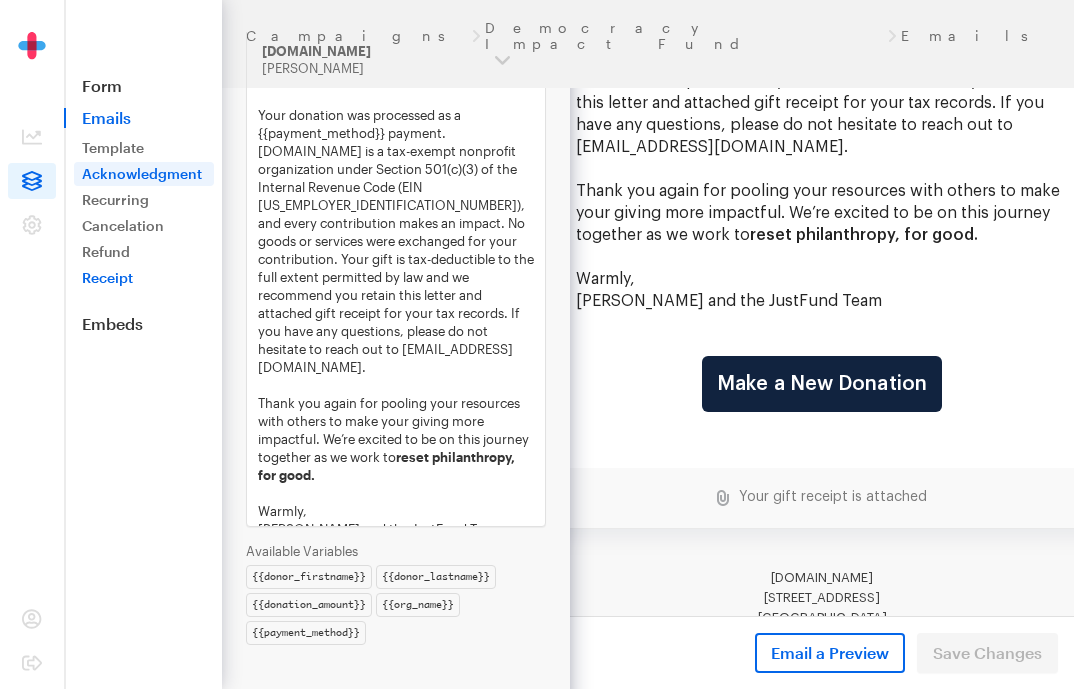 click on "Receipt" at bounding box center (144, 278) 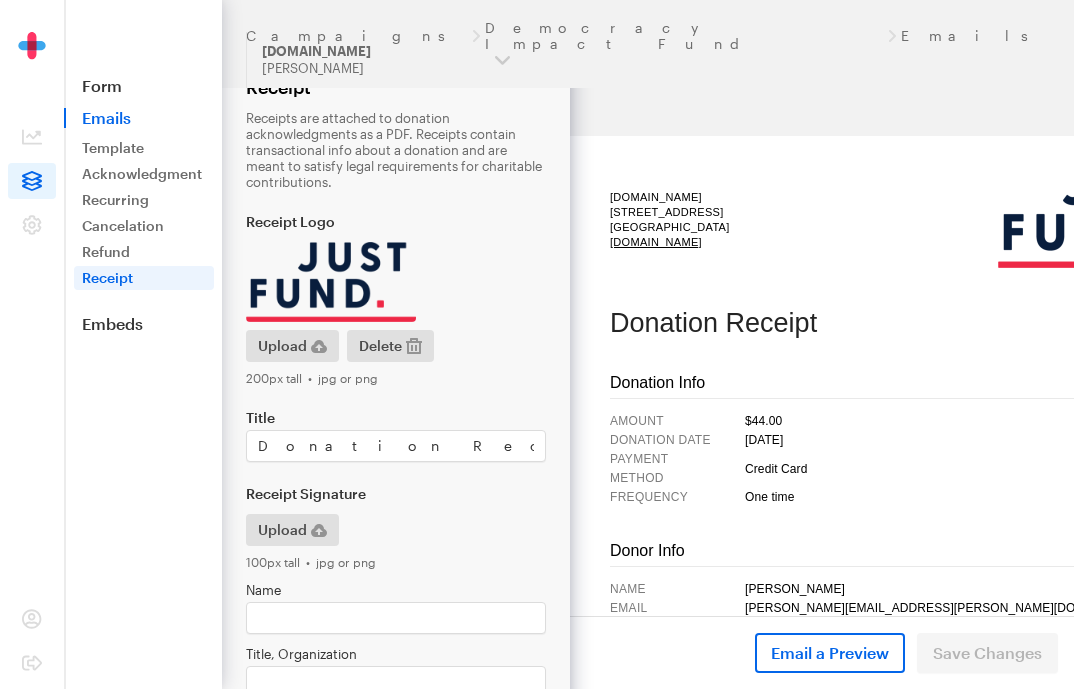 scroll, scrollTop: 0, scrollLeft: 0, axis: both 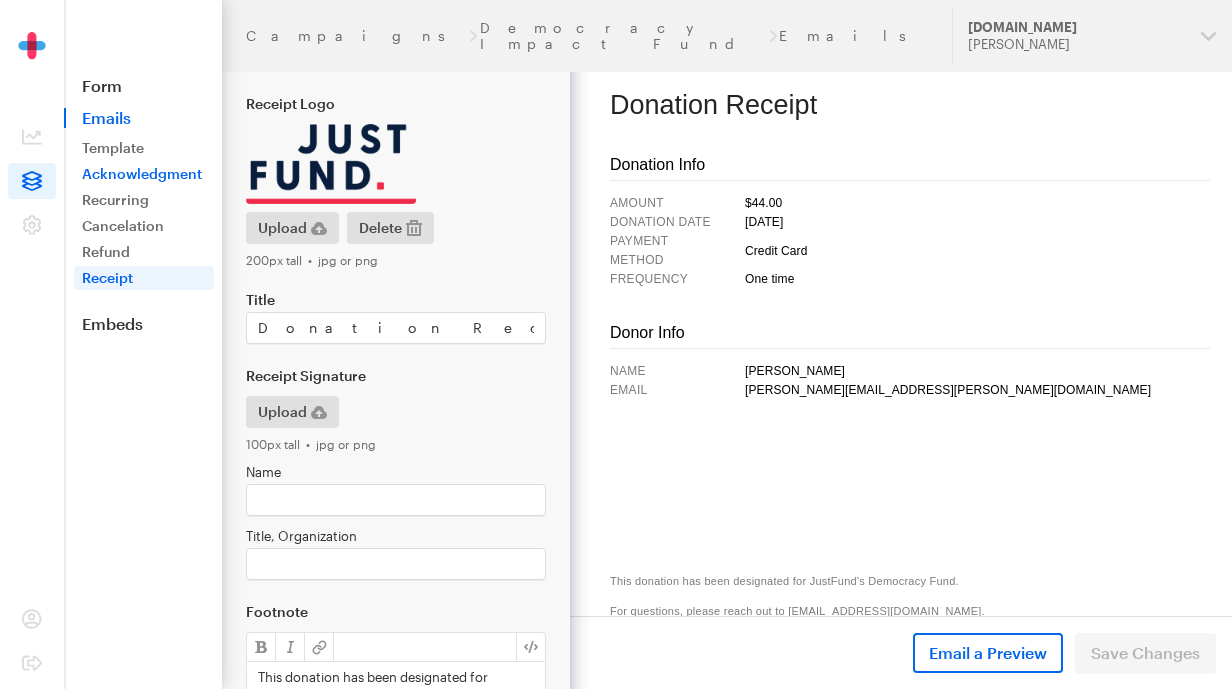 click on "Acknowledgment" at bounding box center [144, 174] 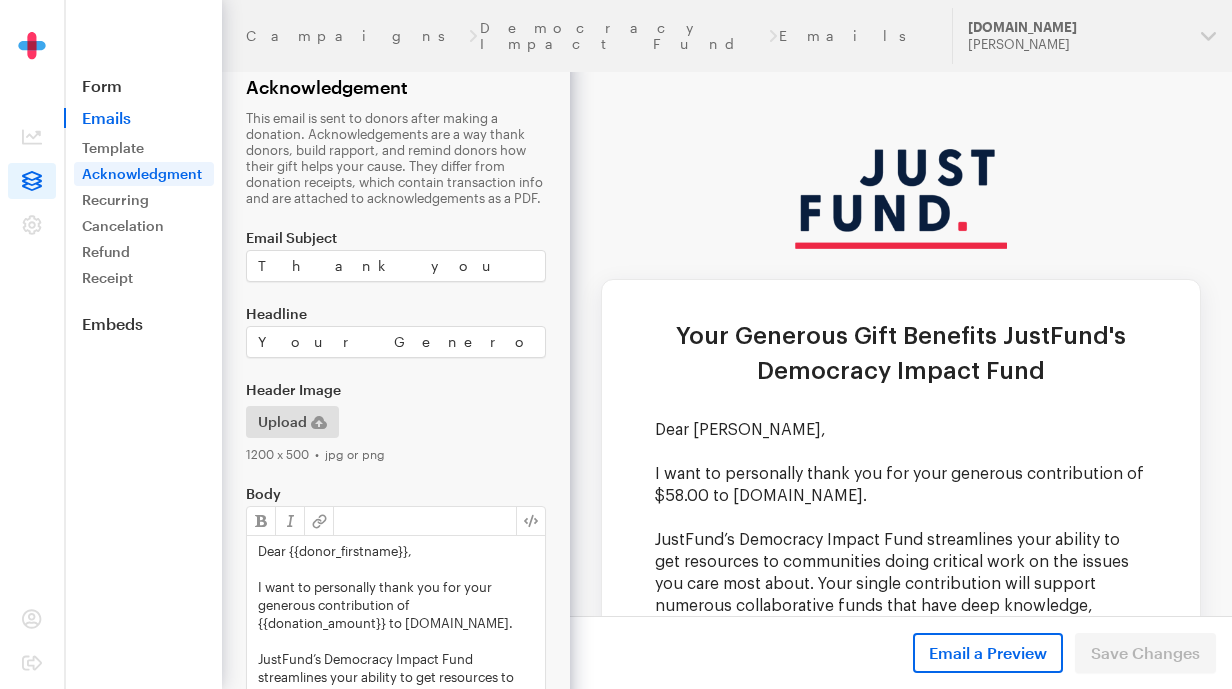 scroll, scrollTop: 0, scrollLeft: 0, axis: both 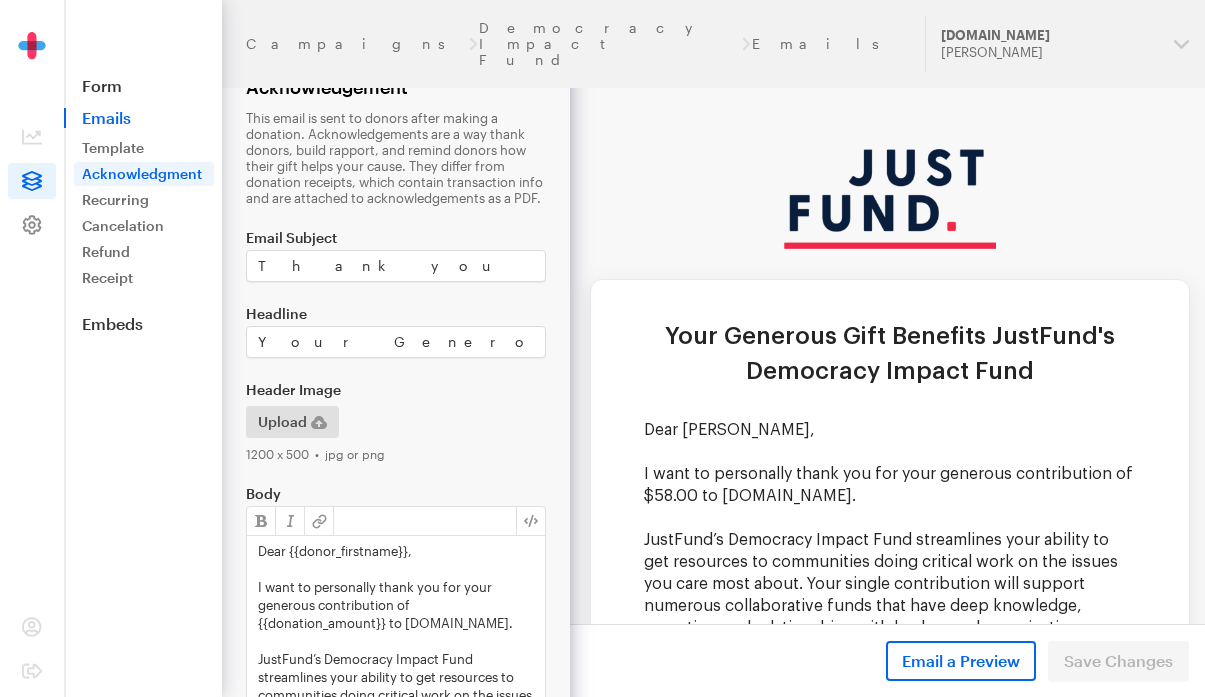 click 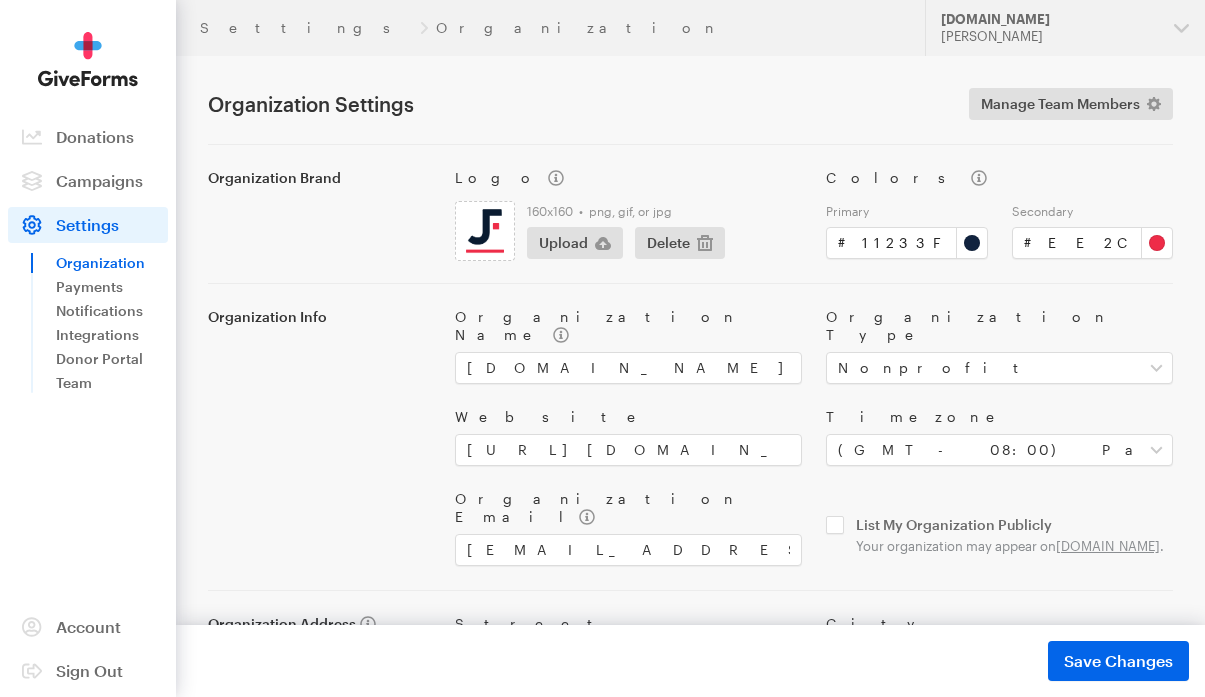scroll, scrollTop: 0, scrollLeft: 0, axis: both 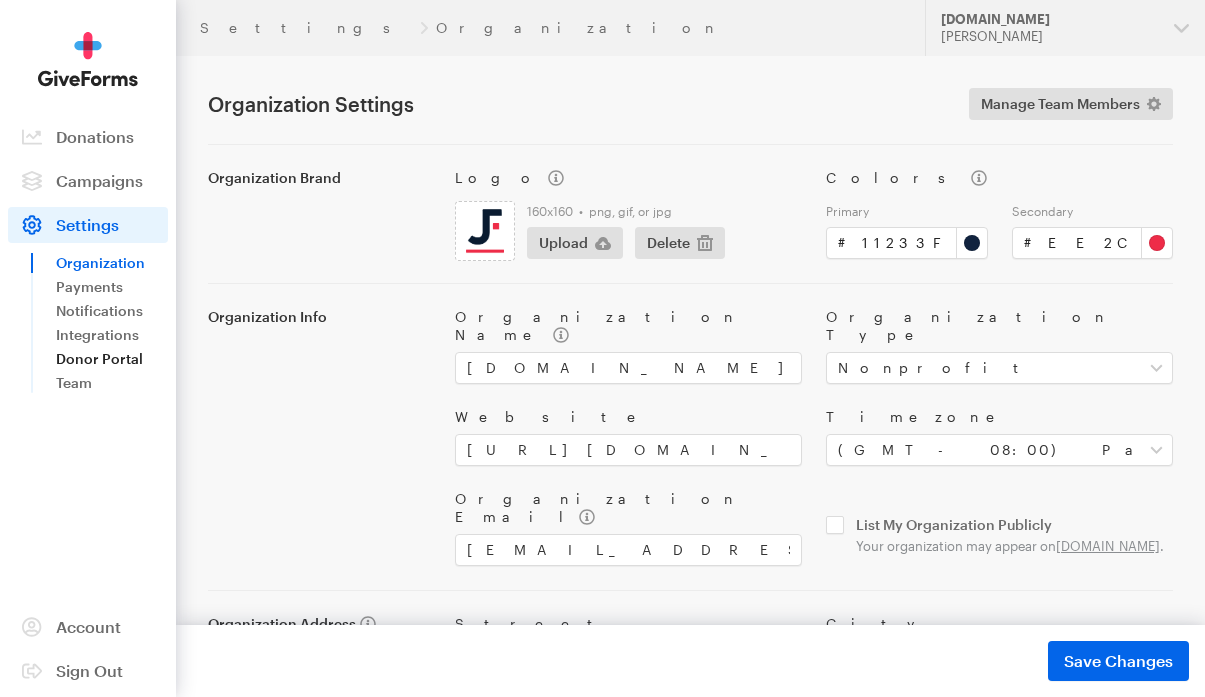 click on "Donor Portal" at bounding box center (112, 359) 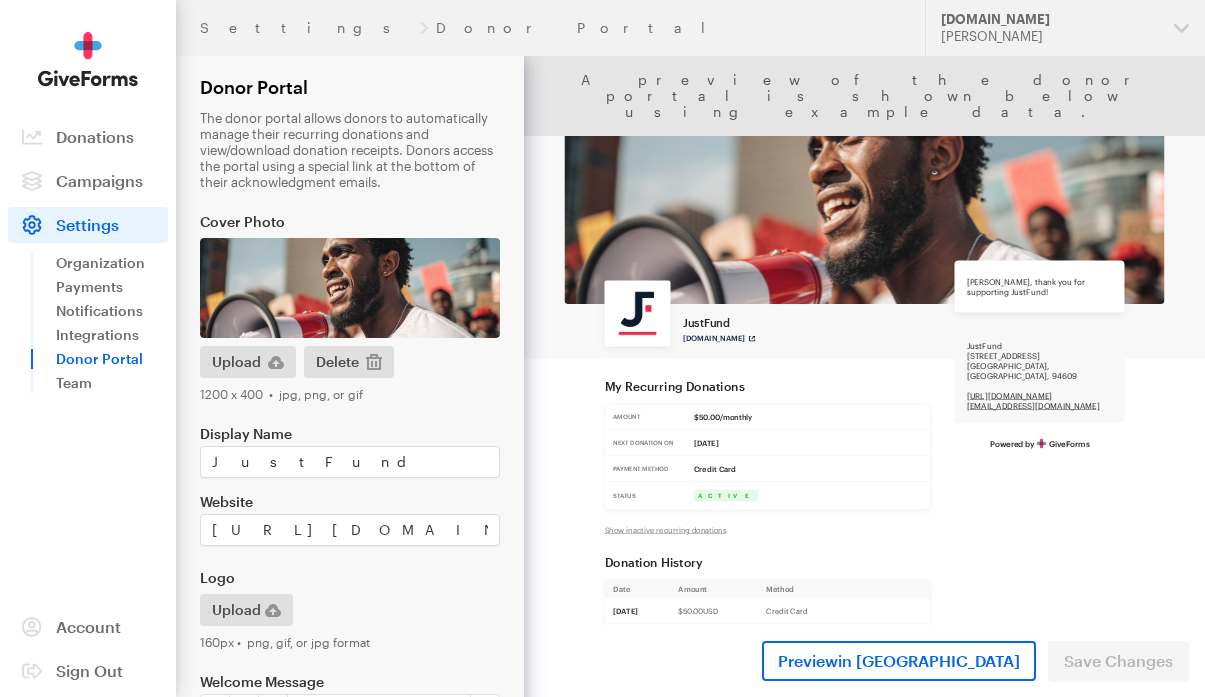 scroll, scrollTop: 0, scrollLeft: 0, axis: both 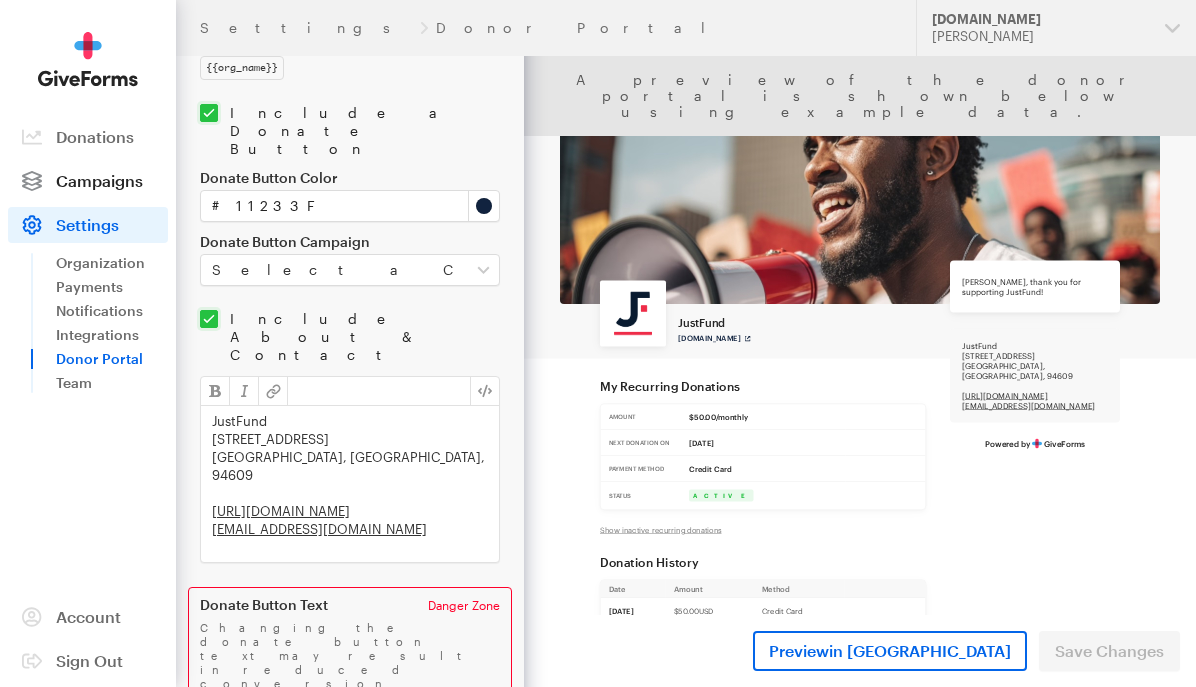 click on "Campaigns" at bounding box center [99, 180] 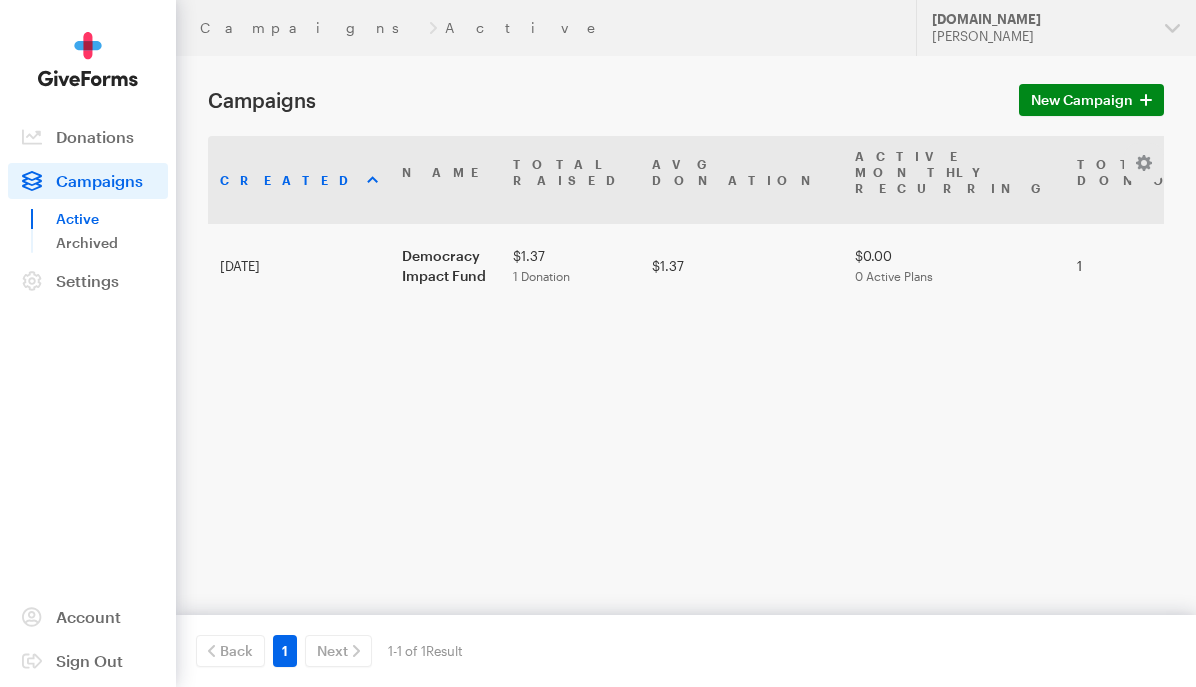 scroll, scrollTop: 0, scrollLeft: 0, axis: both 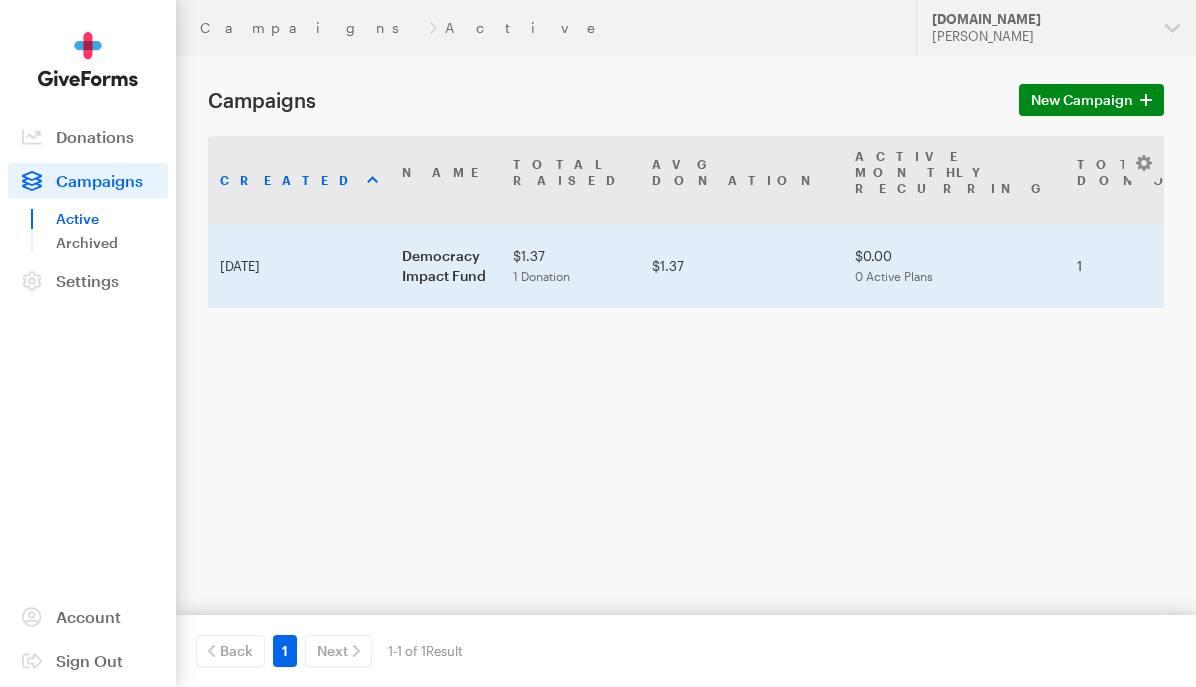 click on "Democracy Impact Fund" at bounding box center [445, 266] 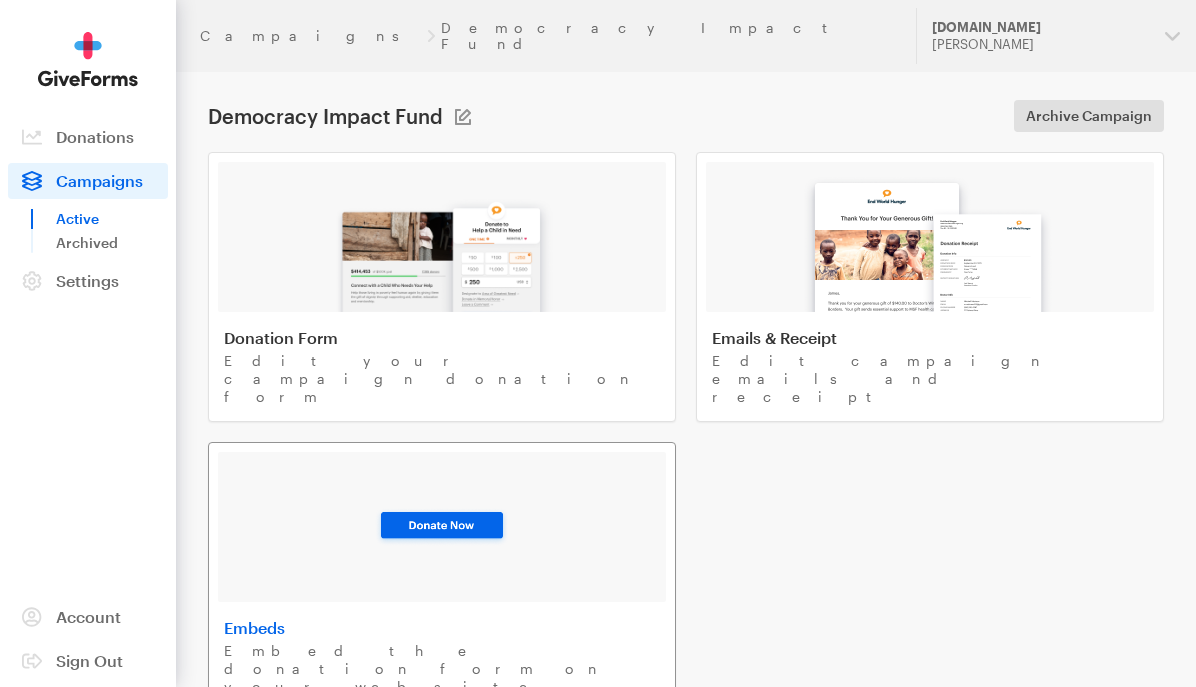 scroll, scrollTop: 0, scrollLeft: 0, axis: both 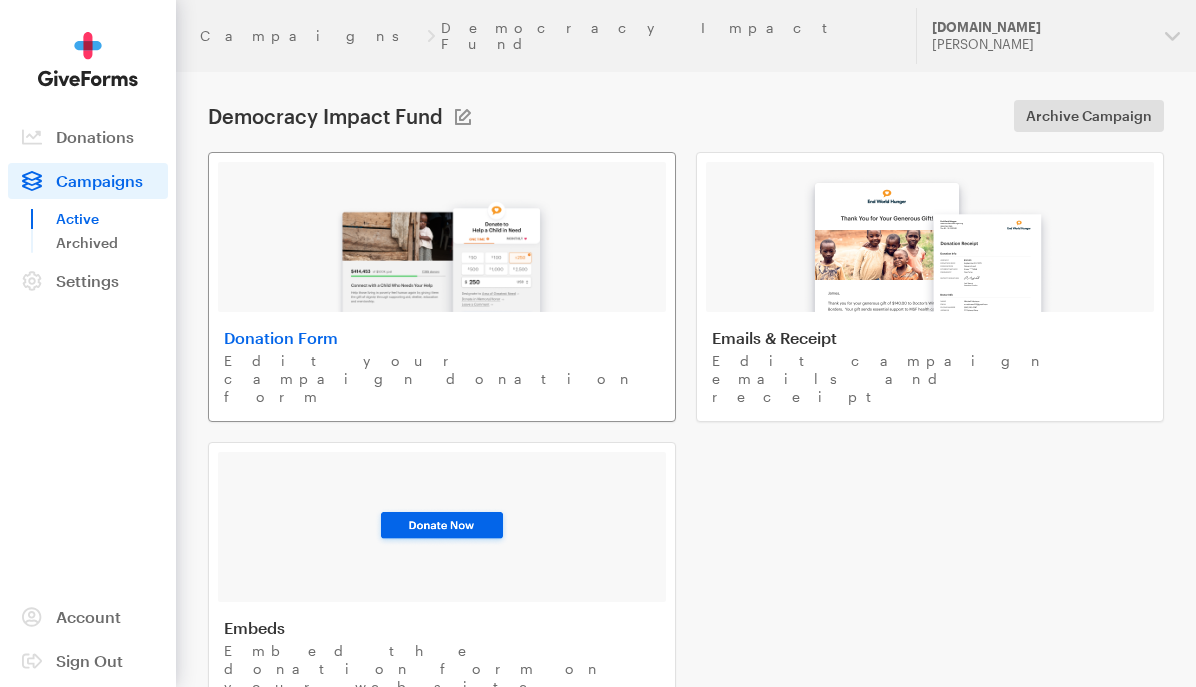 click at bounding box center [442, 248] 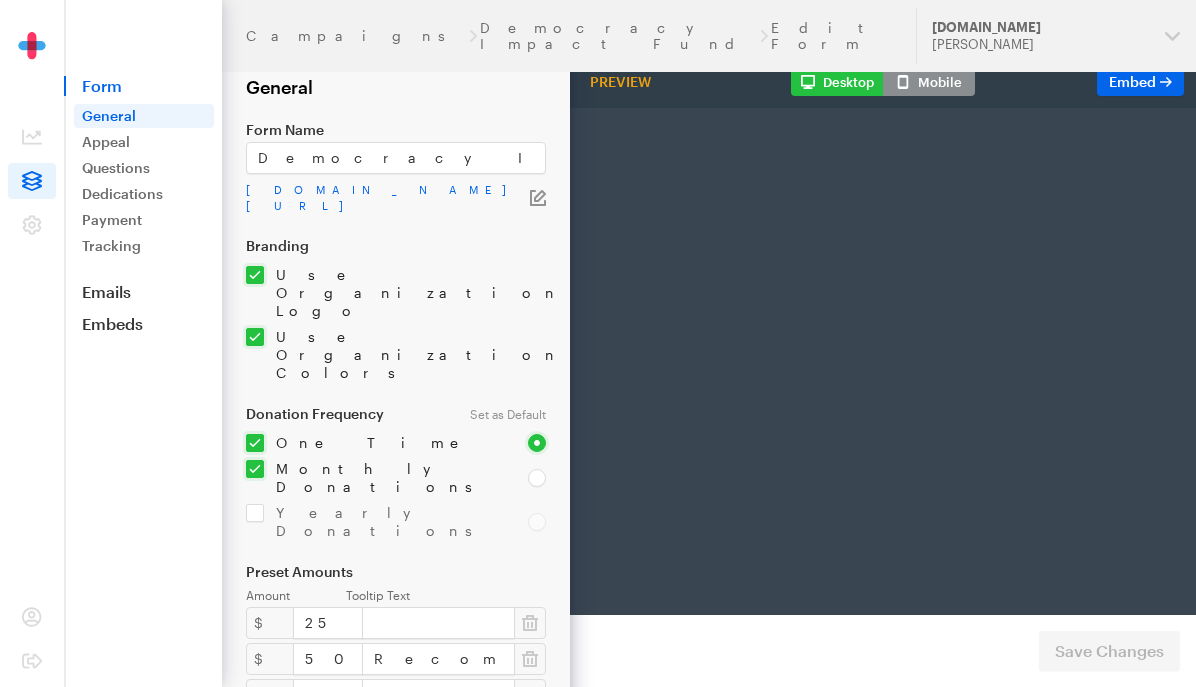 scroll, scrollTop: 0, scrollLeft: 0, axis: both 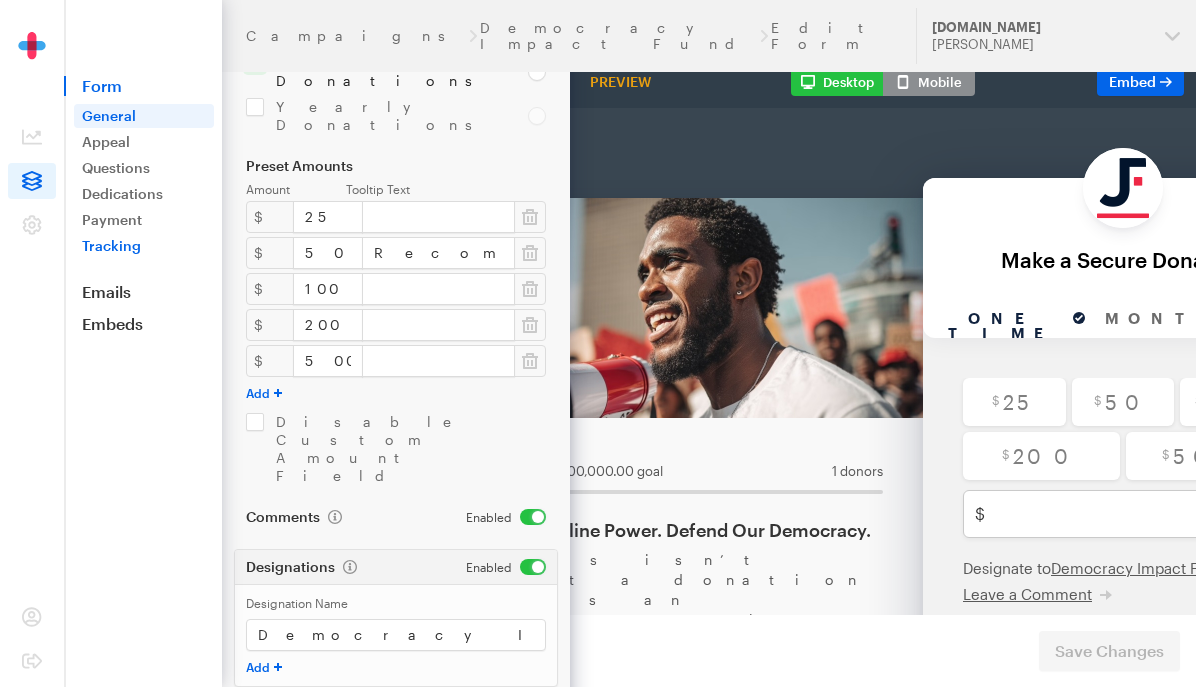 click on "Tracking" at bounding box center [144, 246] 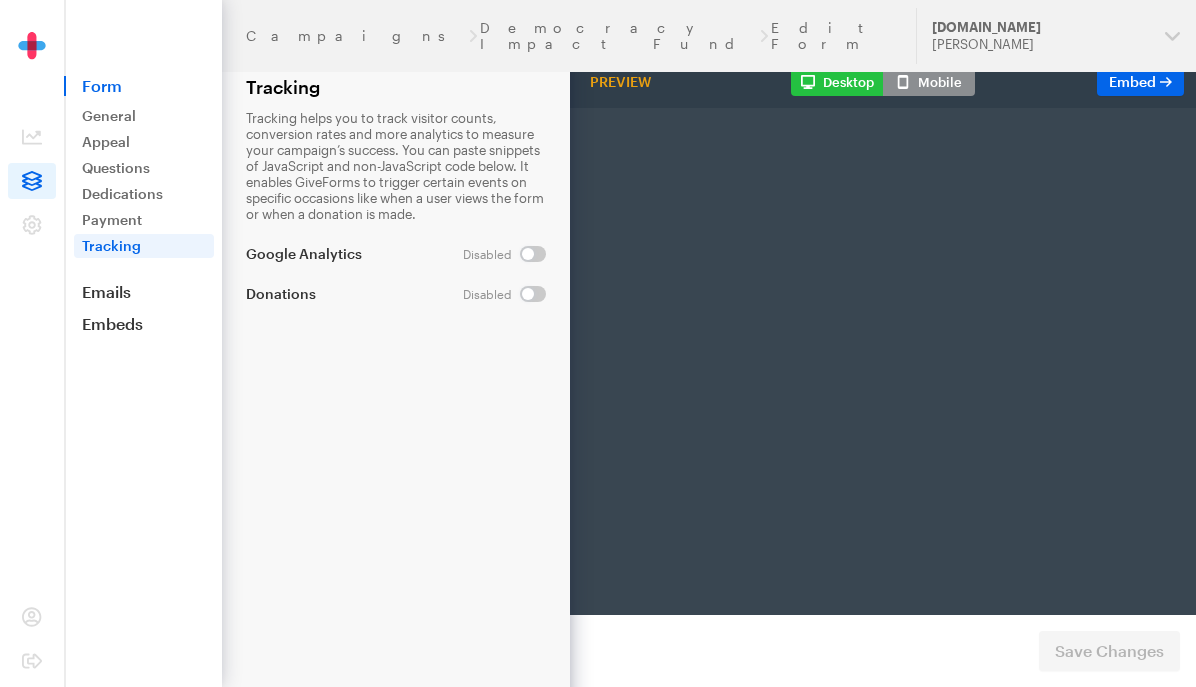 scroll, scrollTop: 0, scrollLeft: 0, axis: both 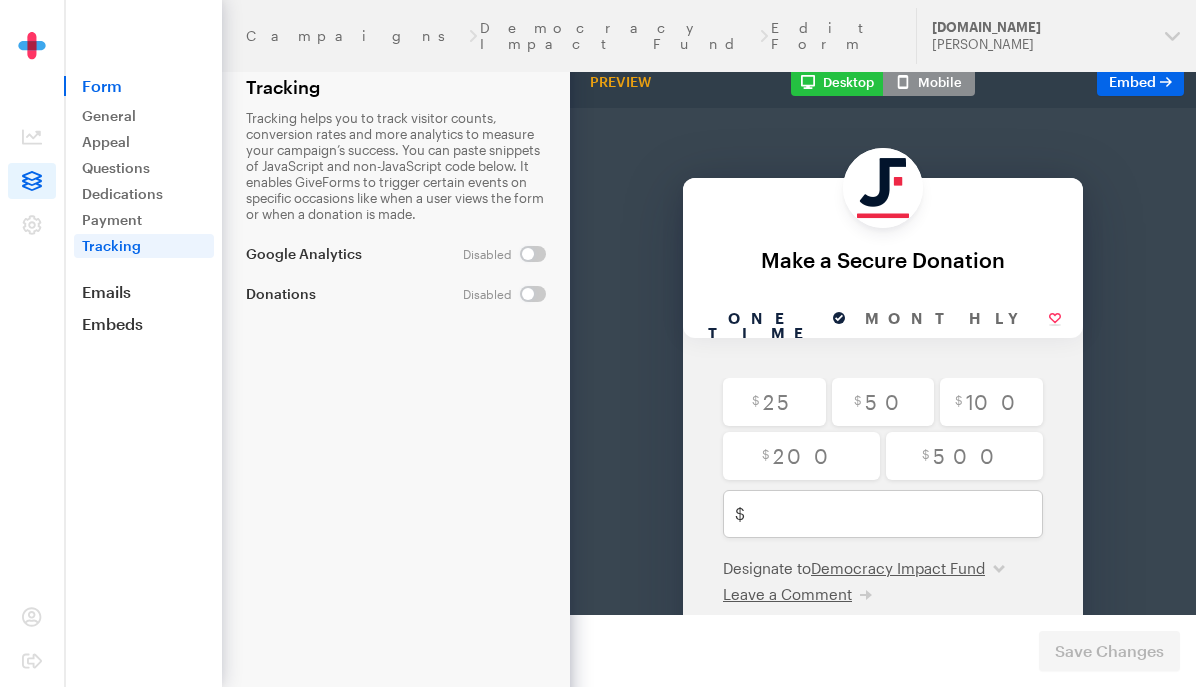 click at bounding box center [504, 254] 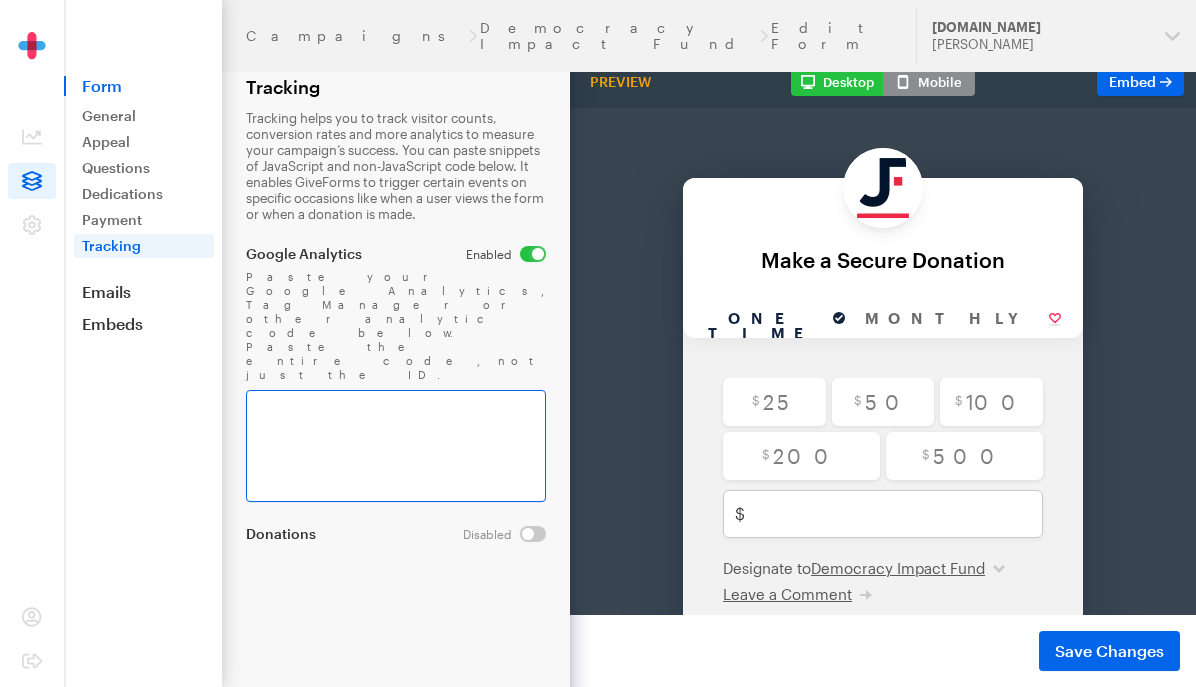 scroll, scrollTop: 0, scrollLeft: 0, axis: both 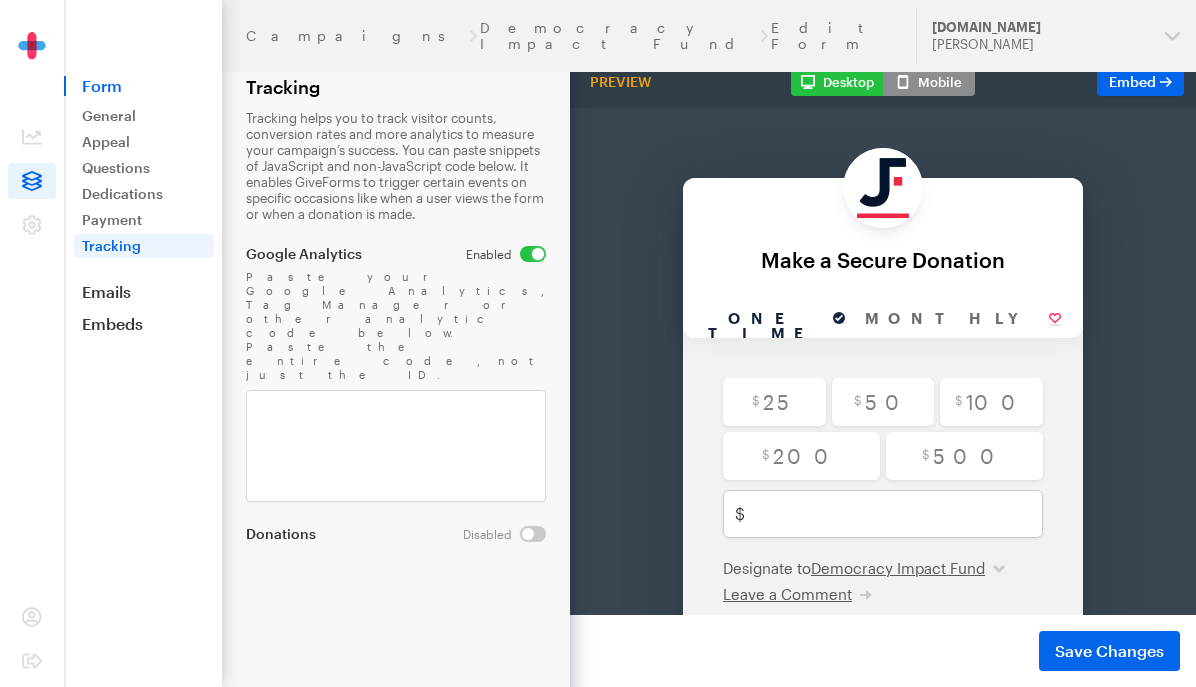 click at bounding box center (504, 534) 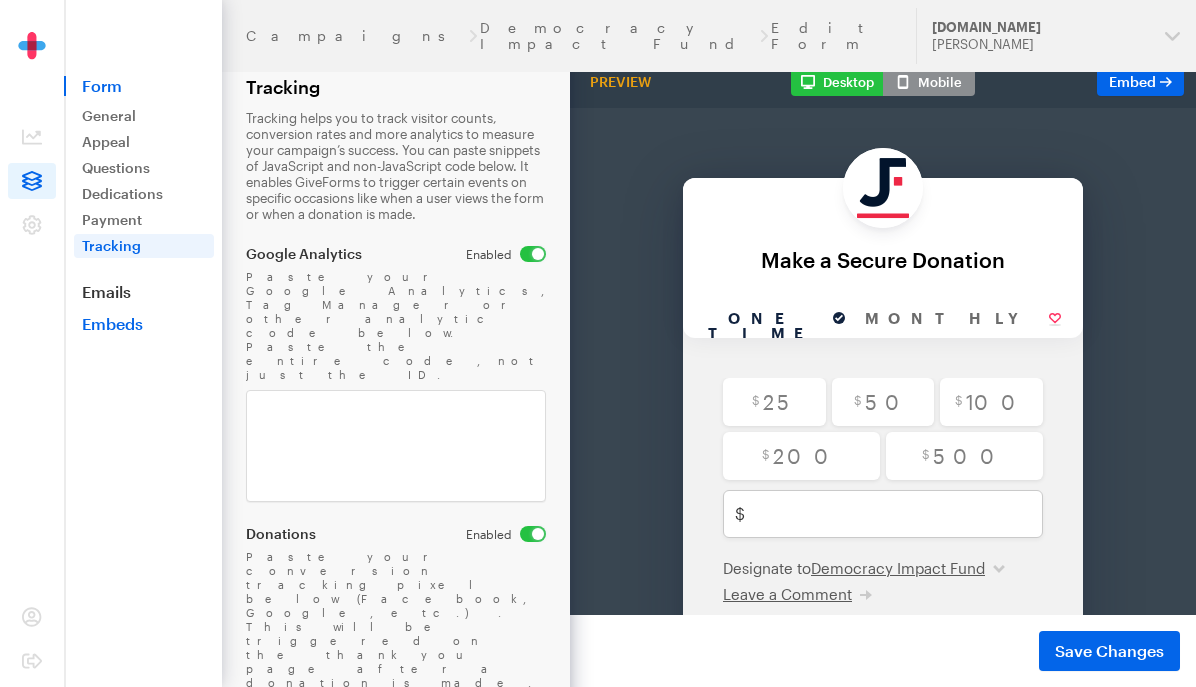 click on "Embeds" at bounding box center (143, 324) 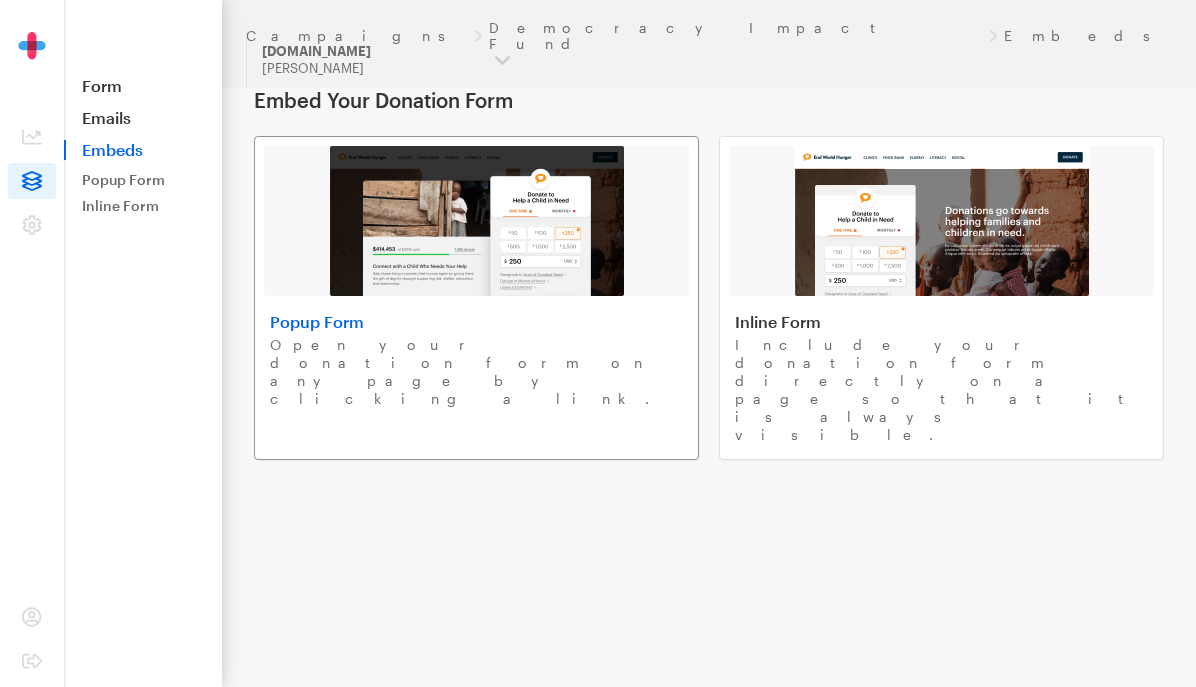 scroll, scrollTop: 0, scrollLeft: 0, axis: both 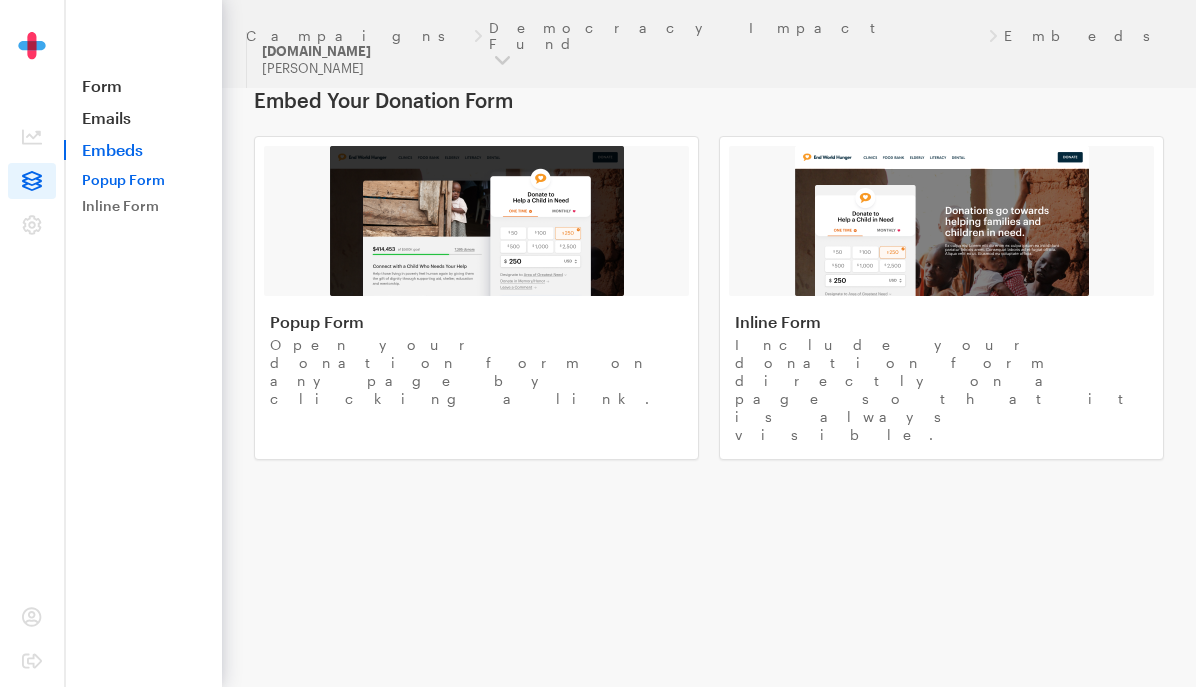 click on "Popup Form" at bounding box center (144, 180) 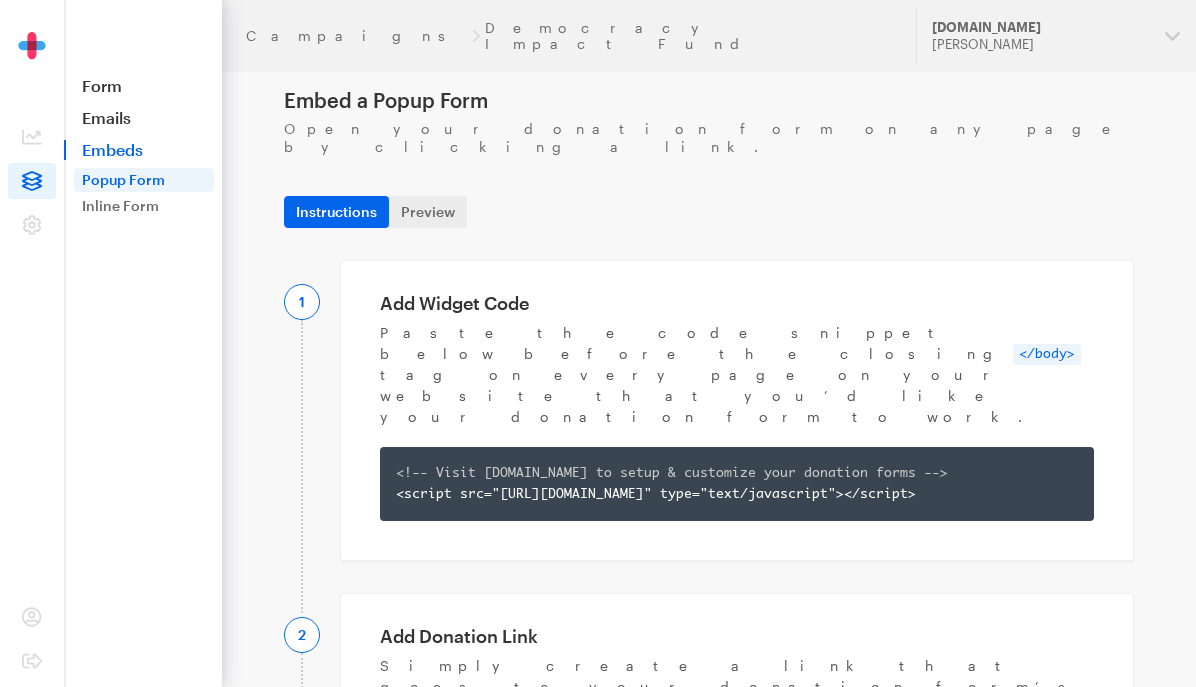 scroll, scrollTop: 0, scrollLeft: 0, axis: both 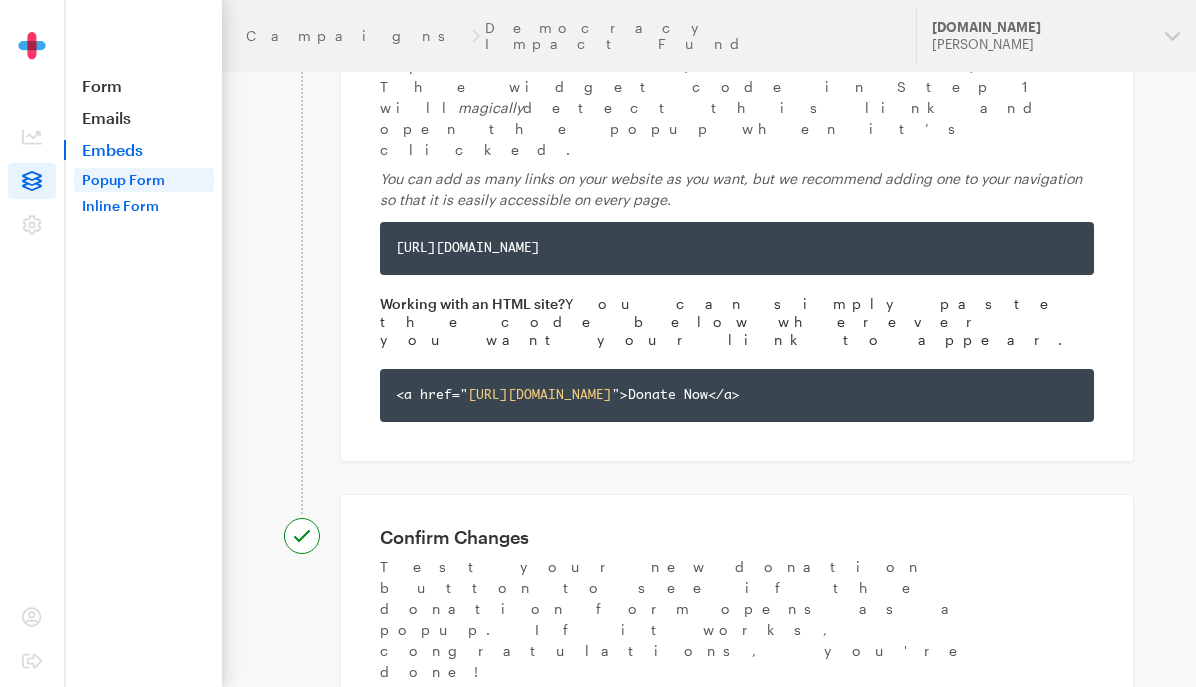 click on "Inline Form" at bounding box center [144, 206] 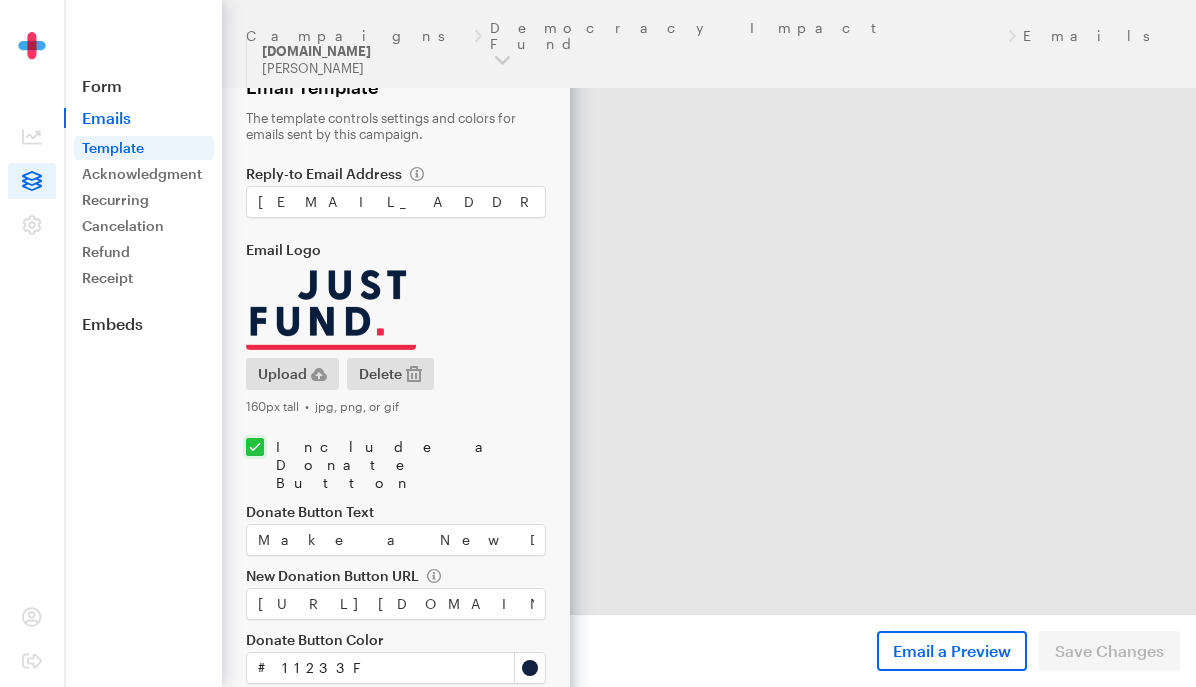 scroll, scrollTop: 0, scrollLeft: 0, axis: both 